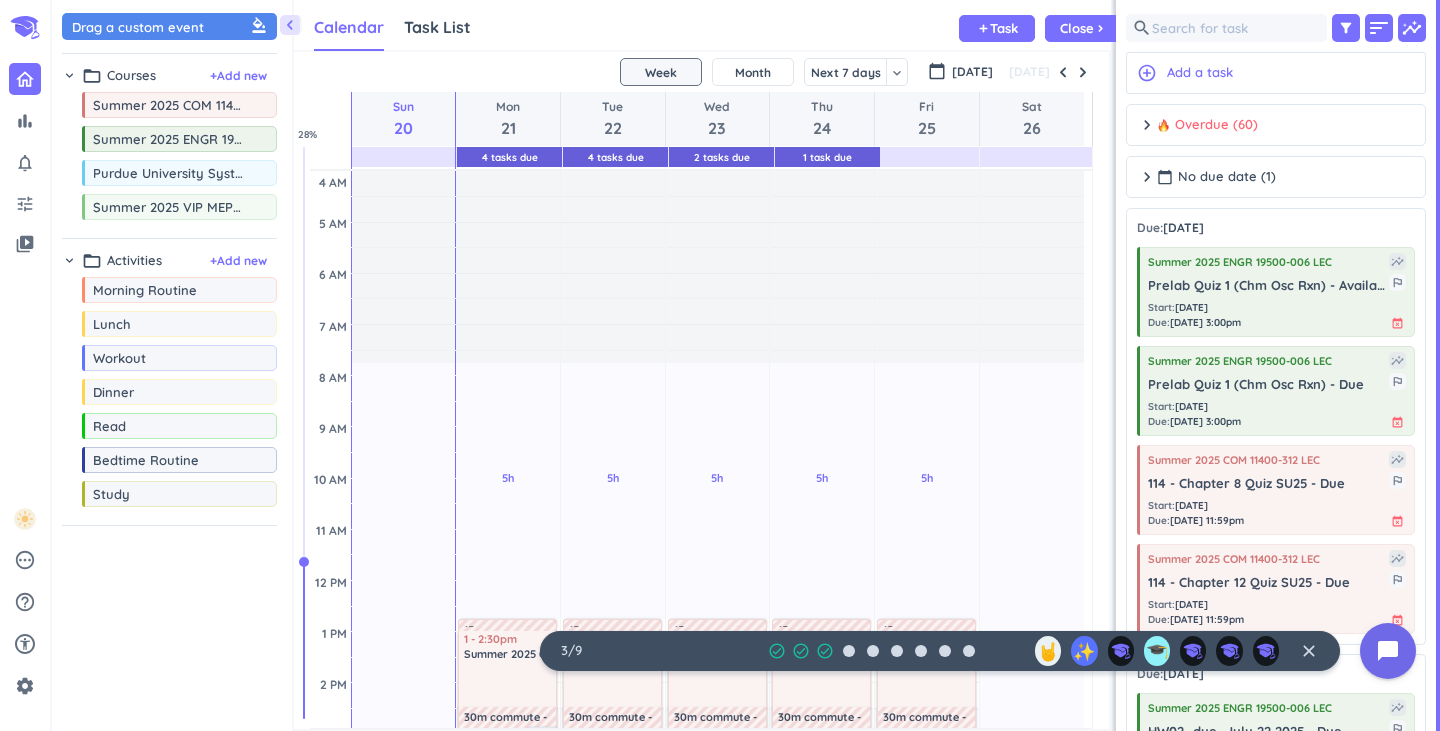 scroll, scrollTop: 0, scrollLeft: 0, axis: both 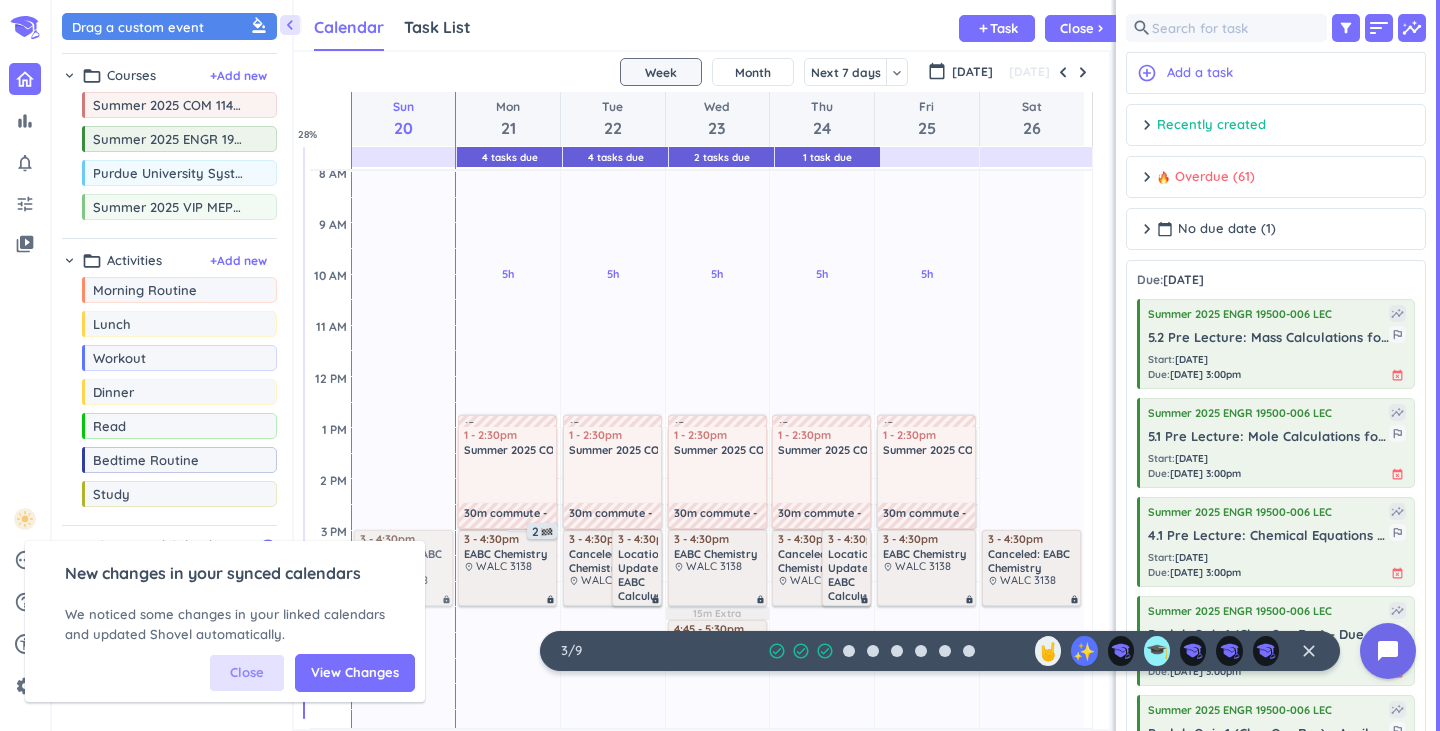 click on "Close" at bounding box center (247, 673) 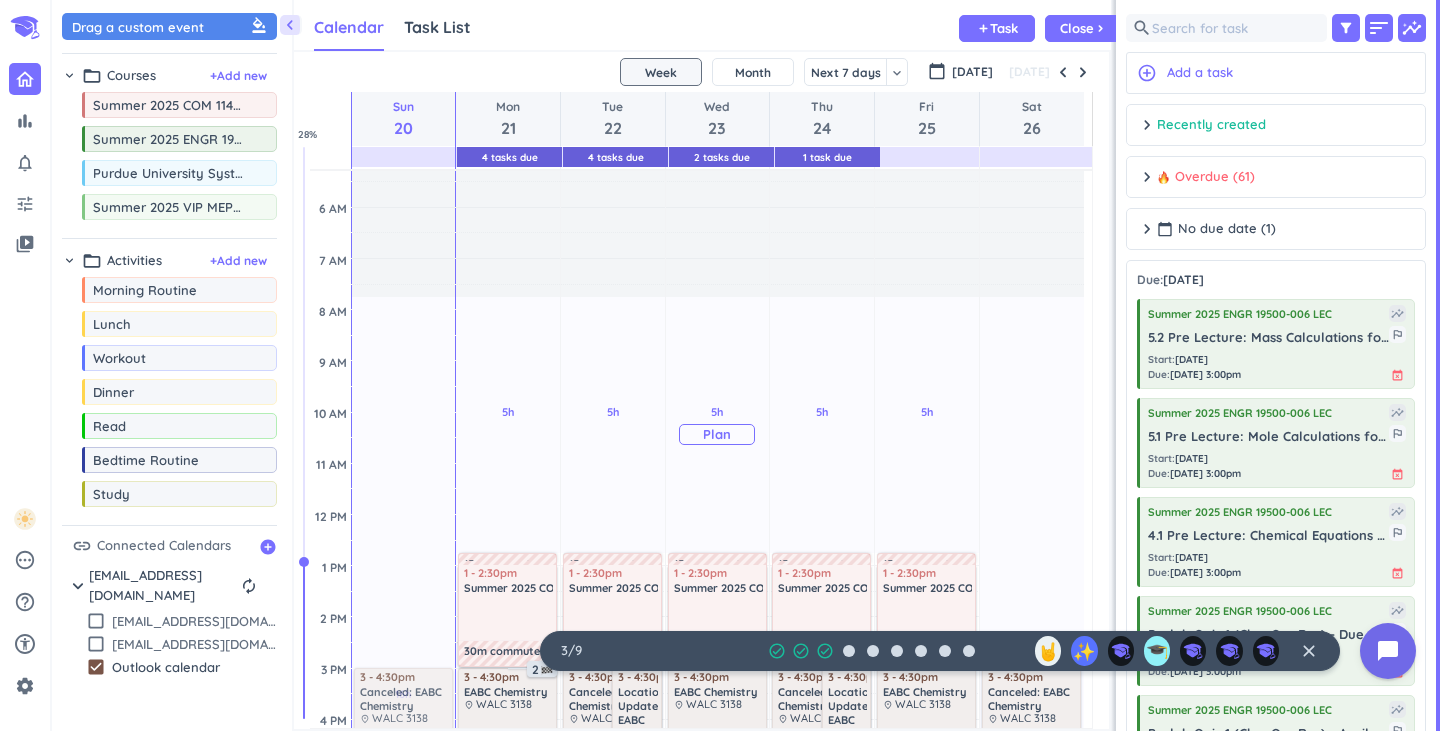 scroll, scrollTop: 100, scrollLeft: 0, axis: vertical 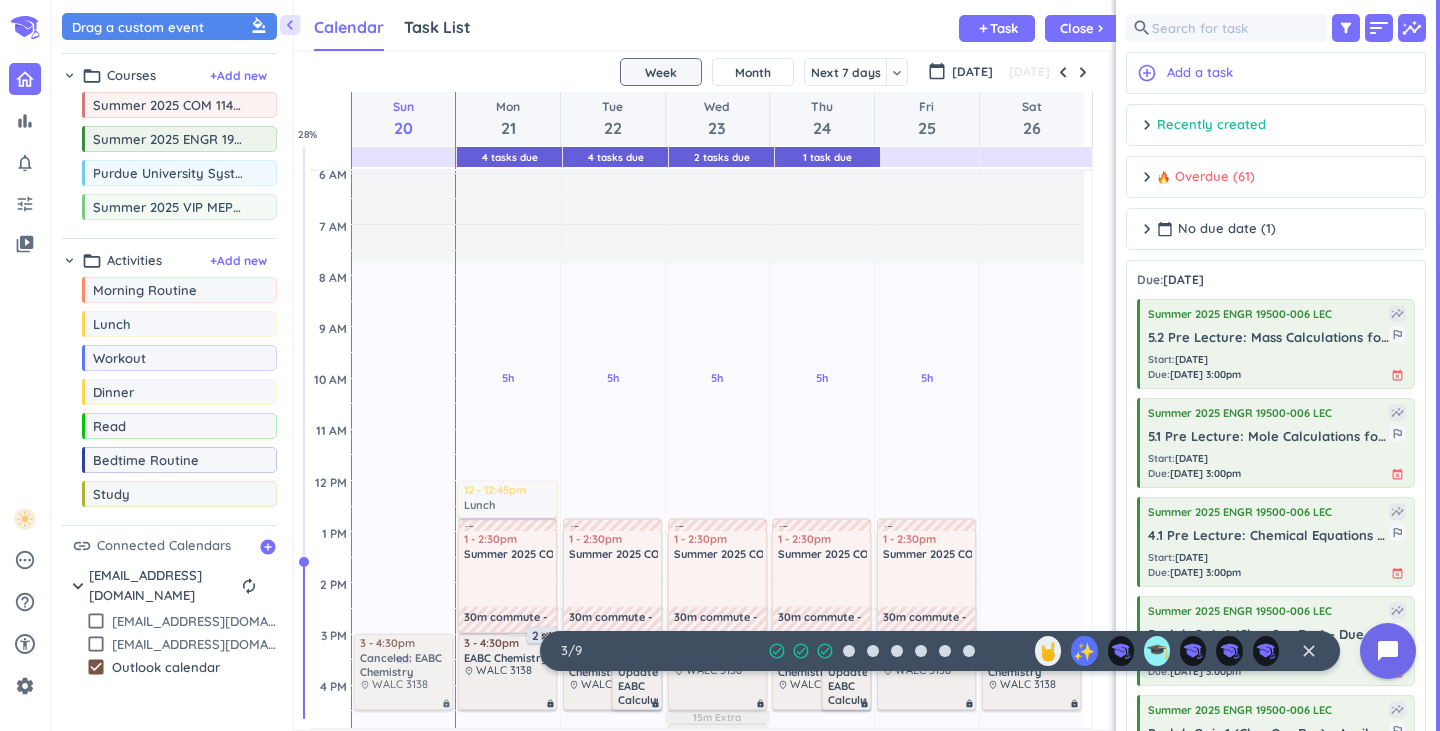 drag, startPoint x: 140, startPoint y: 336, endPoint x: 539, endPoint y: 476, distance: 422.84866 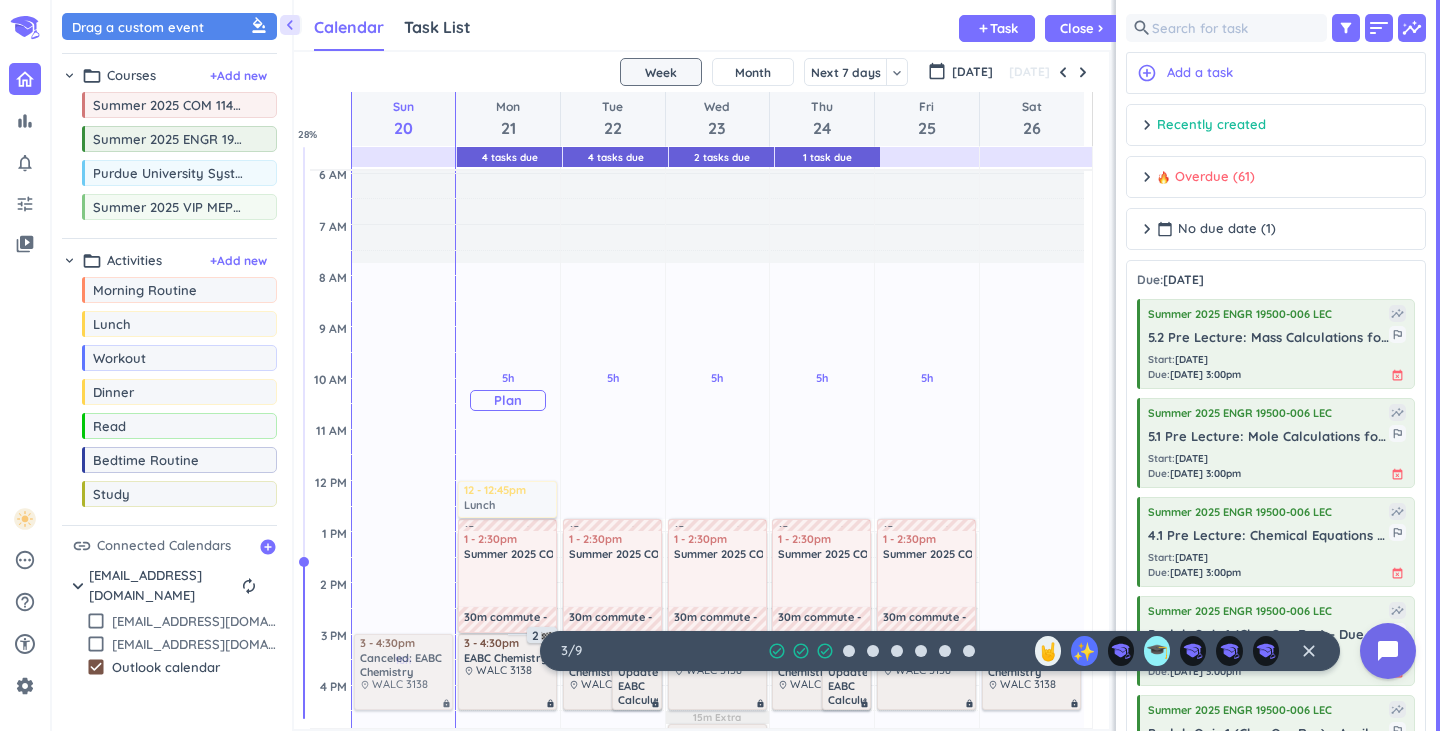 click on "chevron_left Drag a custom event format_color_fill chevron_right folder_open Courses   +  Add new drag_indicator Summer 2025 COM 11400-312 LEC more_horiz drag_indicator Summer 2025 ENGR 19500-006 LEC more_horiz drag_indicator Purdue University System more_horiz drag_indicator Summer 2025 VIP MEP STEM ABC - Merge more_horiz chevron_right folder_open Activities   +  Add new drag_indicator Morning Routine more_horiz drag_indicator Lunch more_horiz drag_indicator Workout more_horiz drag_indicator Dinner more_horiz drag_indicator Read more_horiz drag_indicator Bedtime Routine more_horiz drag_indicator Study more_horiz link Connected Calendars add_circle chevron_right [EMAIL_ADDRESS][DOMAIN_NAME] autorenew delete_outline check_box_outline_blank [EMAIL_ADDRESS][DOMAIN_NAME] check_box_outline_blank [EMAIL_ADDRESS][DOMAIN_NAME] check_box Outlook calendar Calendar Task List Calendar keyboard_arrow_down add Task Close chevron_right 4   Tasks   Due 4   Tasks   Due 2   Tasks   Due 1   Task   Due SHOVEL [DATE] - [DATE] Week Month Next 7 days" at bounding box center [746, 365] 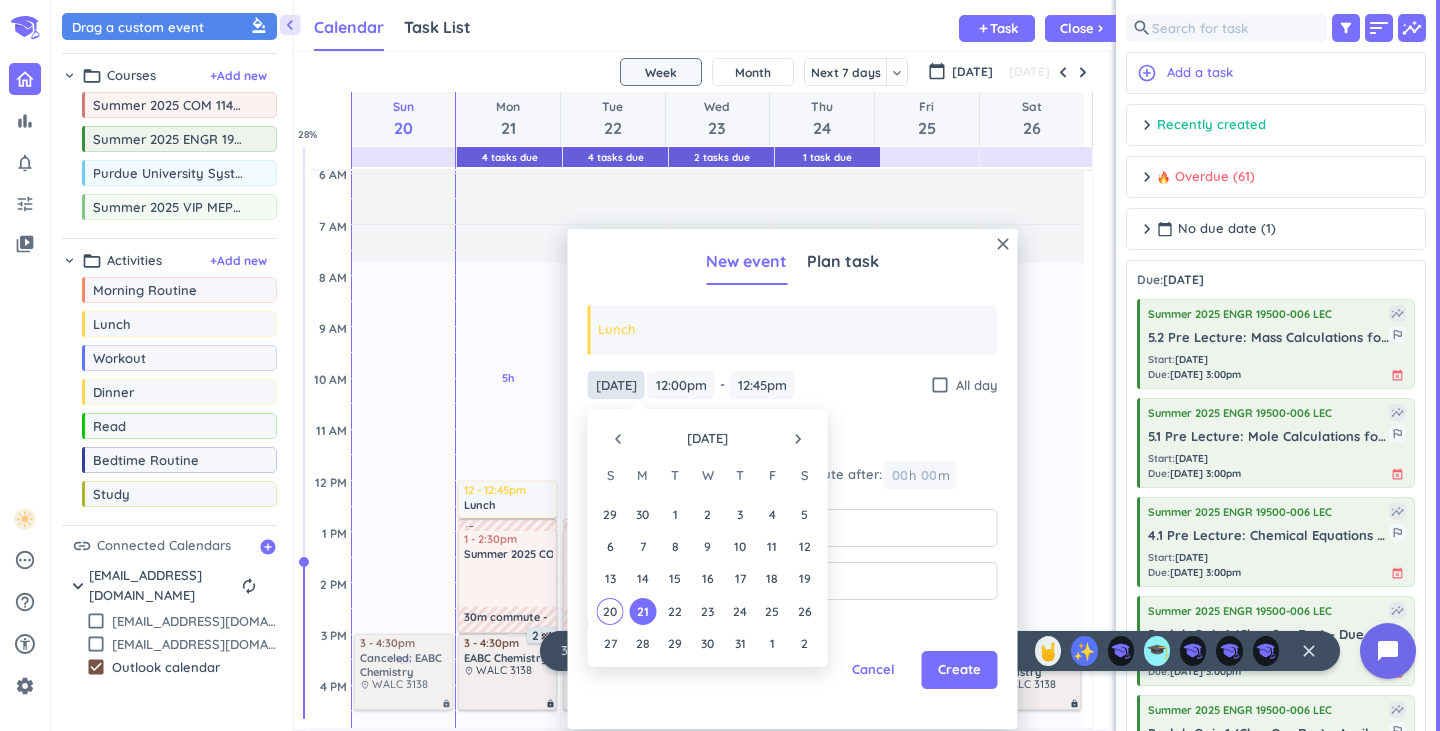 click on "[DATE]" at bounding box center (616, 385) 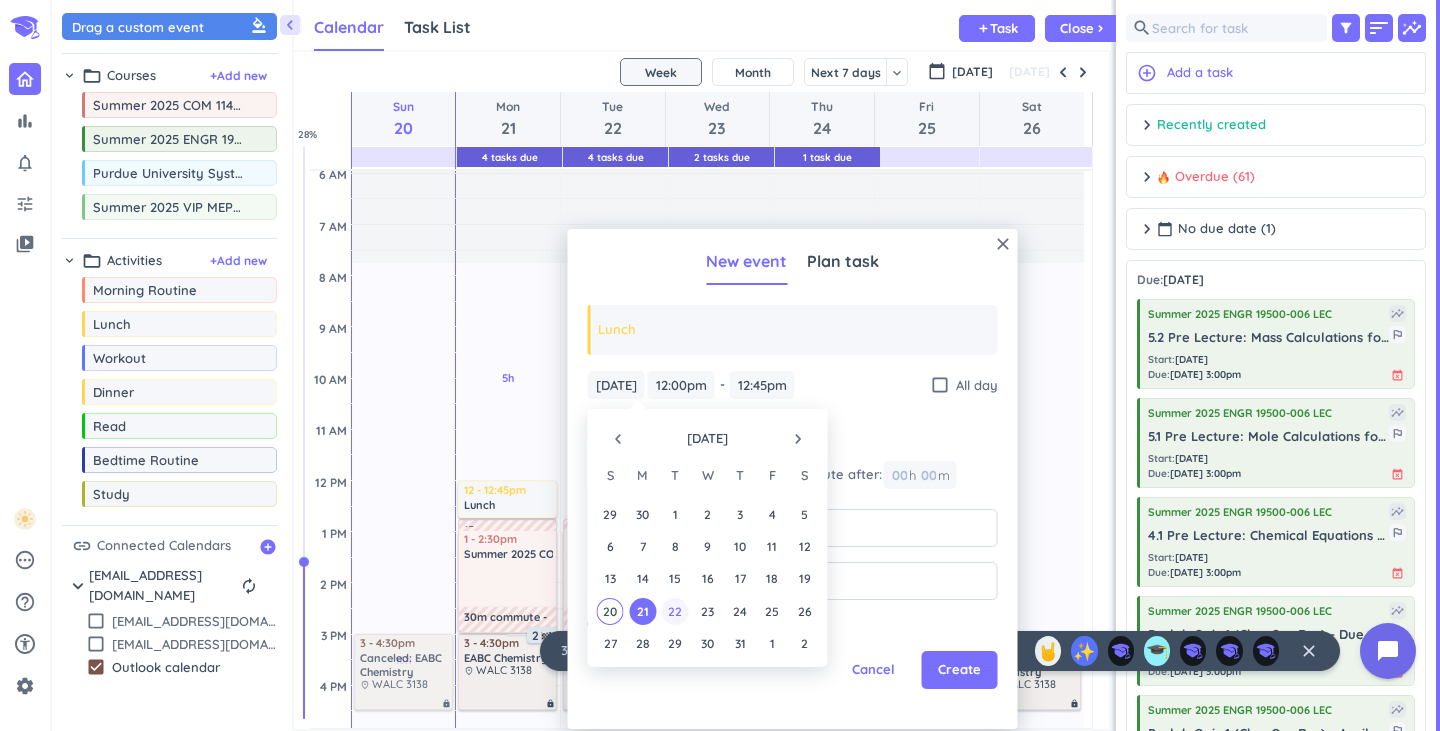 click on "22" at bounding box center [674, 611] 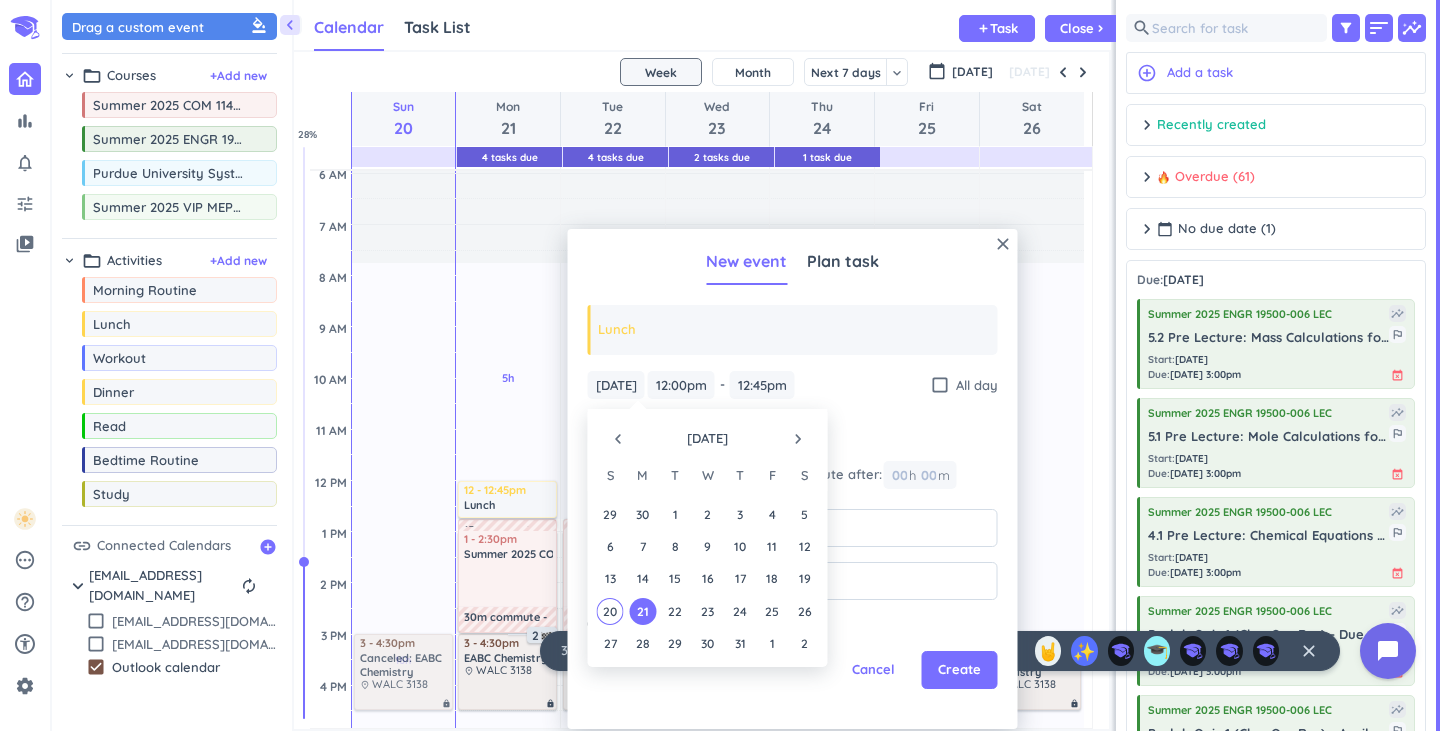 type on "[DATE]" 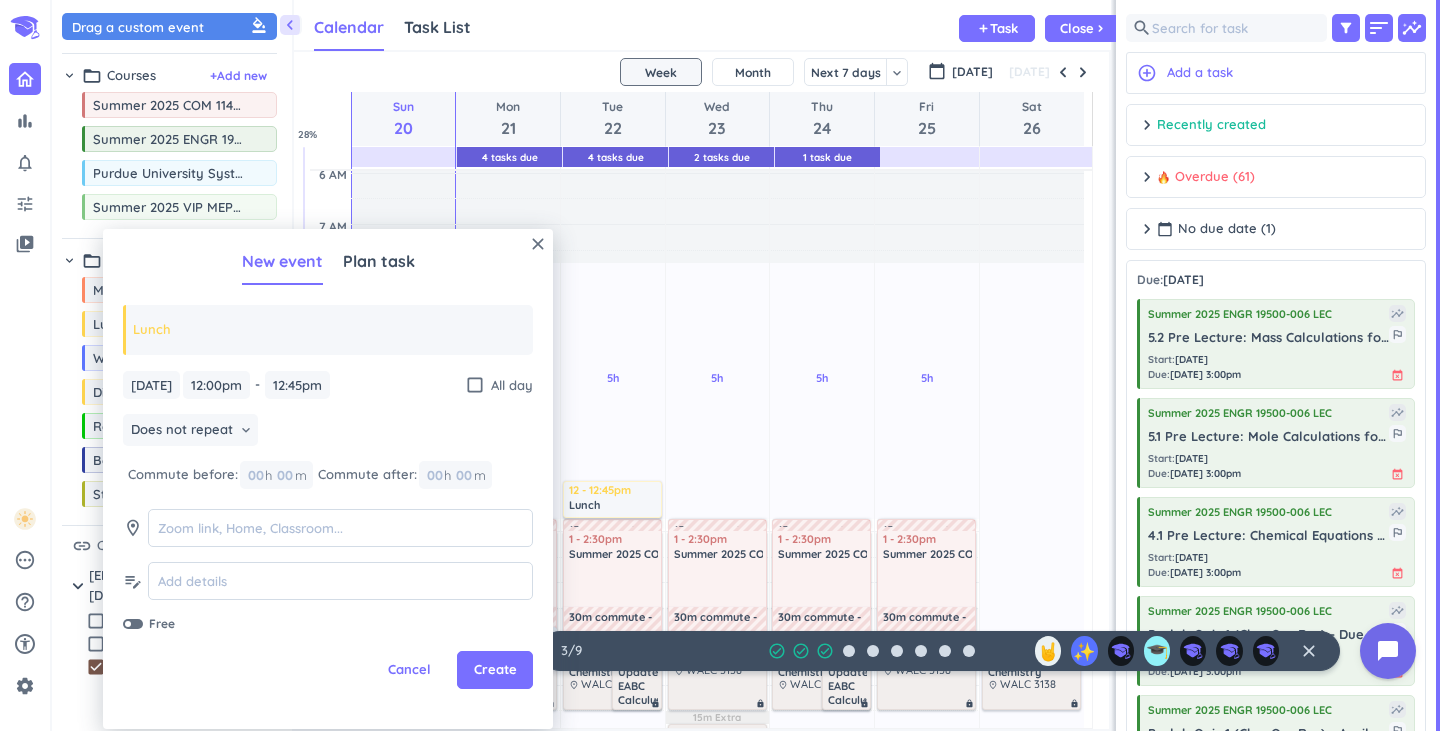 click on "close New event Plan task Lunch [DATE] [DATE]   12:00pm 12:00pm - 12:45pm 12:45pm check_box_outline_blank All day Does not repeat keyboard_arrow_down Commute before: 00 h 00 m Commute after: 00 h 00 m room edit_note Free Cancel Create" at bounding box center [328, 479] 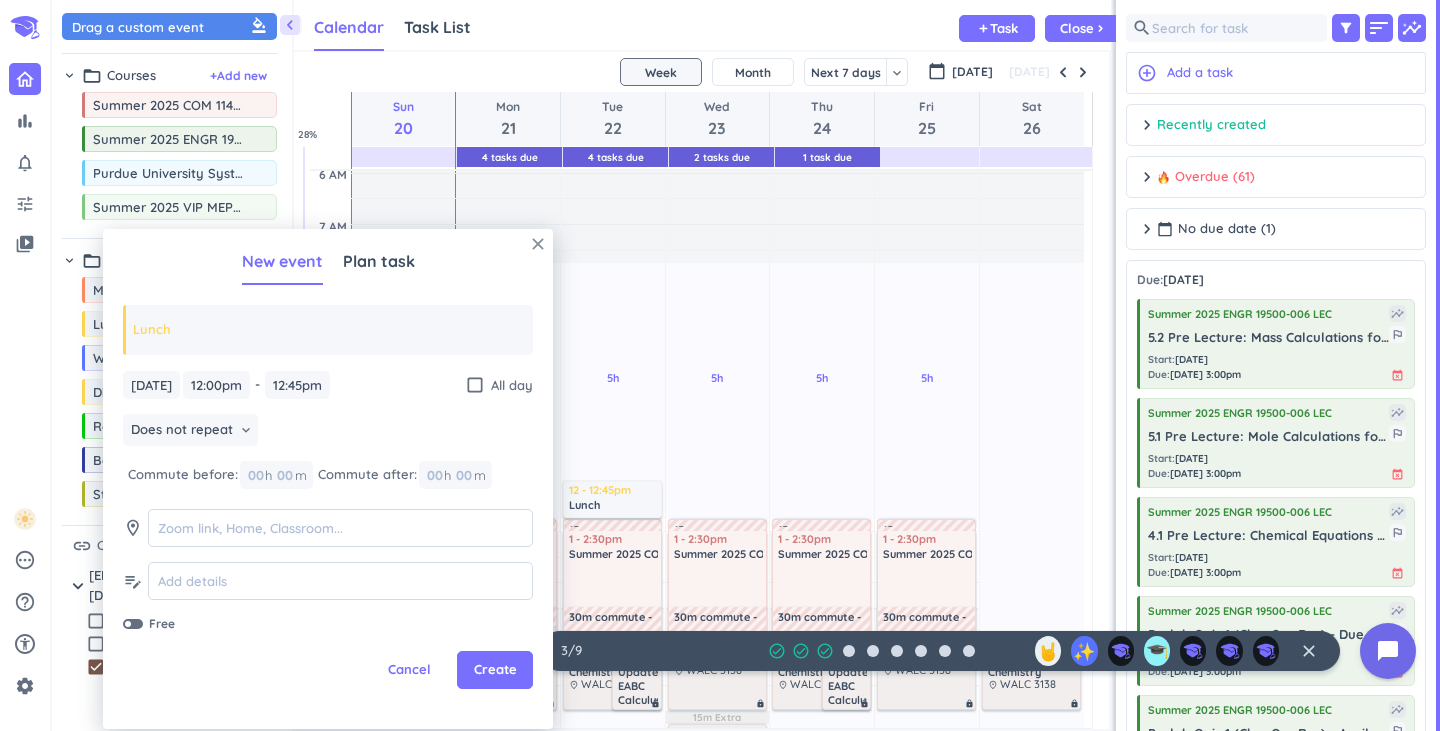 click on "close New event Plan task Lunch [DATE] [DATE]   12:00pm 12:00pm - 12:45pm 12:45pm check_box_outline_blank All day Does not repeat keyboard_arrow_down Commute before: 00 h 00 m Commute after: 00 h 00 m room edit_note Free Cancel Create" at bounding box center (328, 479) 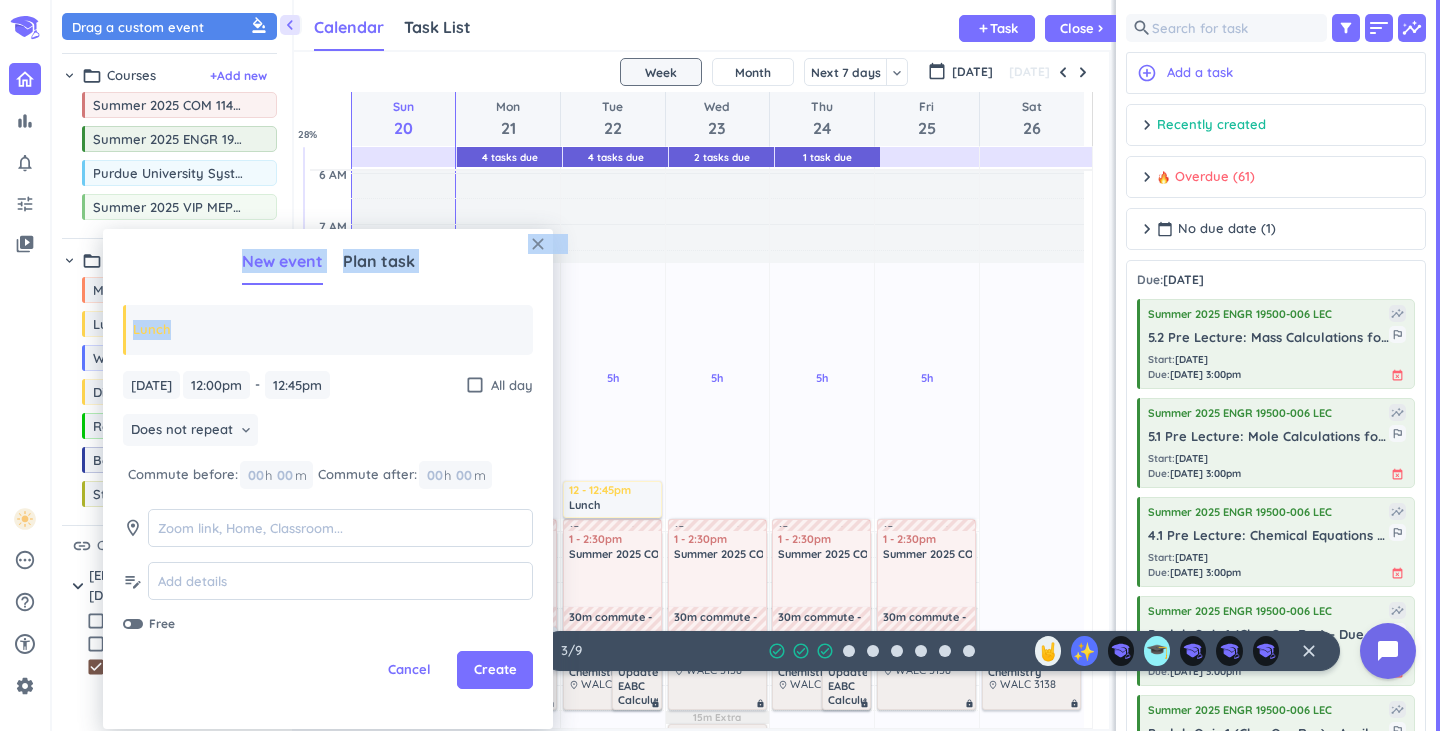 click on "close" at bounding box center (538, 244) 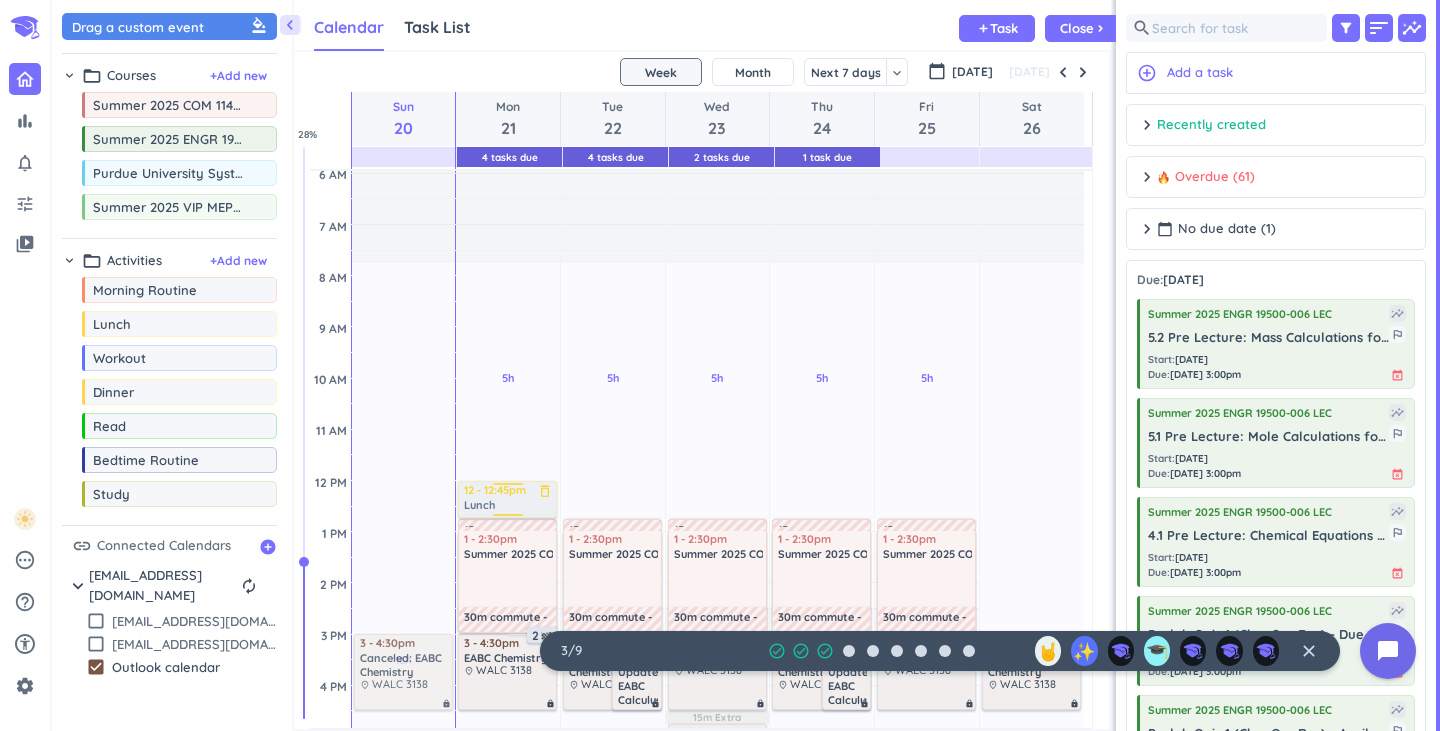 drag, startPoint x: 164, startPoint y: 335, endPoint x: 508, endPoint y: 483, distance: 374.48633 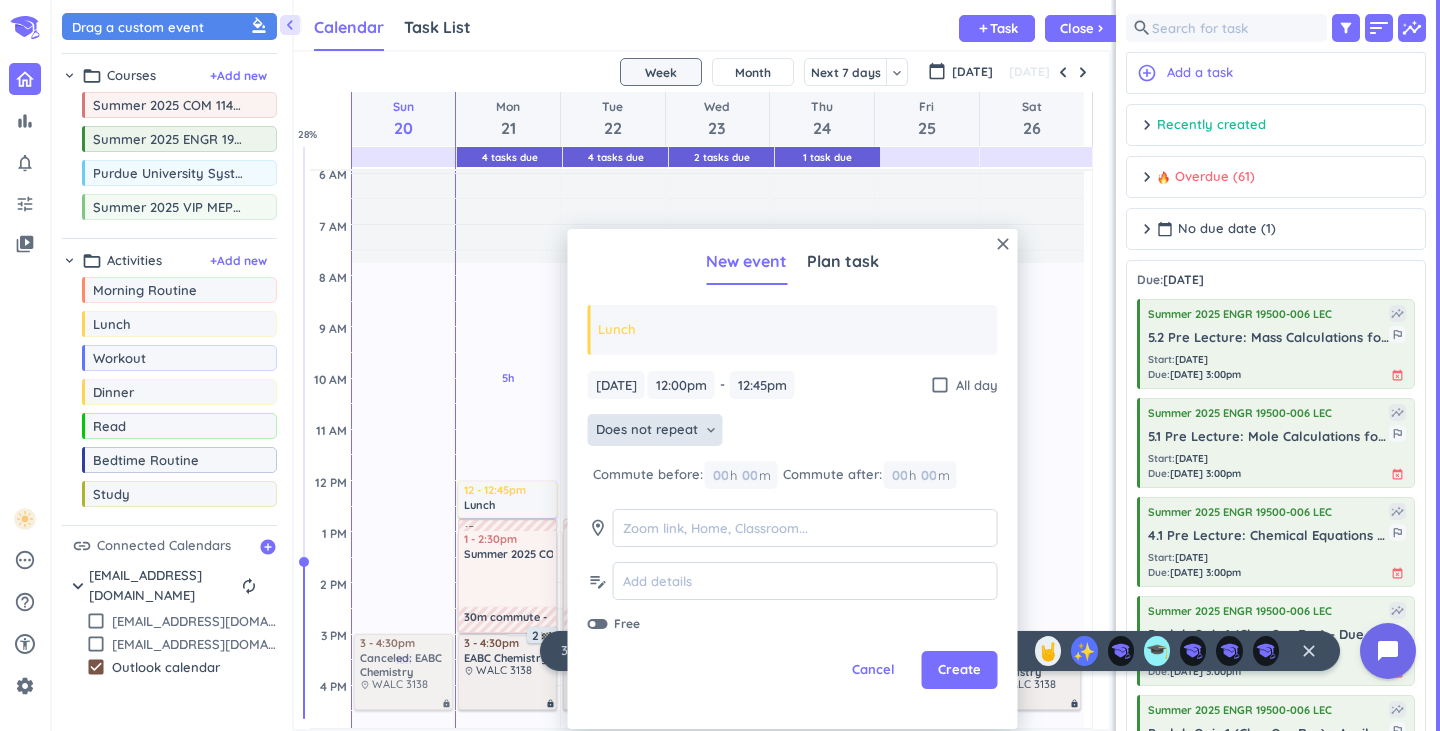 click on "Does not repeat keyboard_arrow_down" at bounding box center [655, 430] 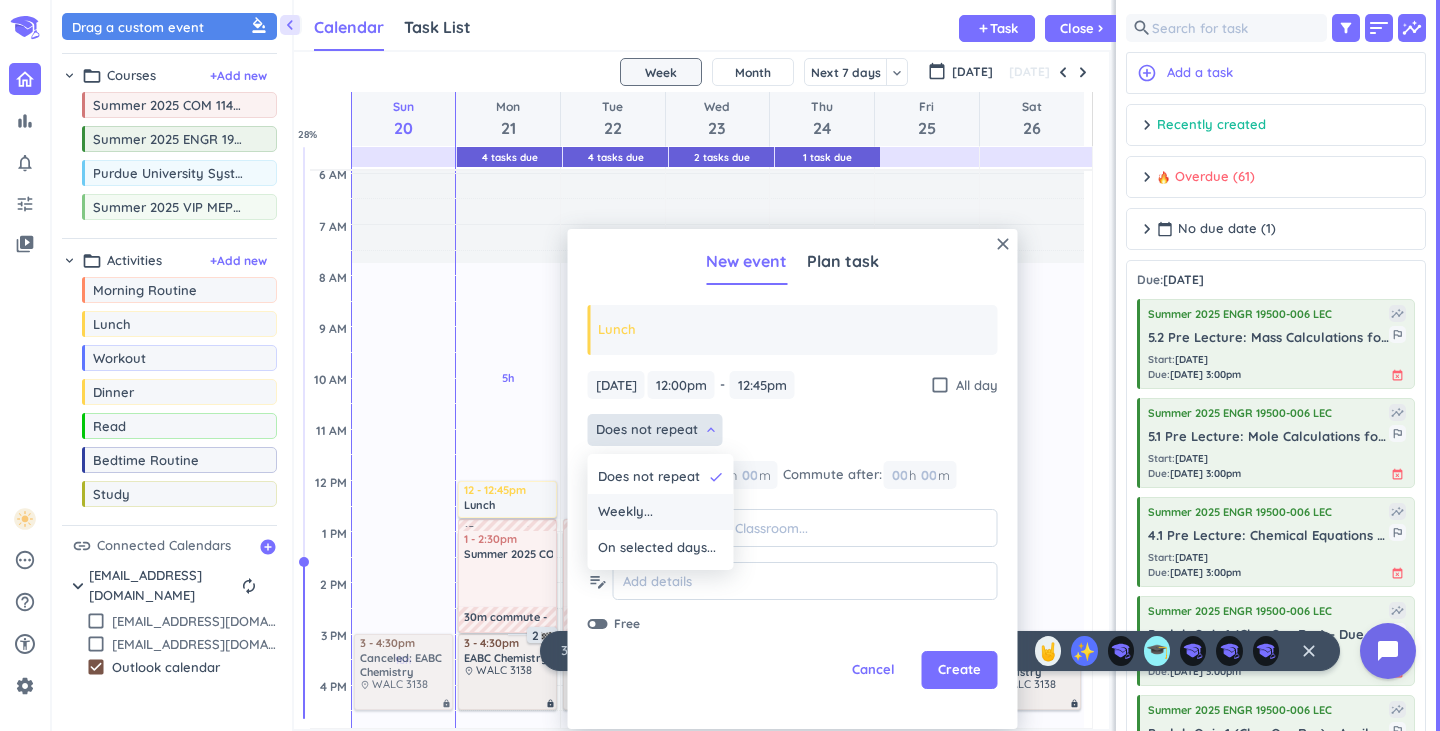 click on "Weekly..." at bounding box center [661, 512] 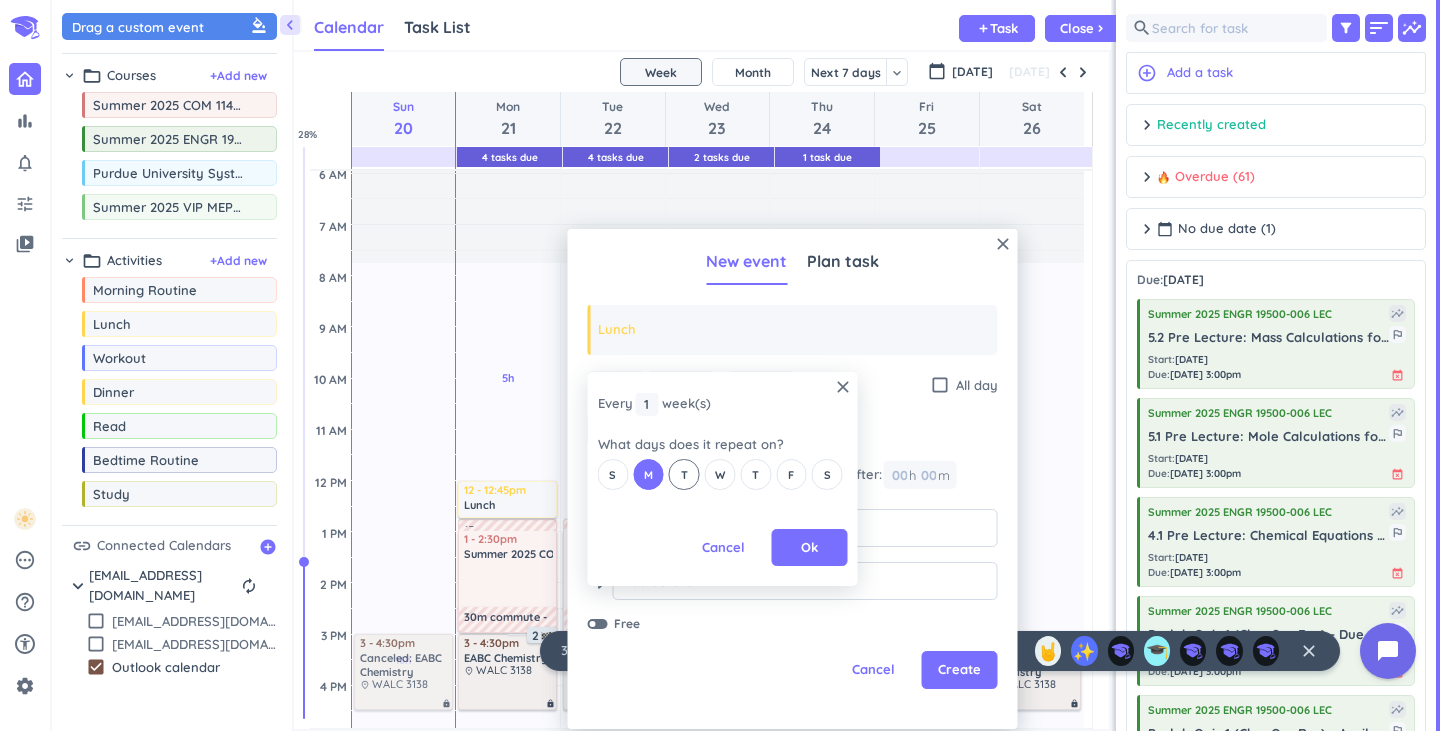 click on "T" at bounding box center [684, 475] 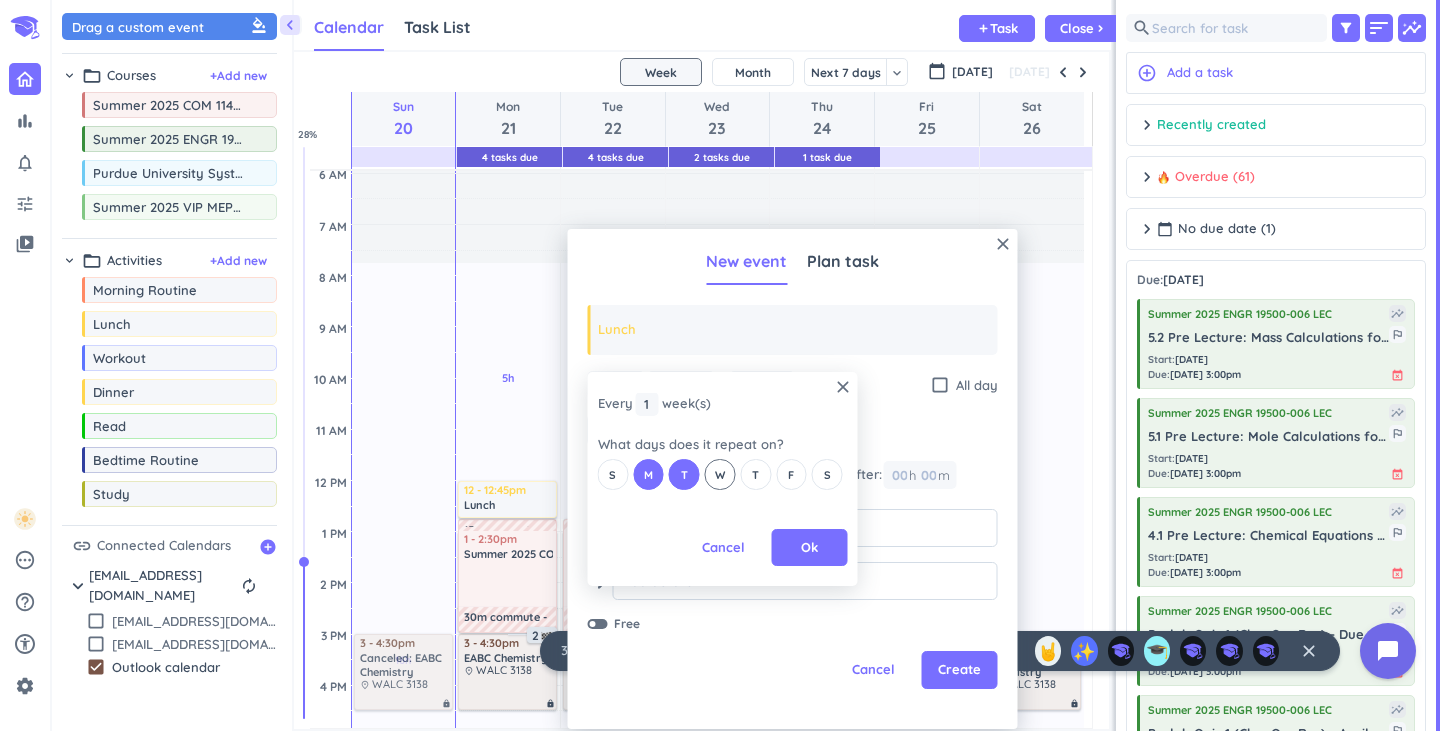 click on "W" at bounding box center [720, 475] 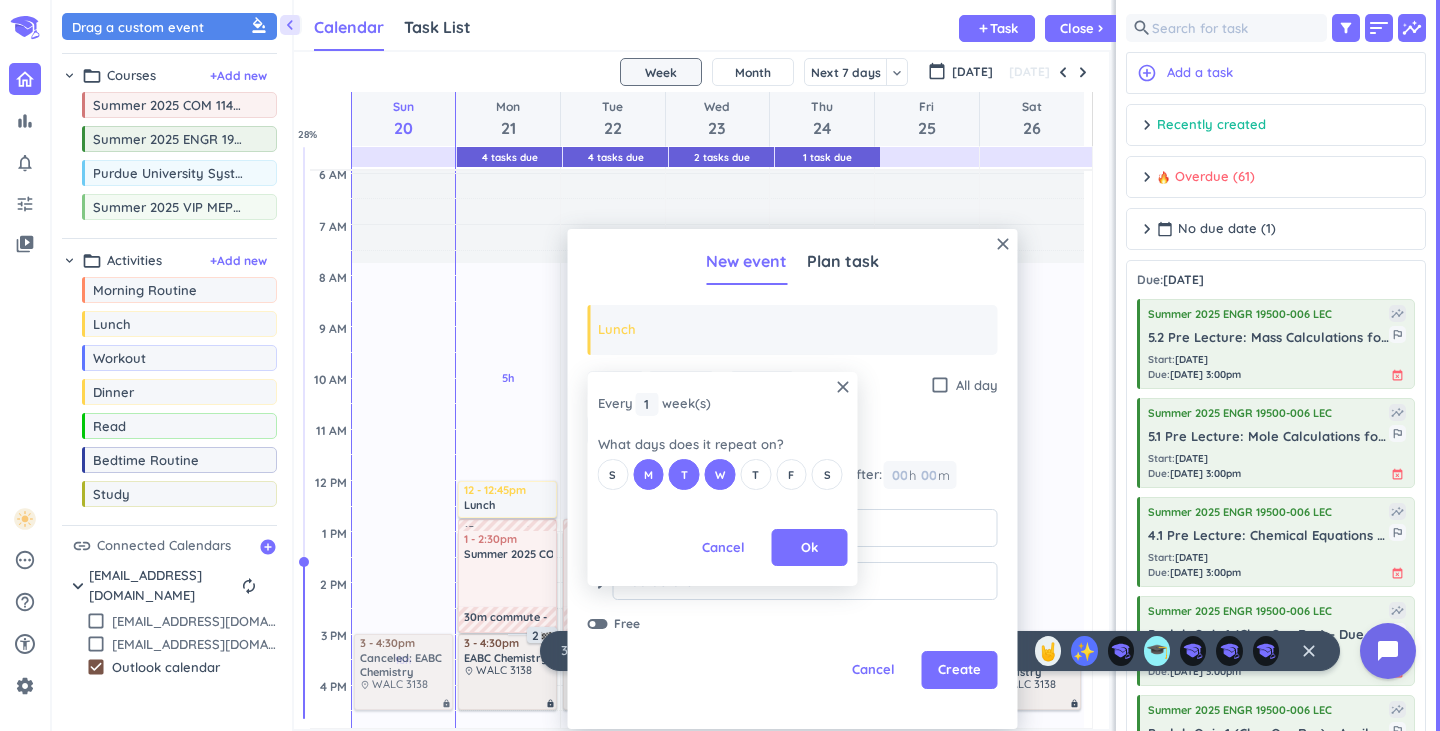 click on "S M T W T F S" at bounding box center (723, 474) 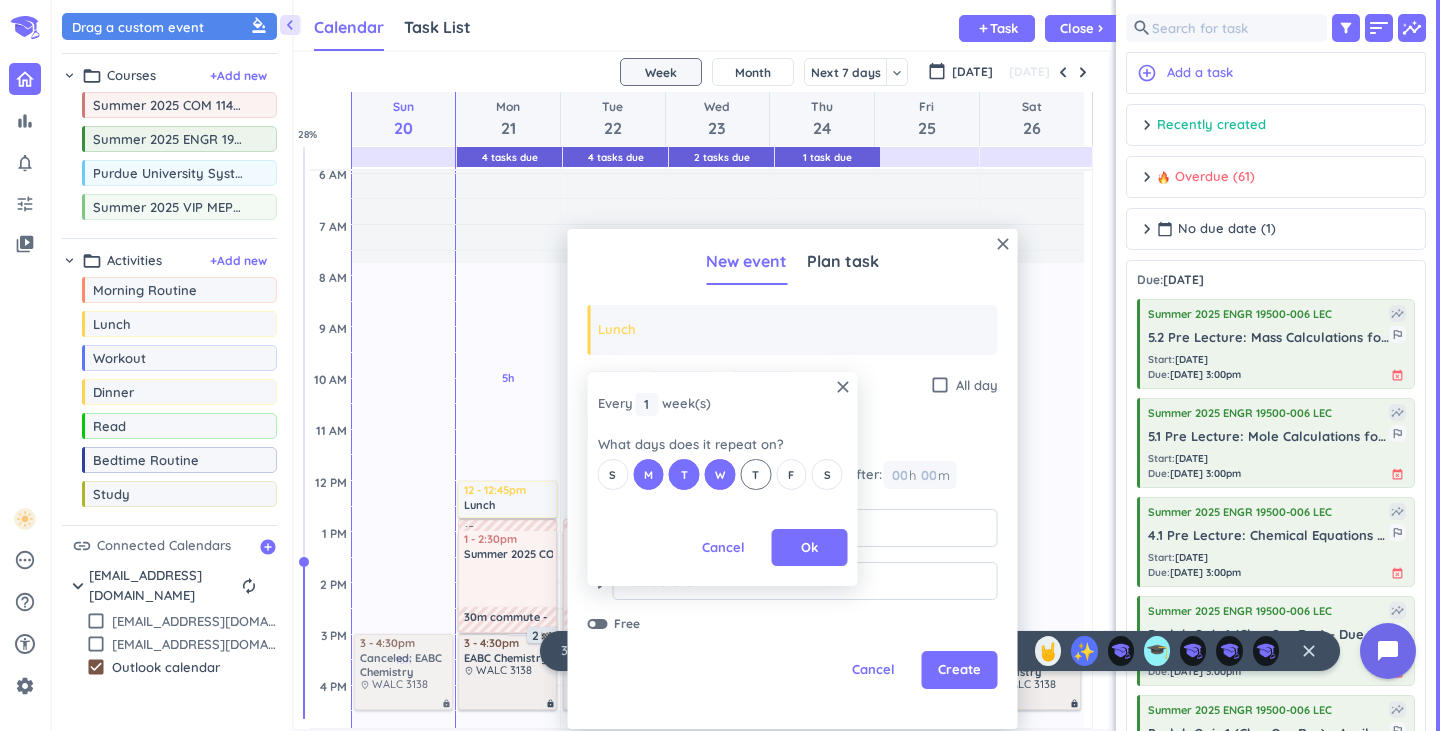 click on "T" at bounding box center [755, 475] 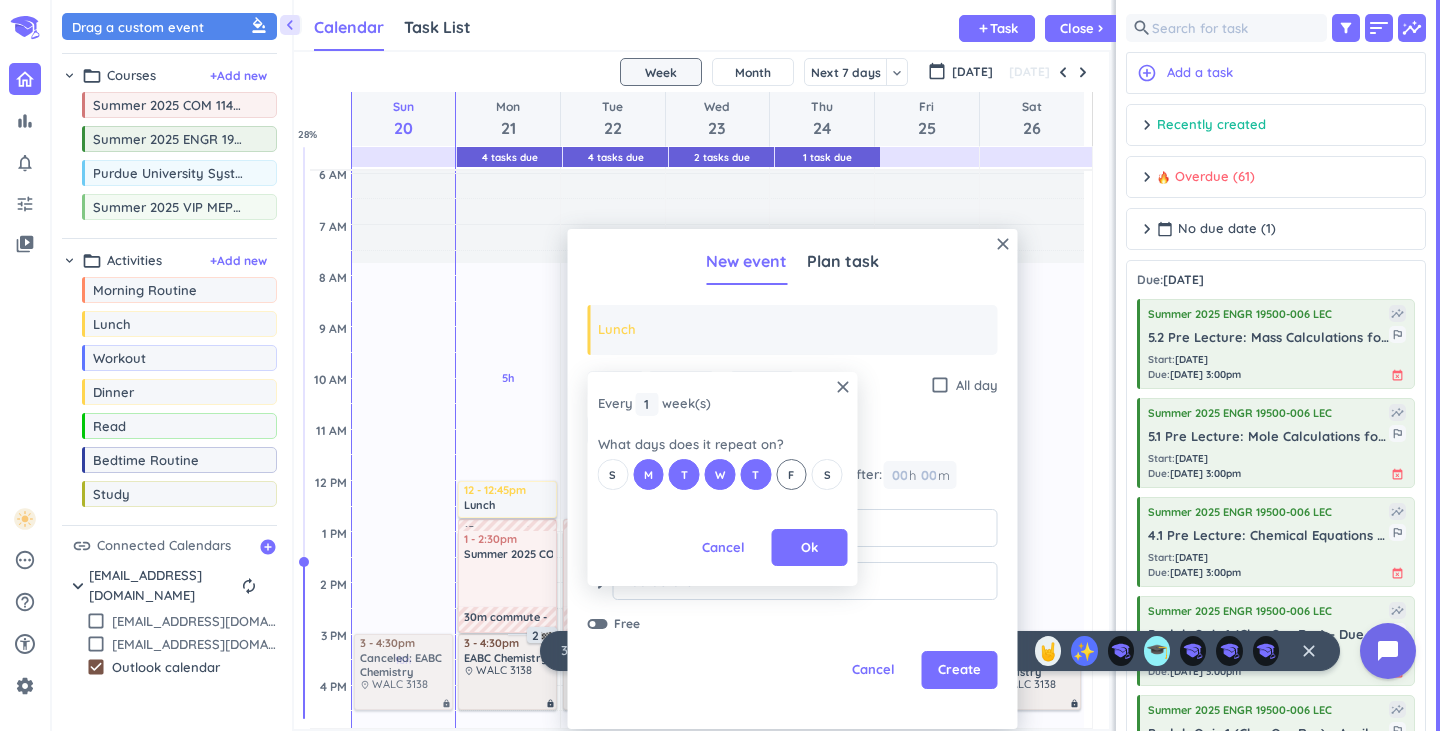 click on "F" at bounding box center [791, 474] 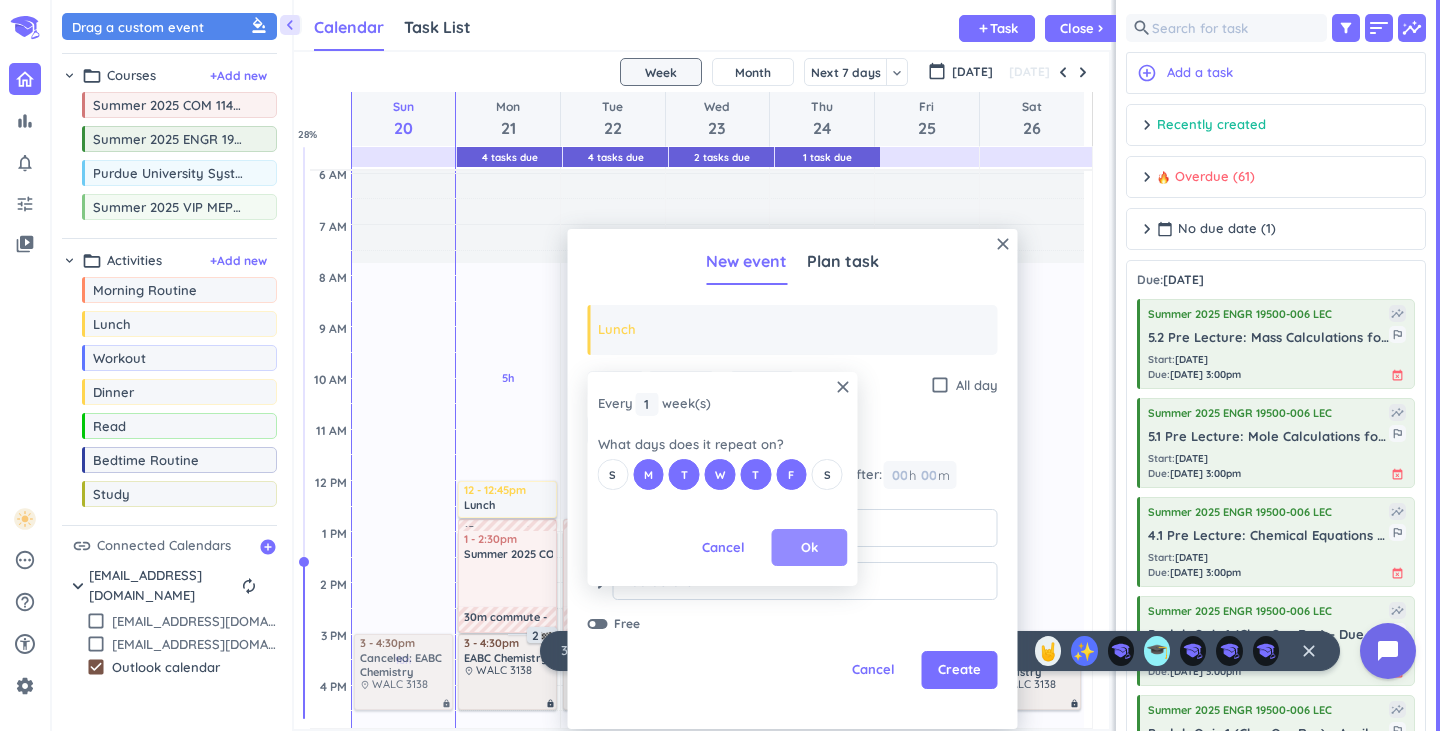 click on "Ok" at bounding box center [809, 548] 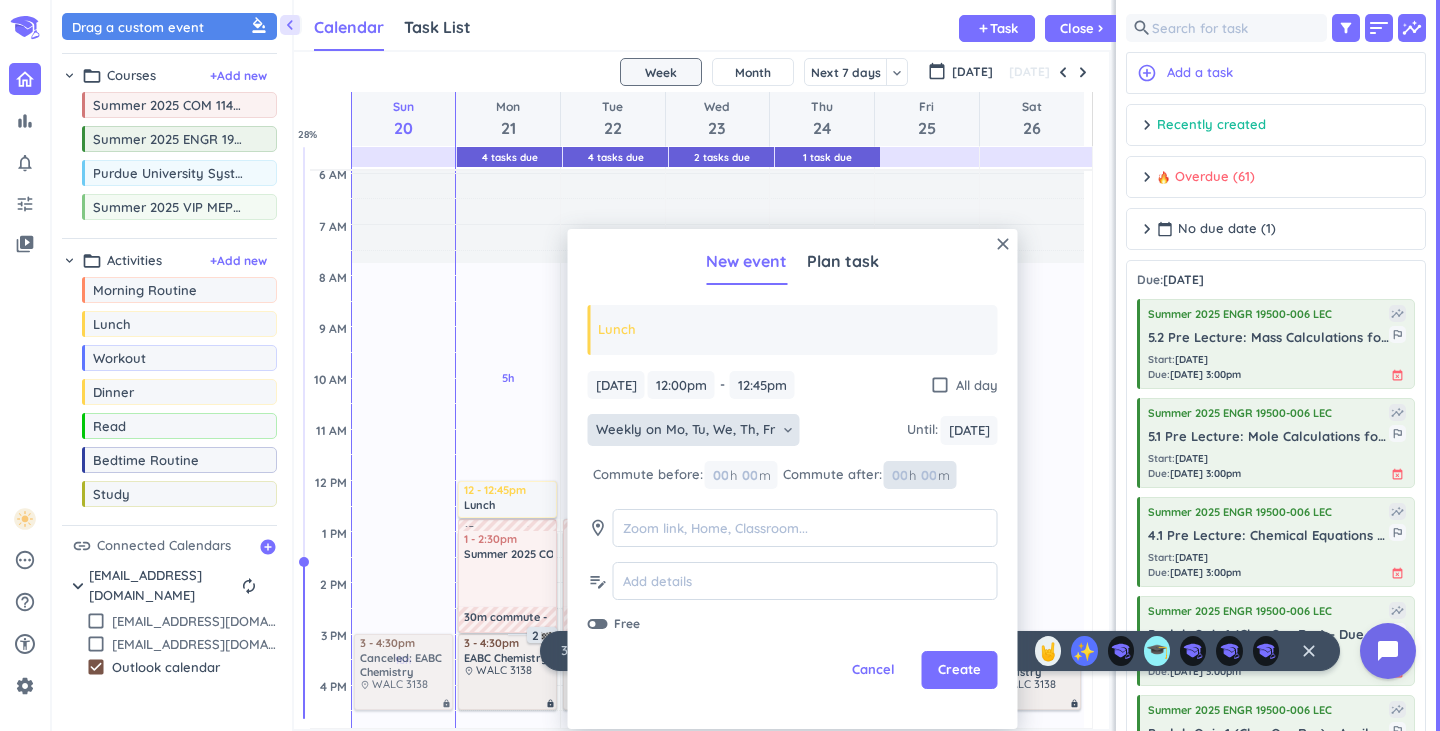 click at bounding box center (928, 475) 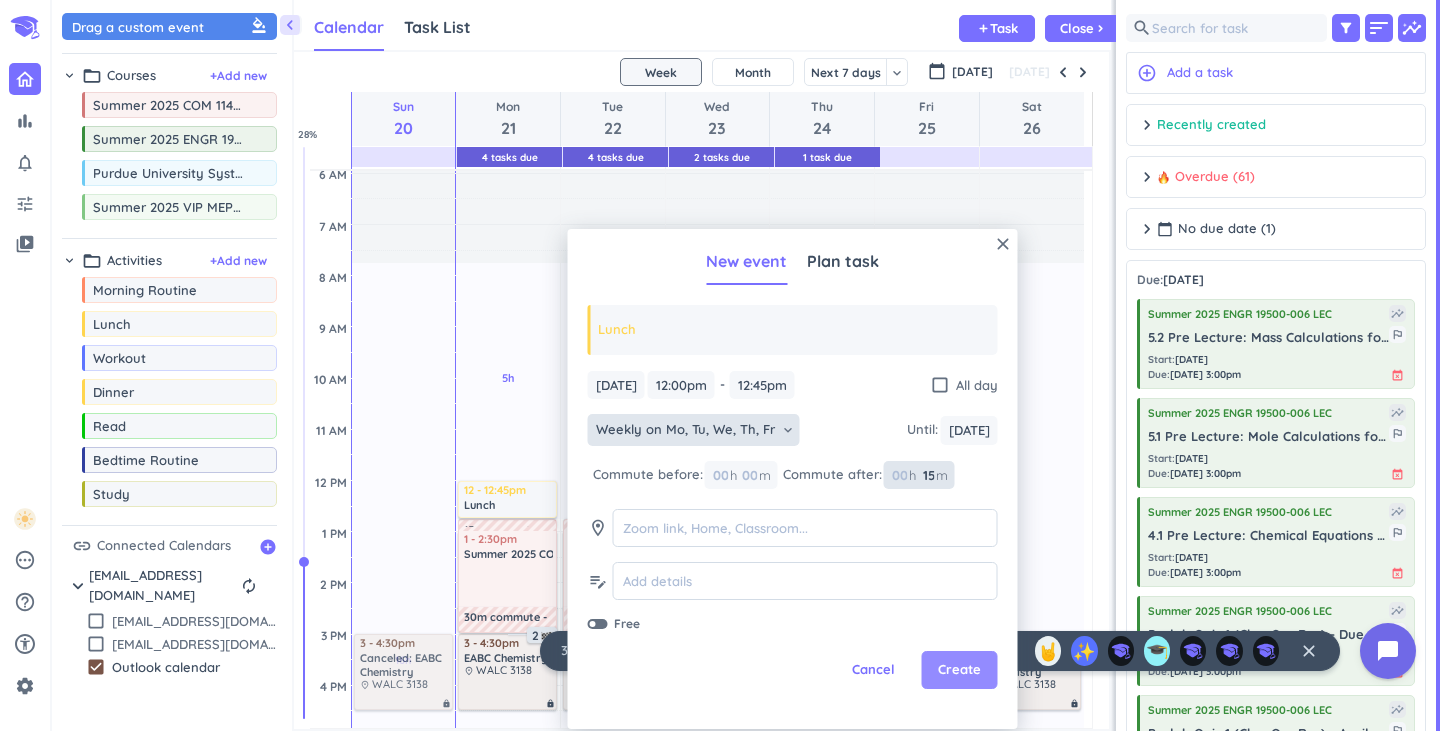 type on "15" 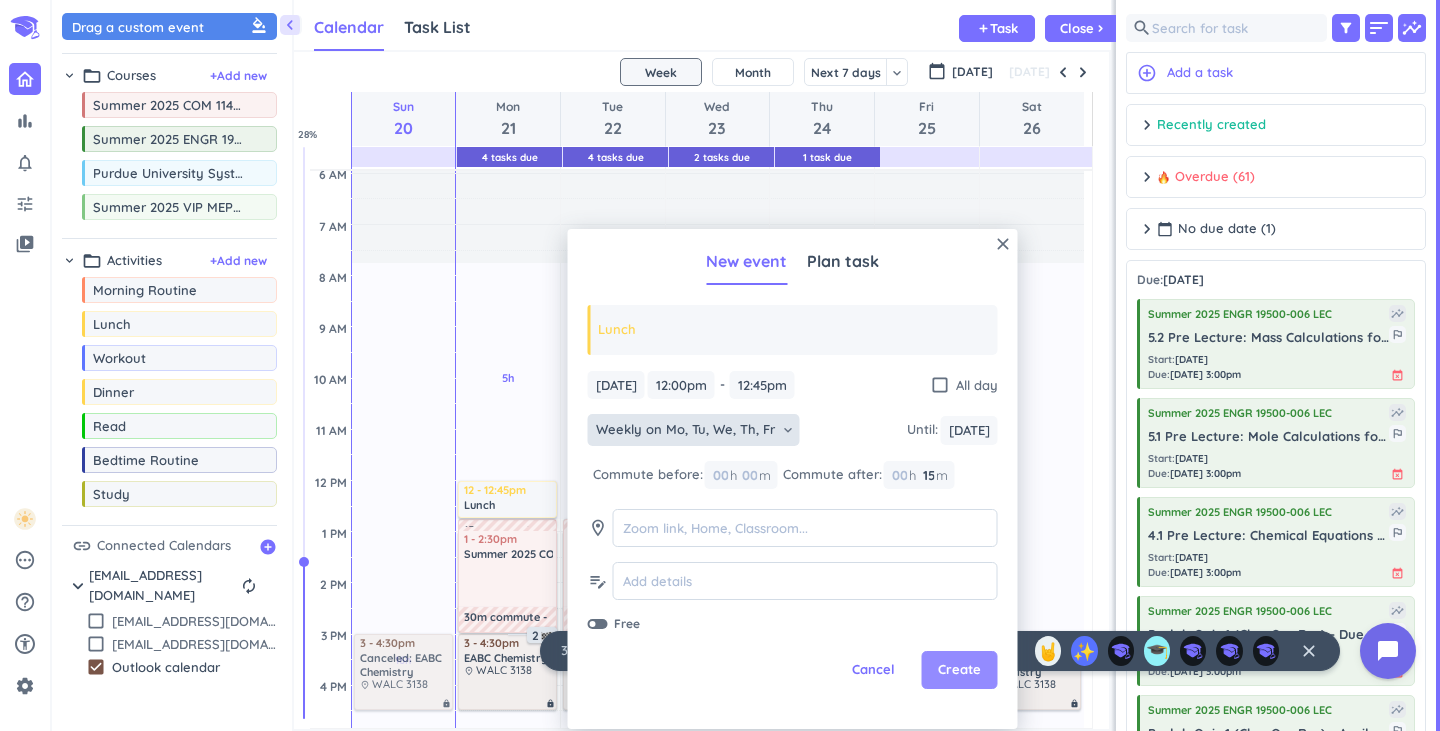 click on "Create" at bounding box center (959, 670) 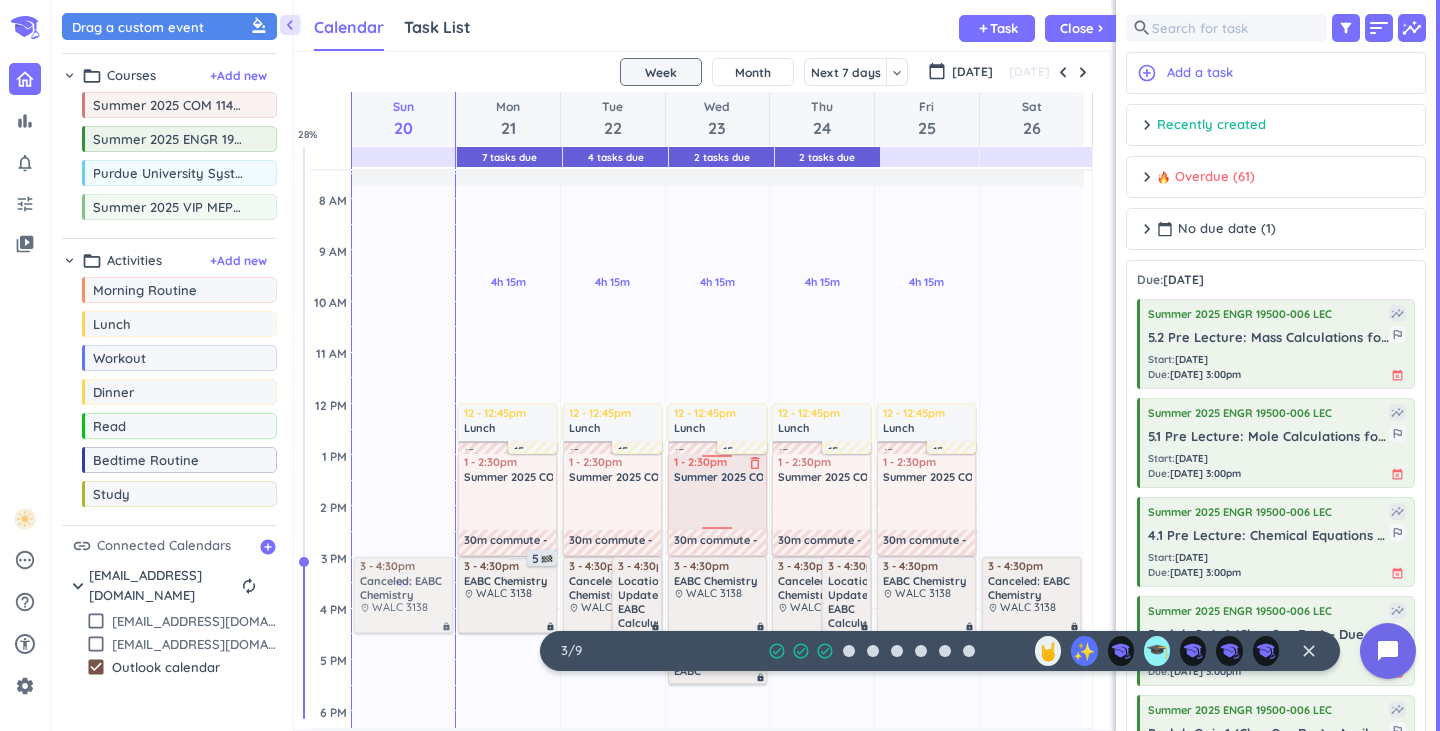scroll, scrollTop: 200, scrollLeft: 0, axis: vertical 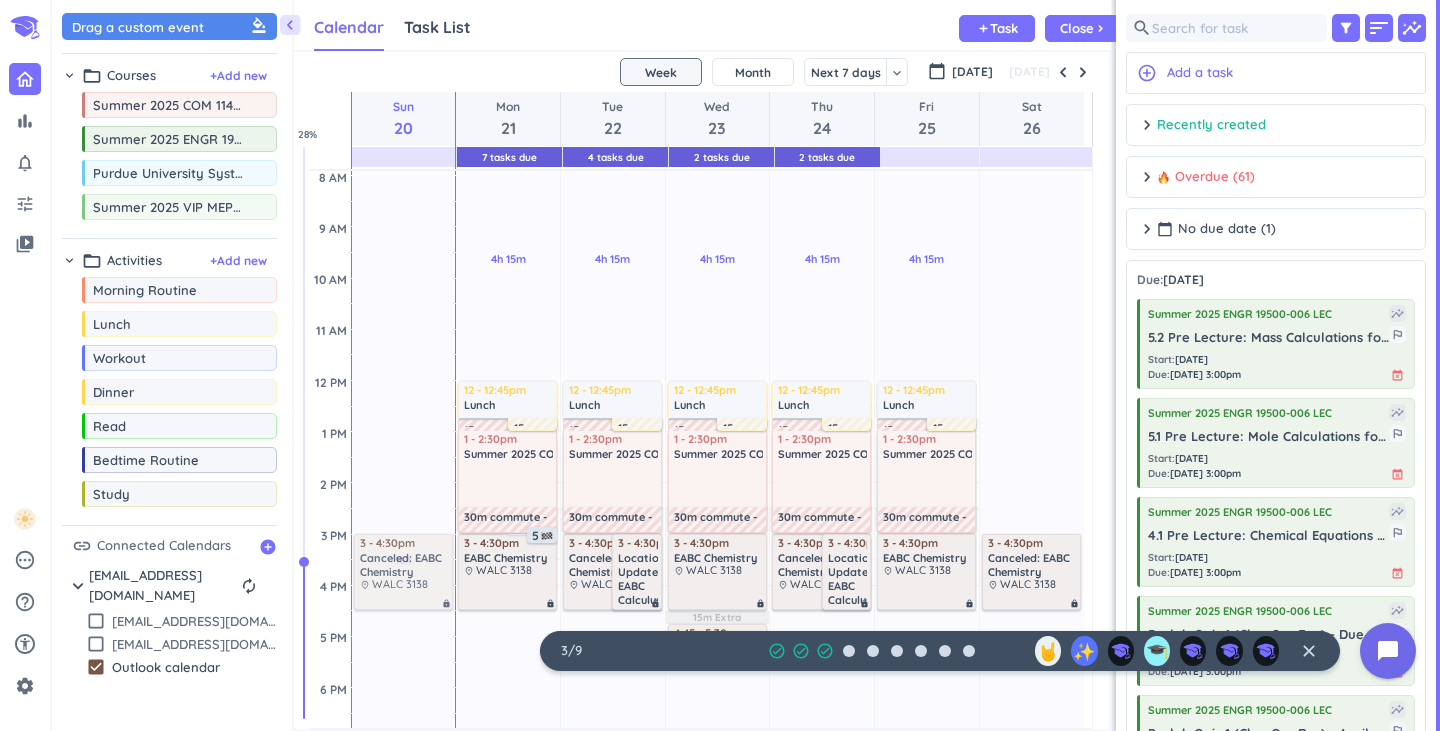 click on "15m commute" at bounding box center [555, 423] 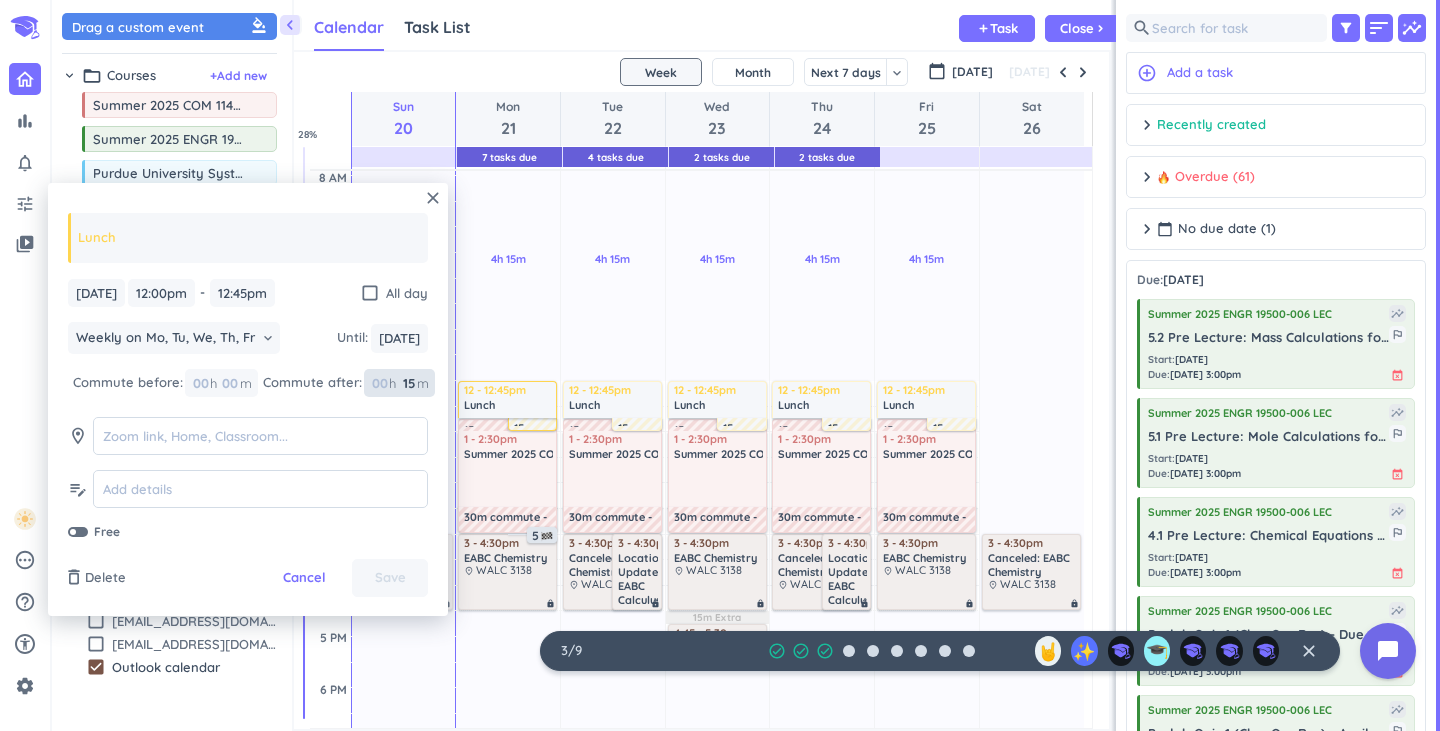 drag, startPoint x: 399, startPoint y: 383, endPoint x: 431, endPoint y: 402, distance: 37.215588 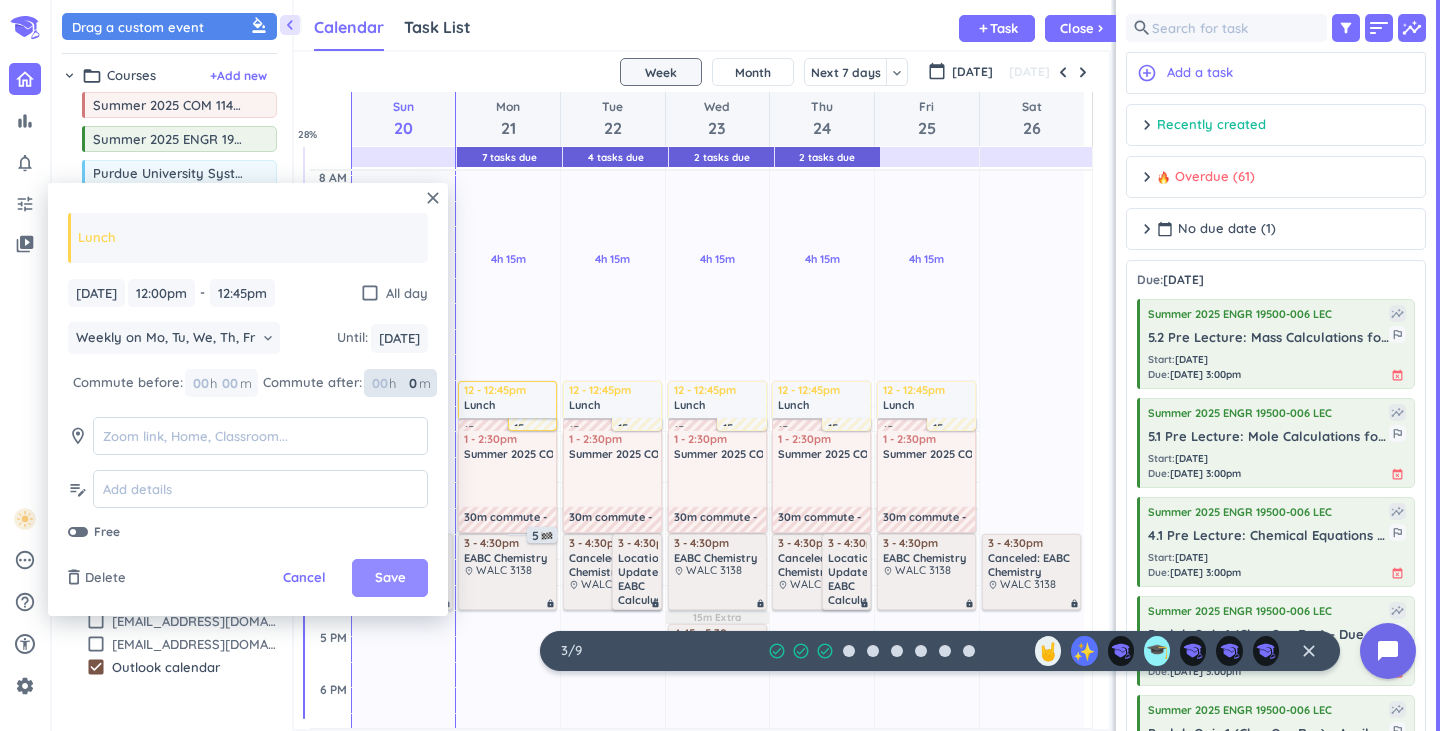 type on "0" 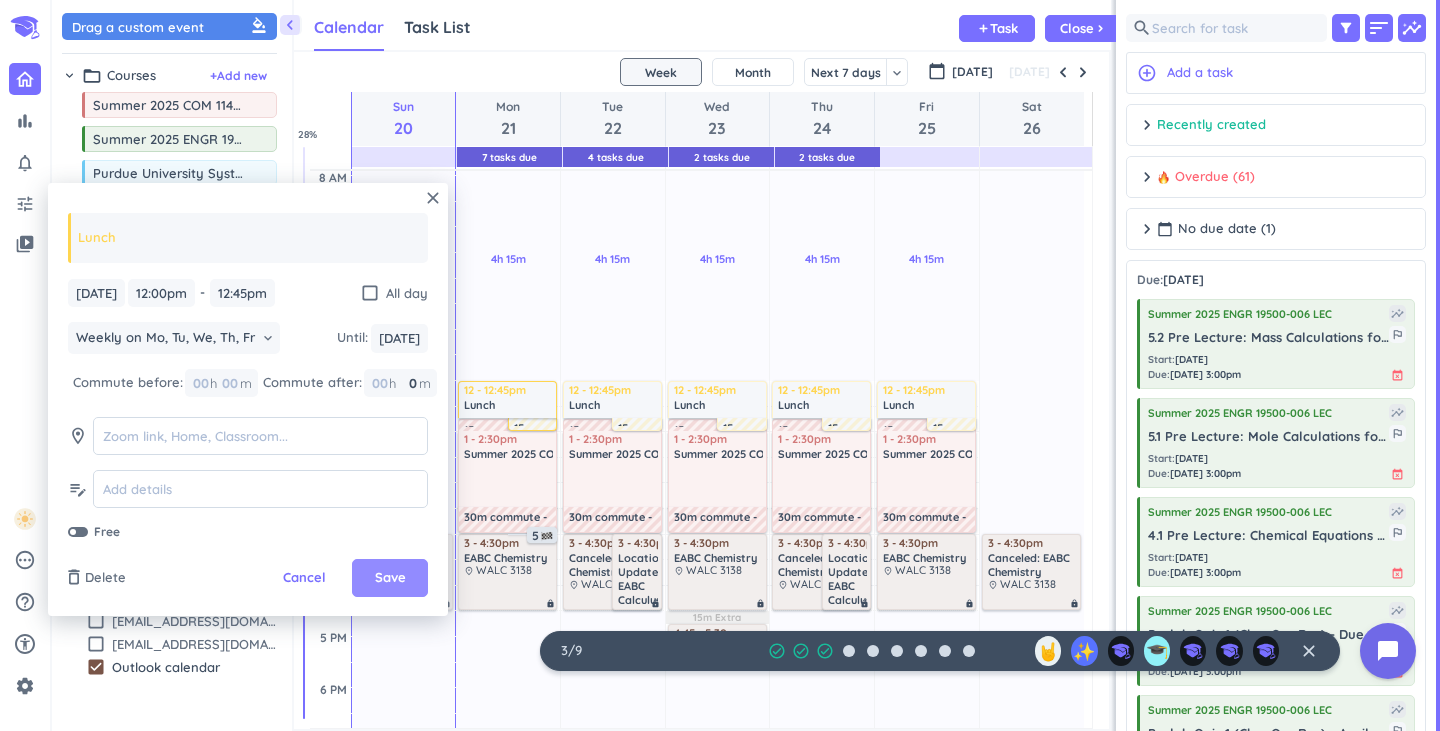 click on "Save" at bounding box center (390, 578) 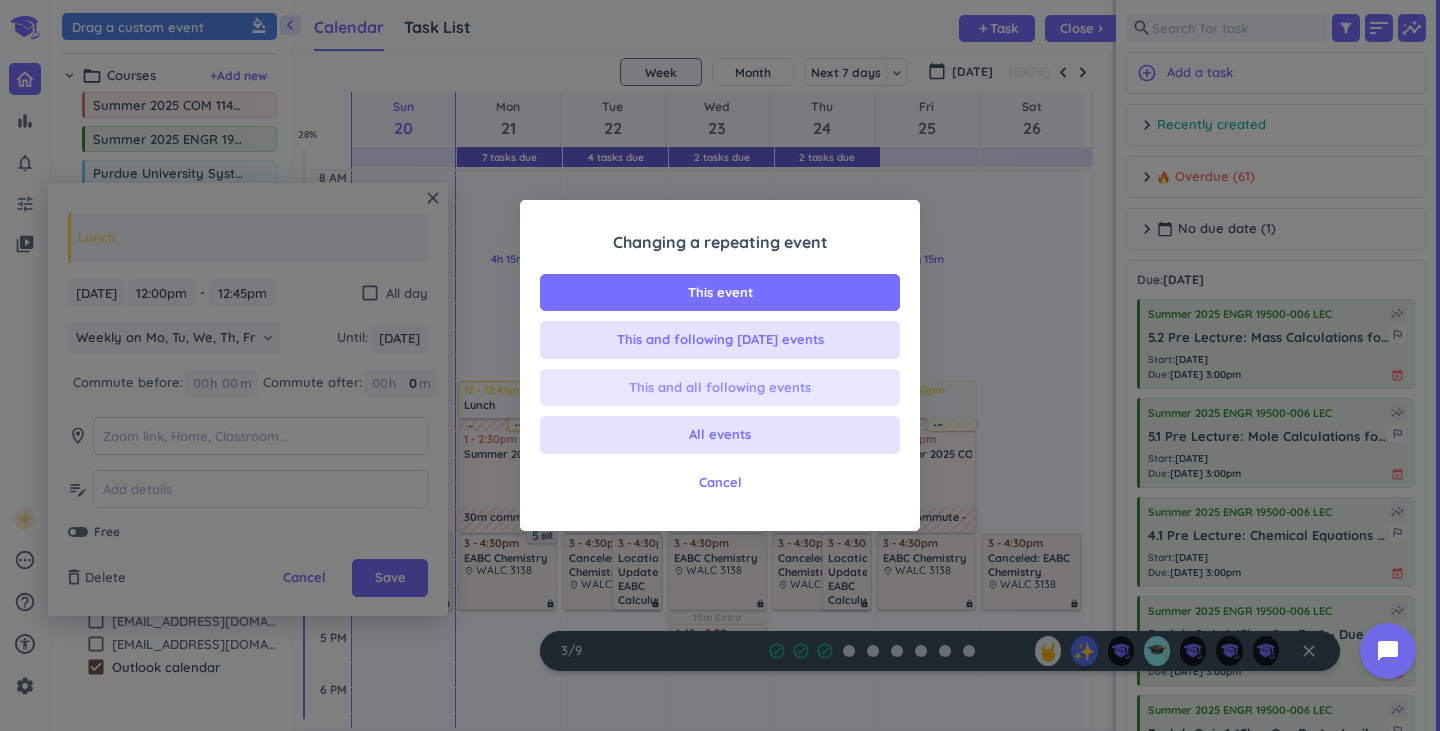 click on "This and all following events" at bounding box center (720, 388) 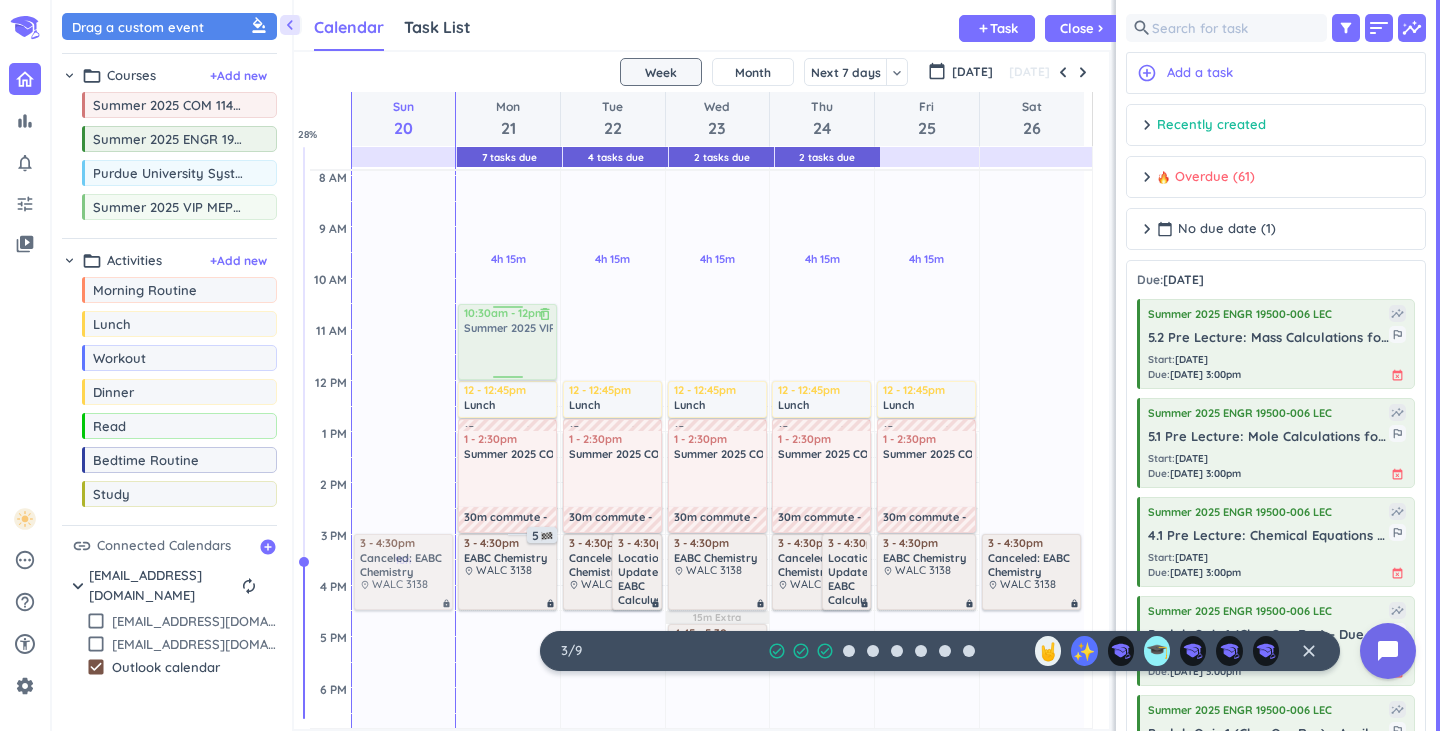 drag, startPoint x: 204, startPoint y: 214, endPoint x: 523, endPoint y: 306, distance: 332.0015 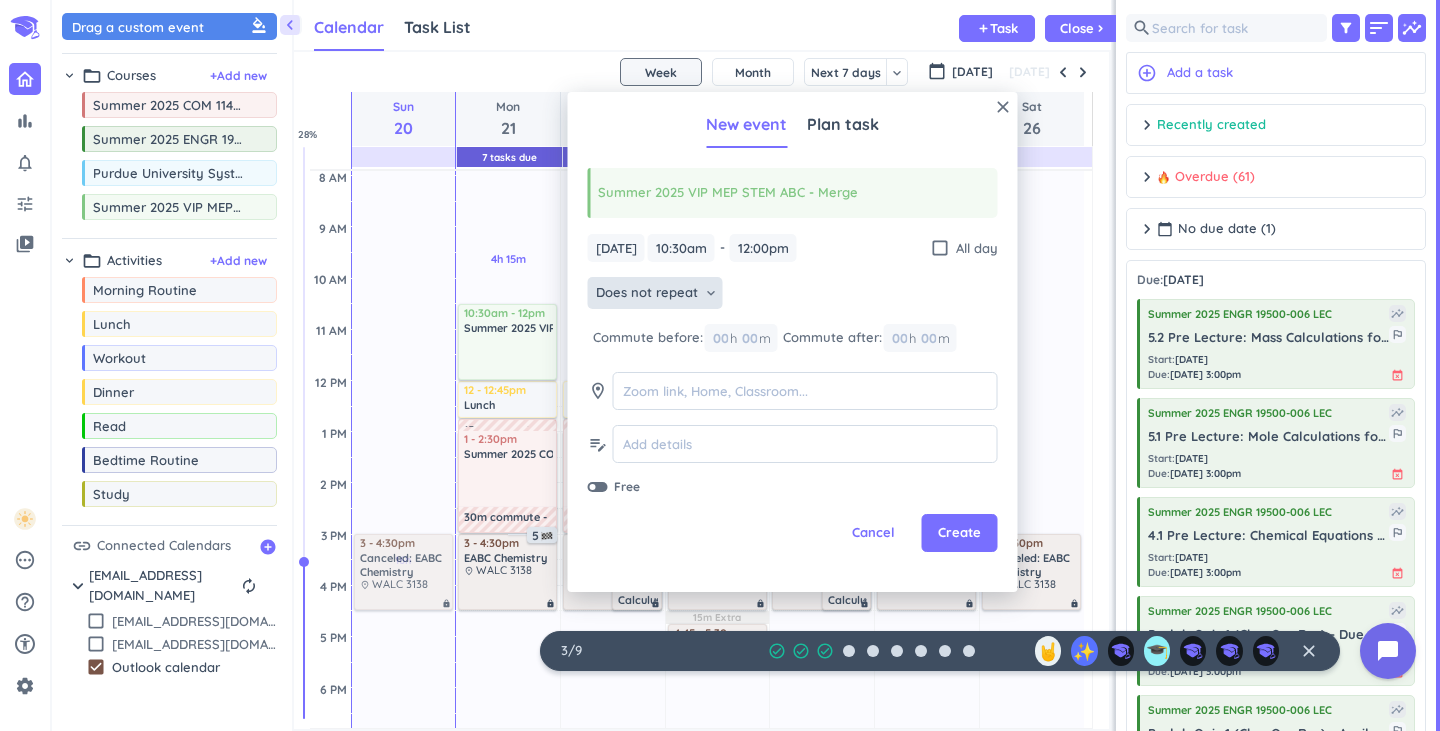 click on "Does not repeat" at bounding box center (647, 293) 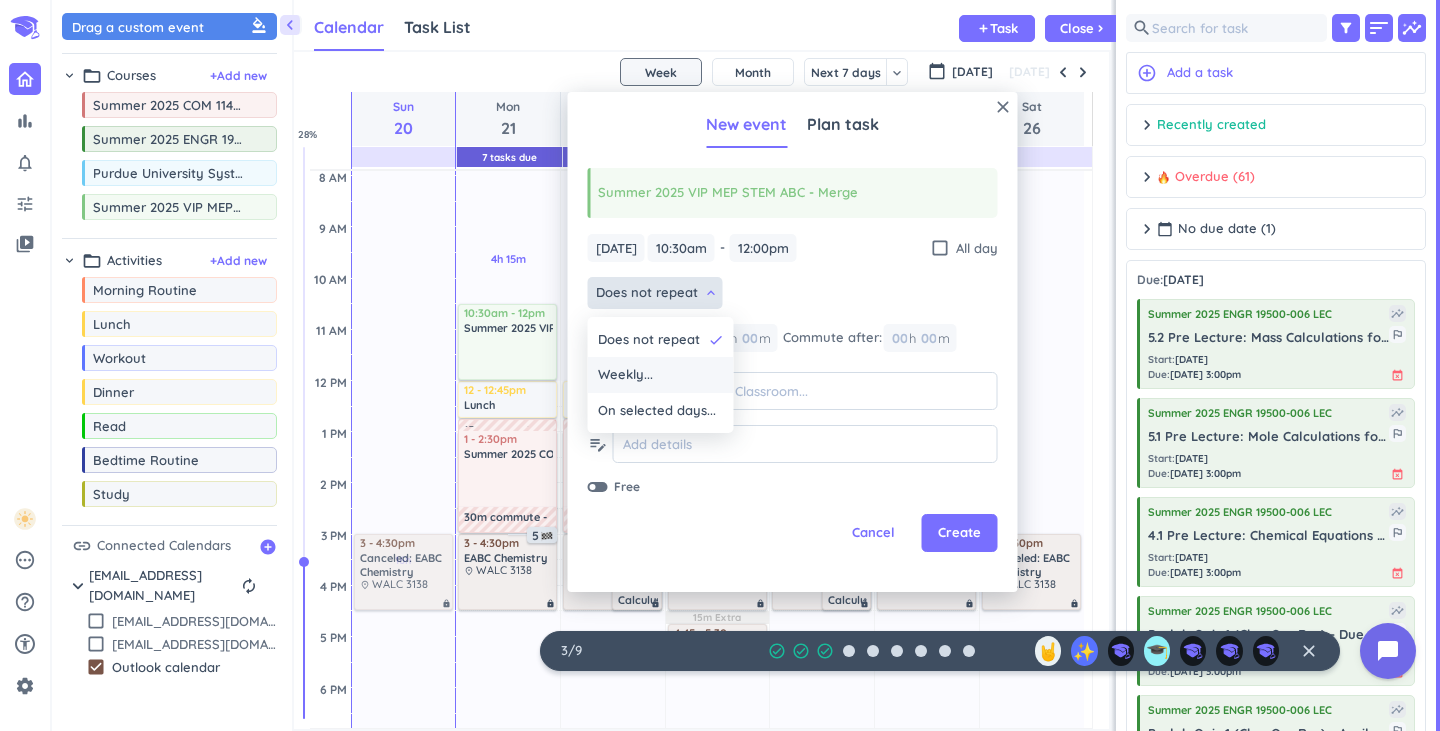 click on "Weekly..." at bounding box center (661, 375) 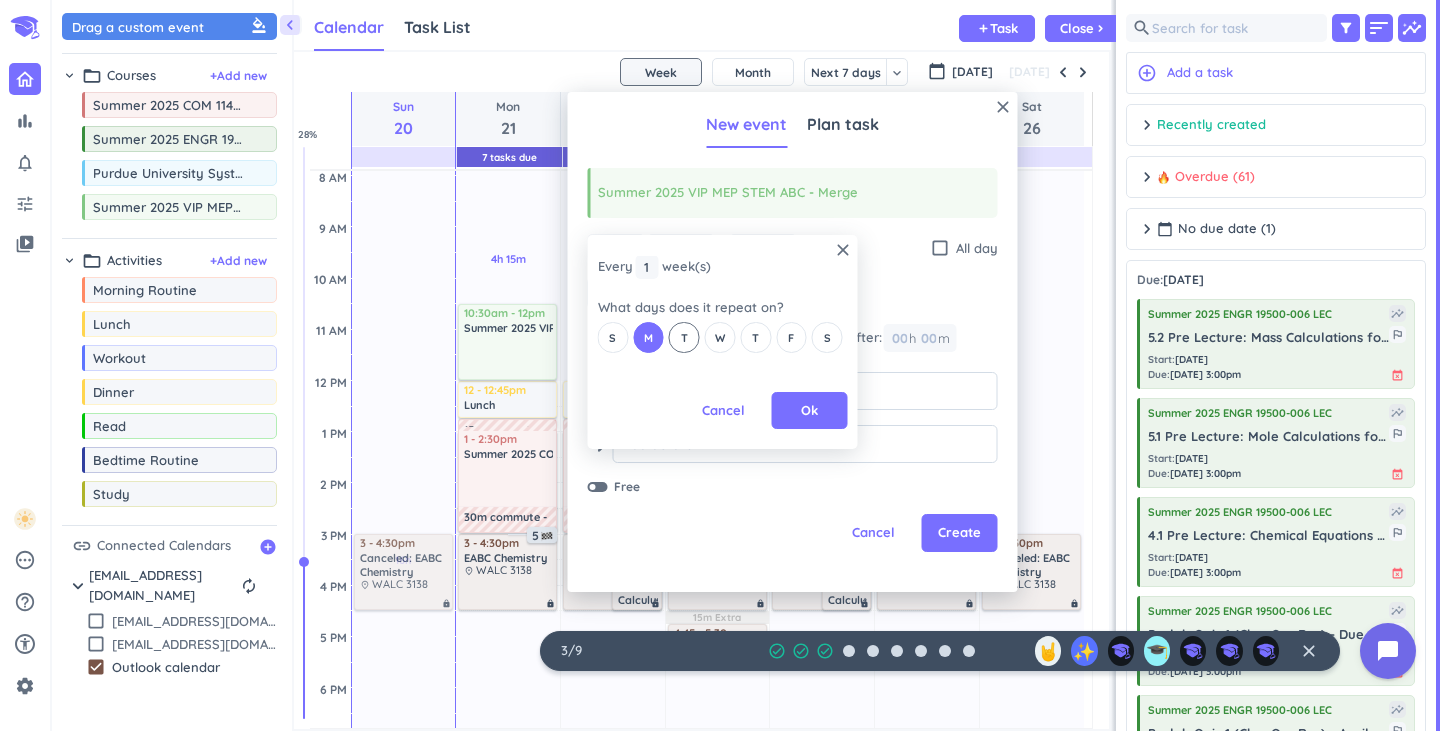 click on "T" at bounding box center [684, 337] 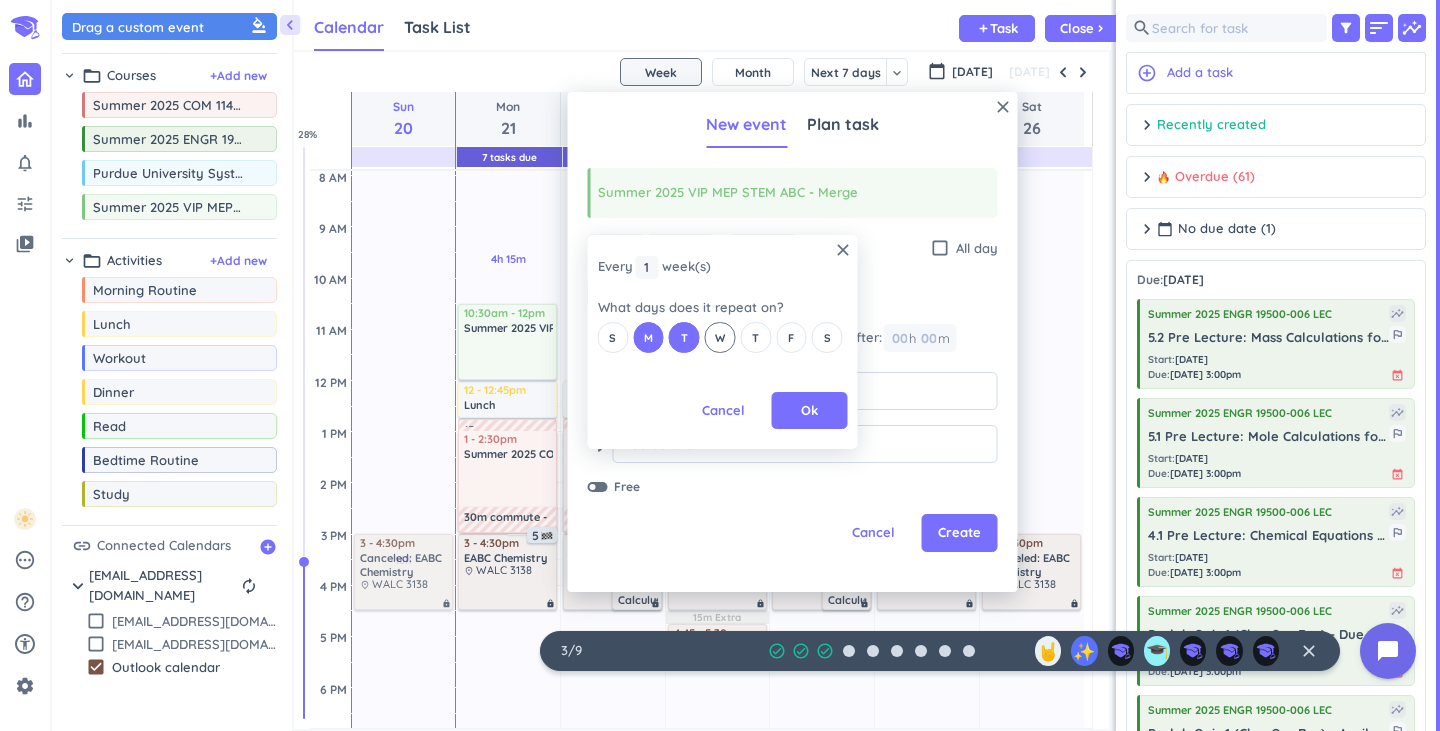 click on "W" at bounding box center [720, 338] 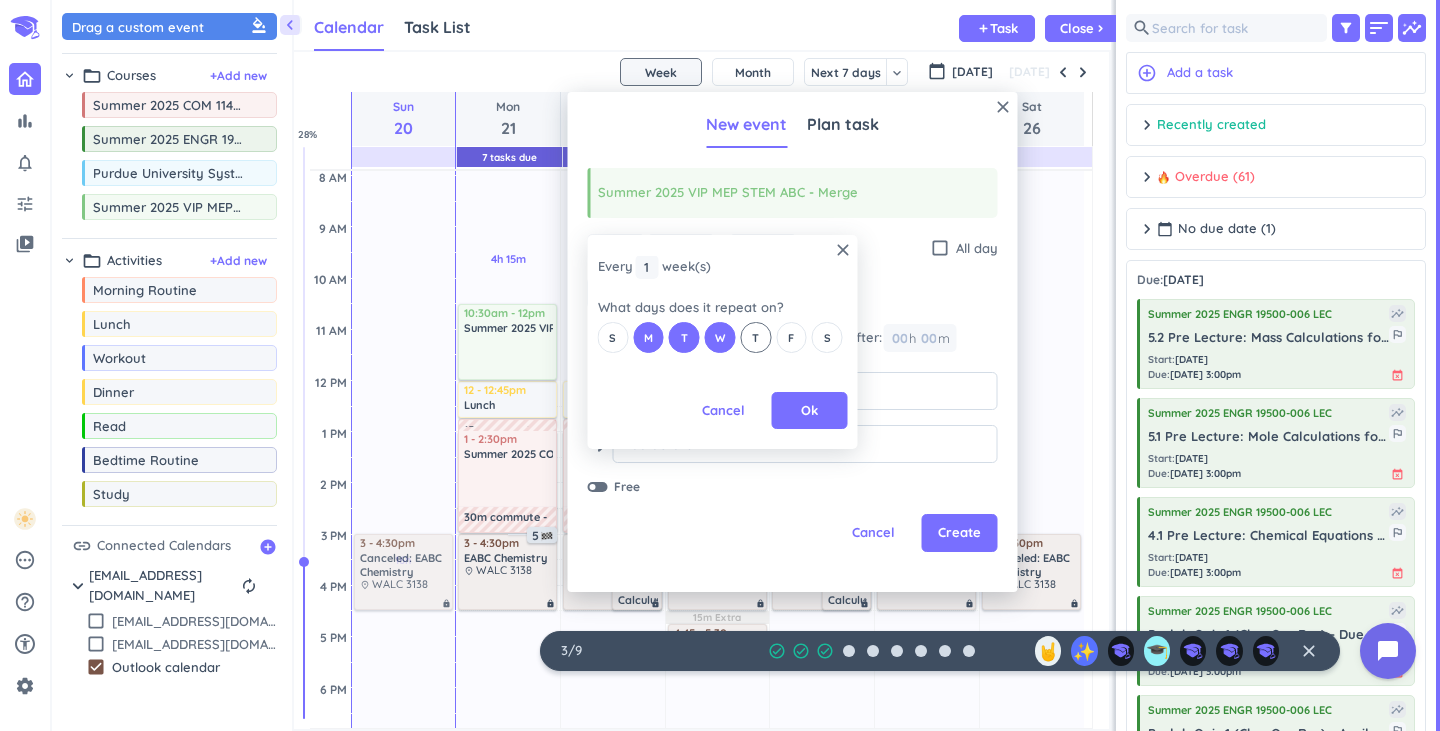 click on "T" at bounding box center (755, 337) 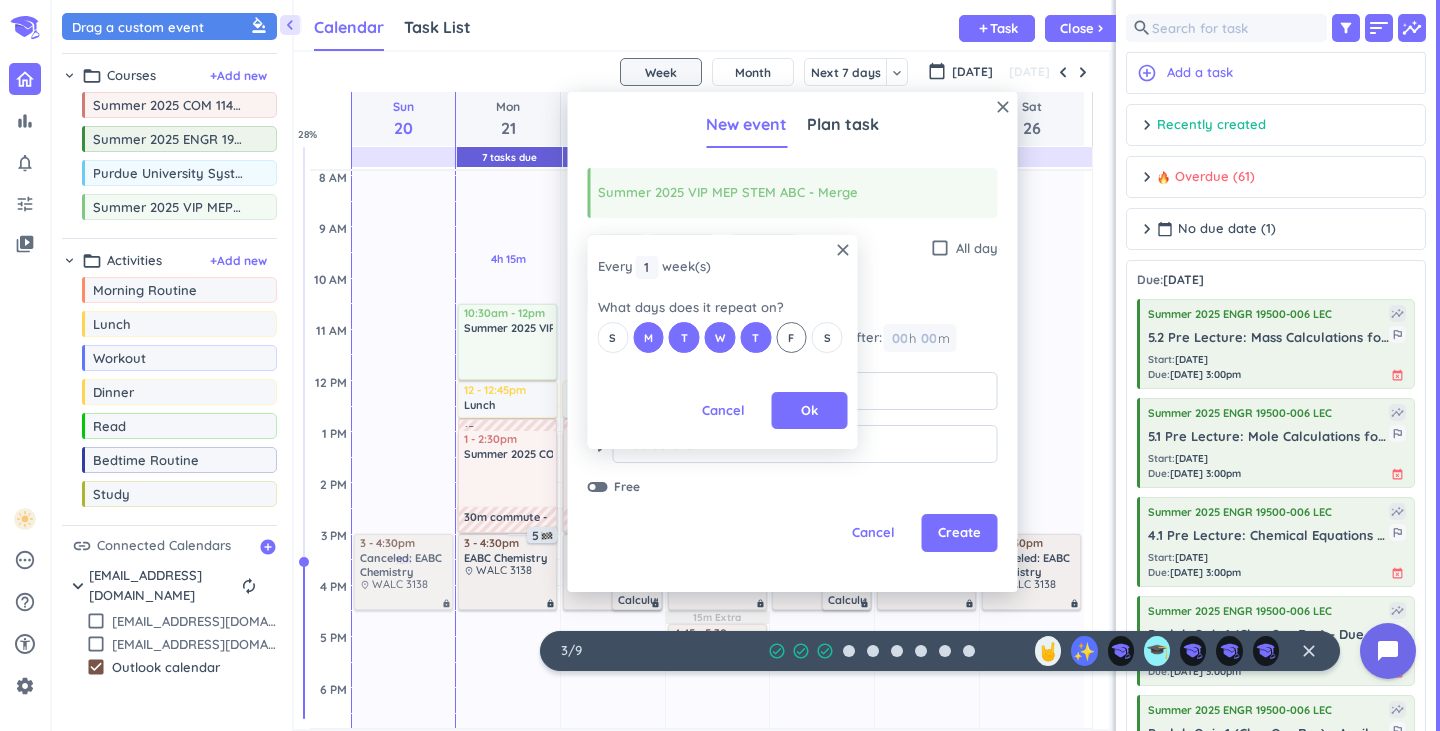 click on "F" at bounding box center (791, 337) 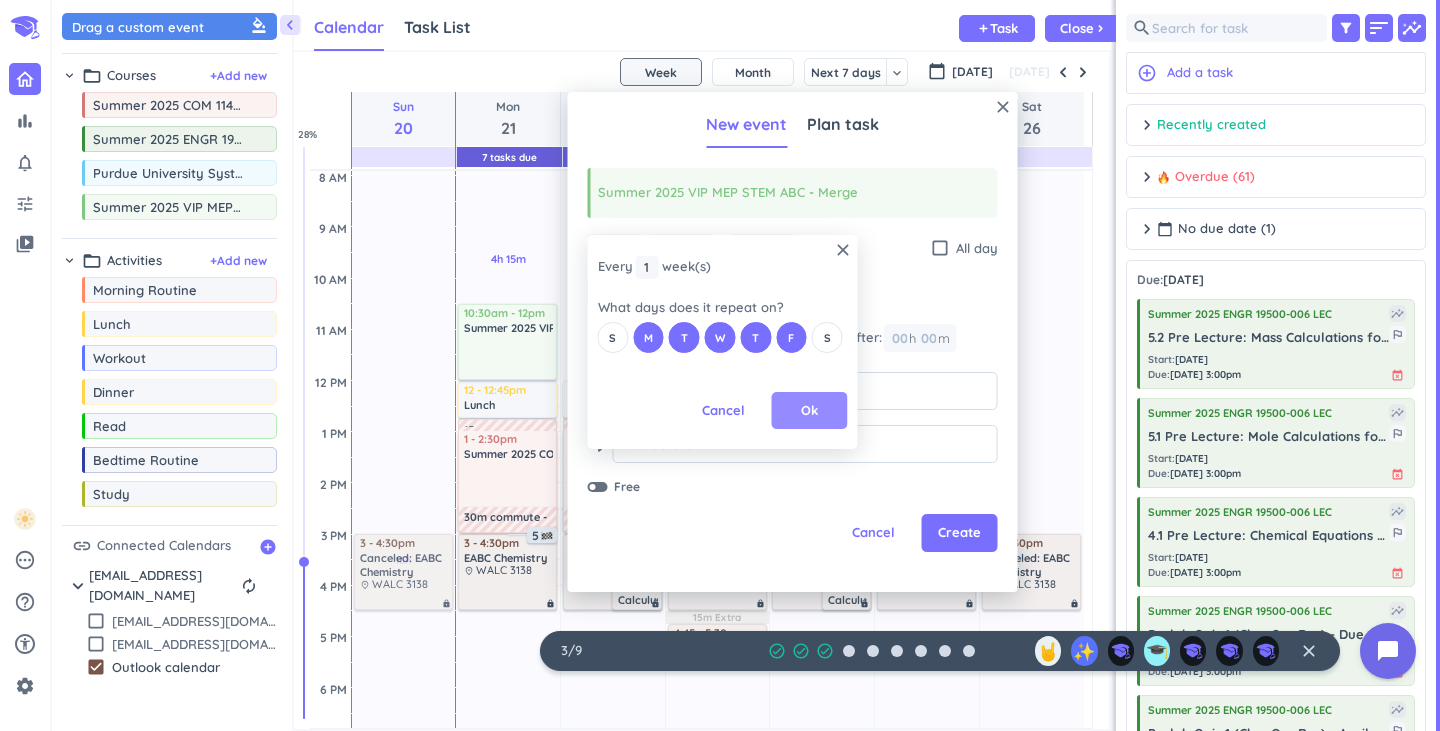 click on "Ok" at bounding box center (810, 411) 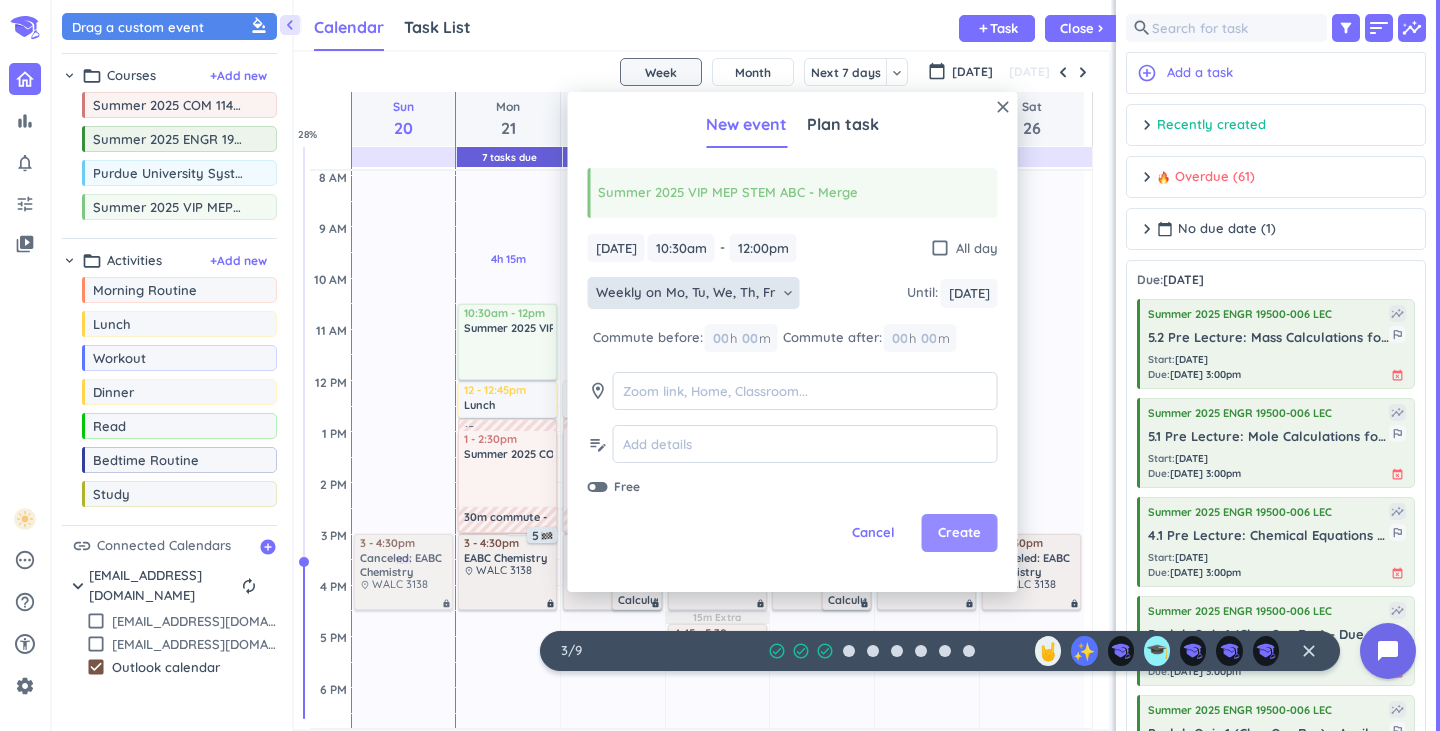 click on "Create" at bounding box center (959, 533) 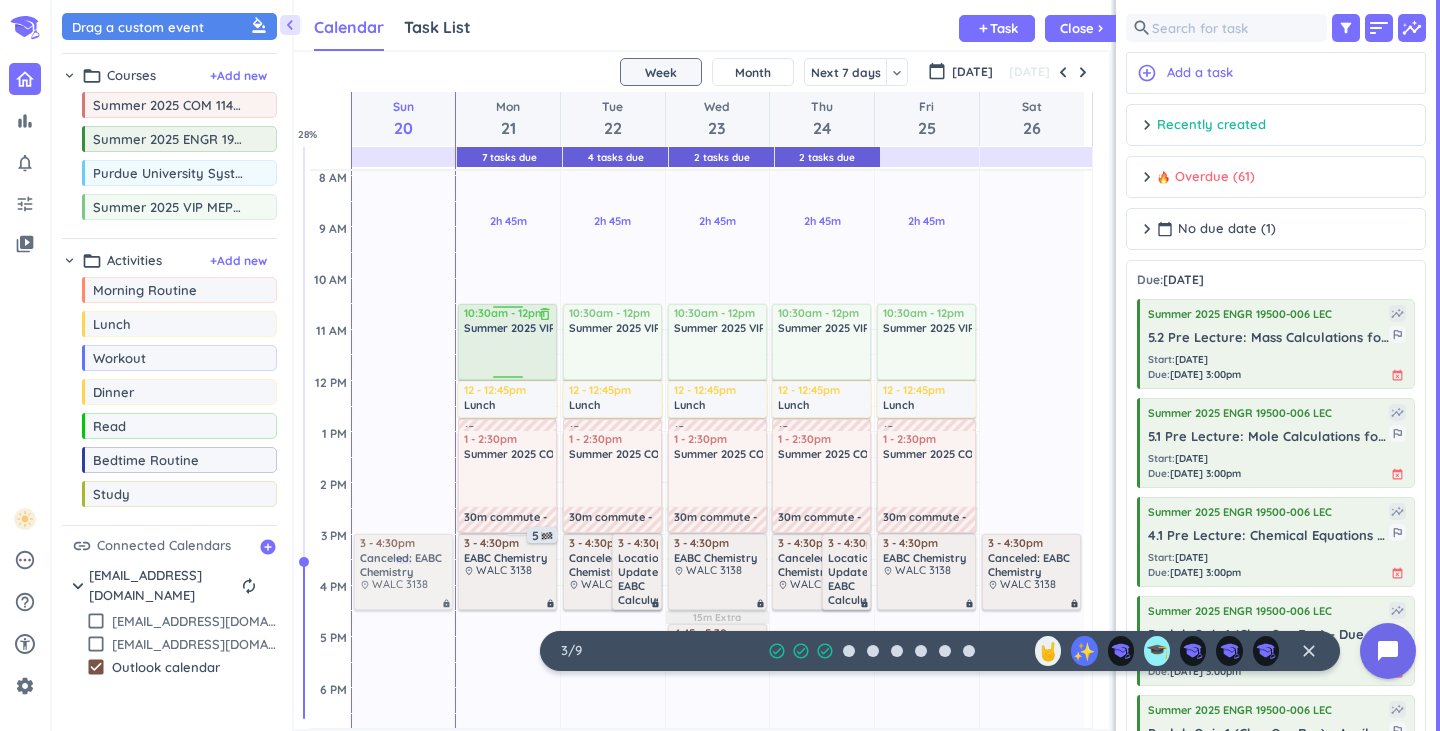 click on "Summer 2025 VIP MEP STEM ABC - Merge" at bounding box center (572, 328) 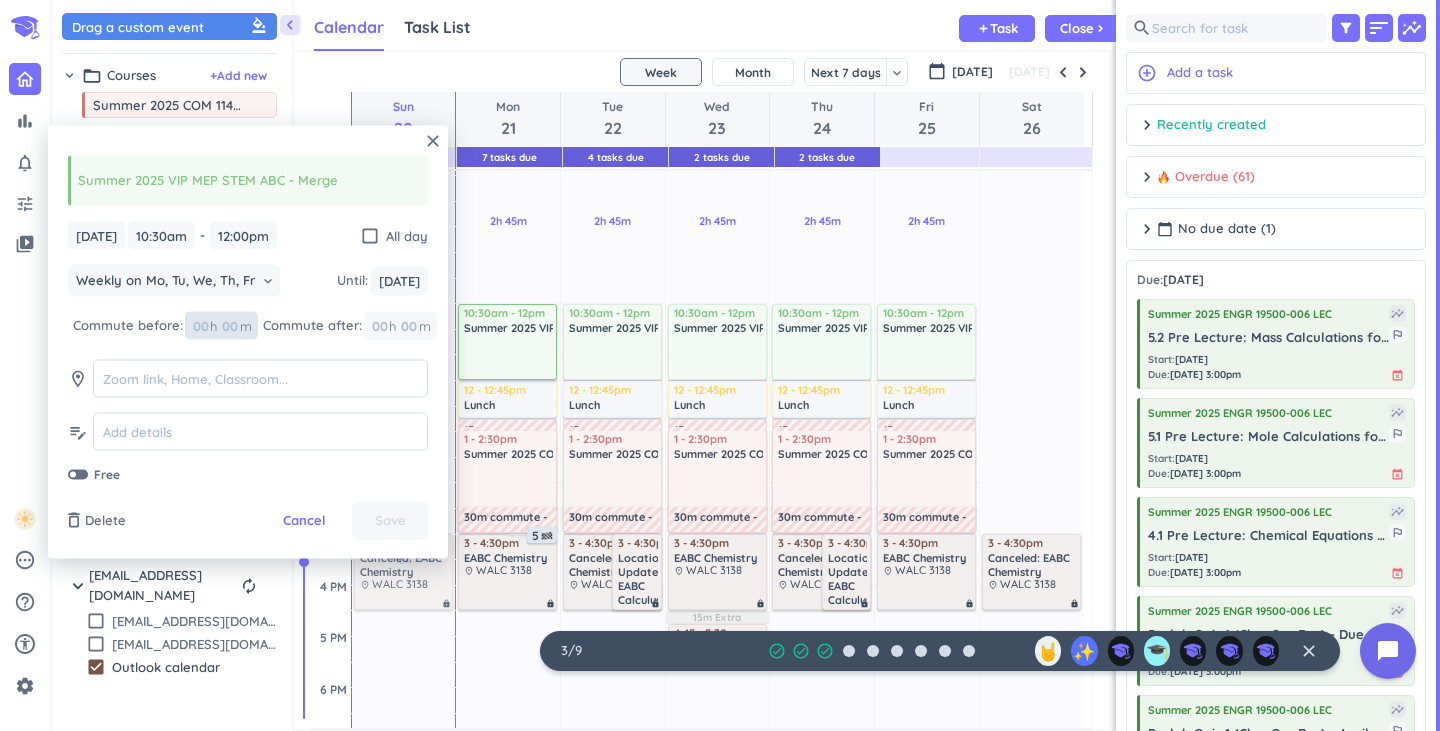 click on "00" at bounding box center [236, 325] 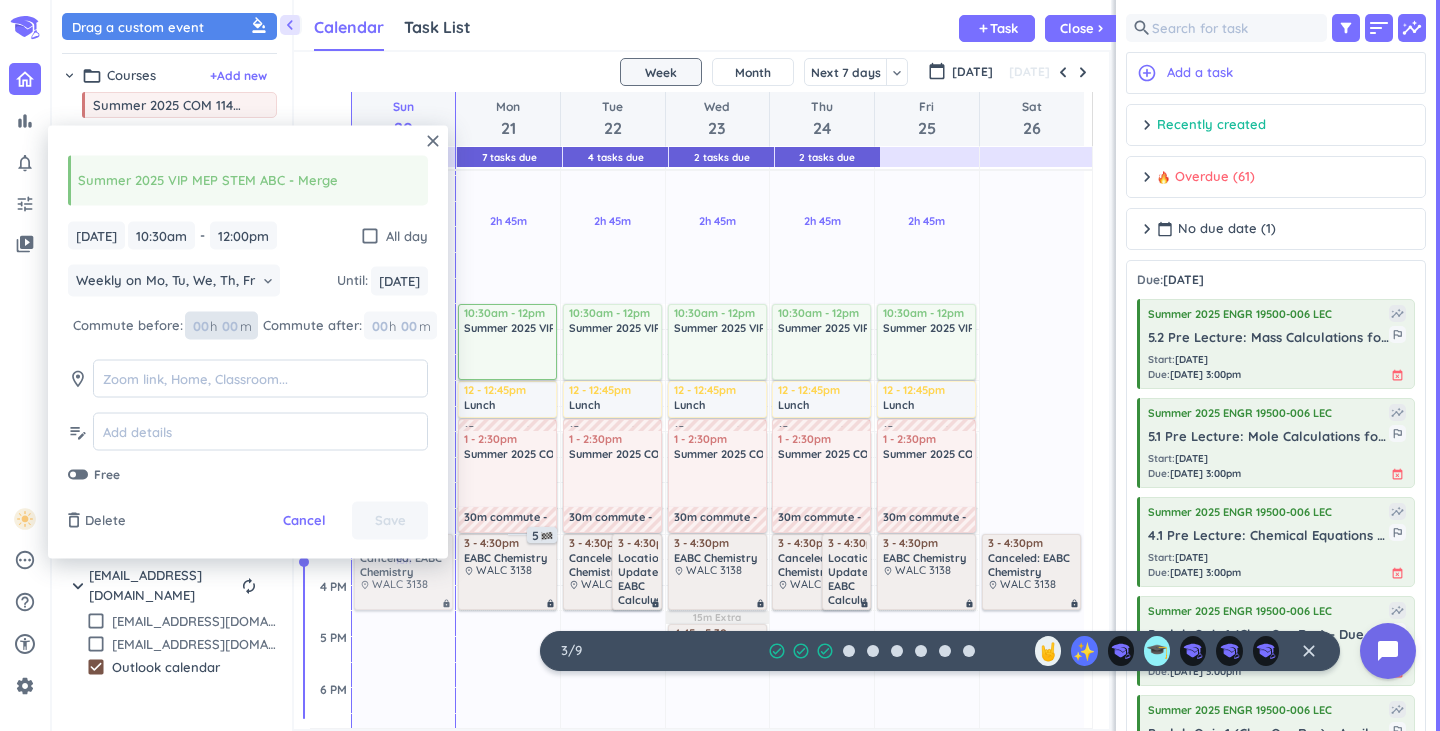 click at bounding box center (229, 325) 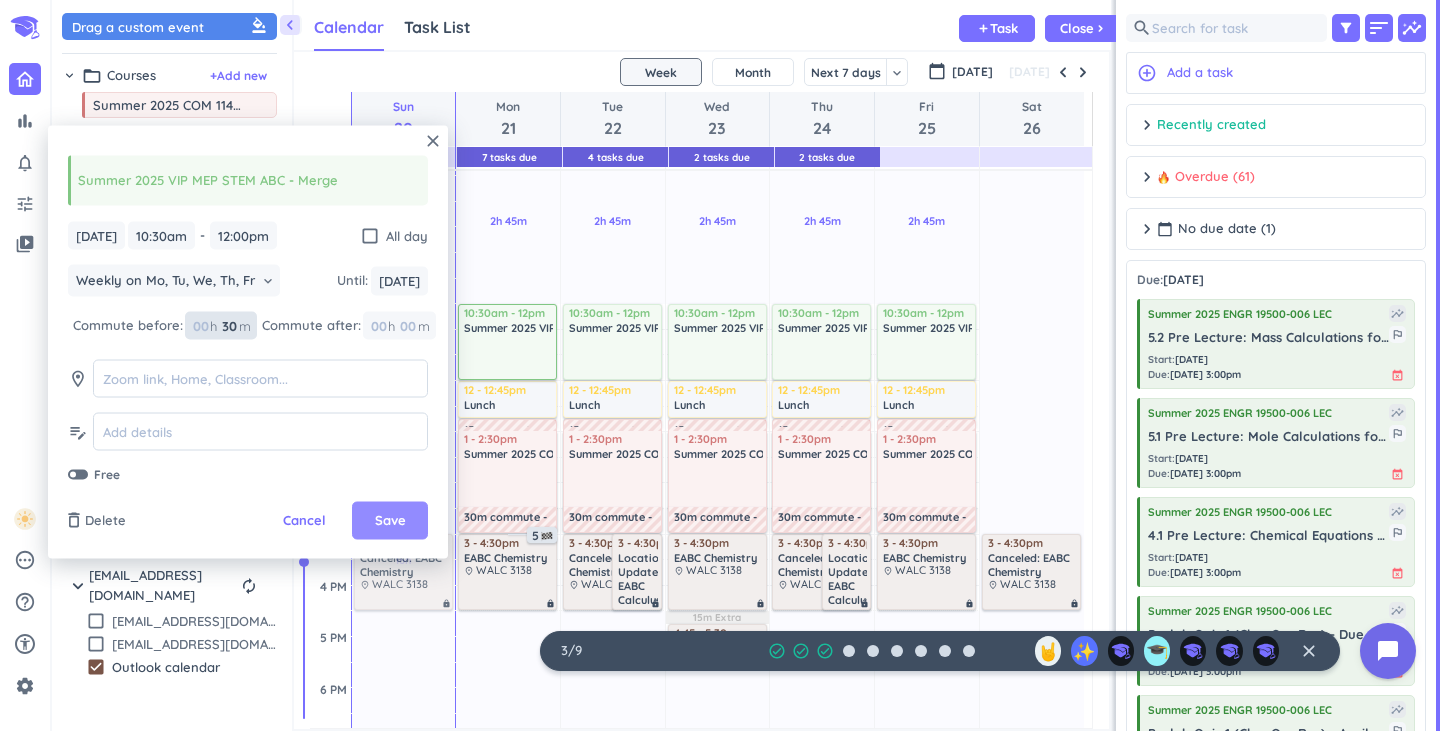 type on "30" 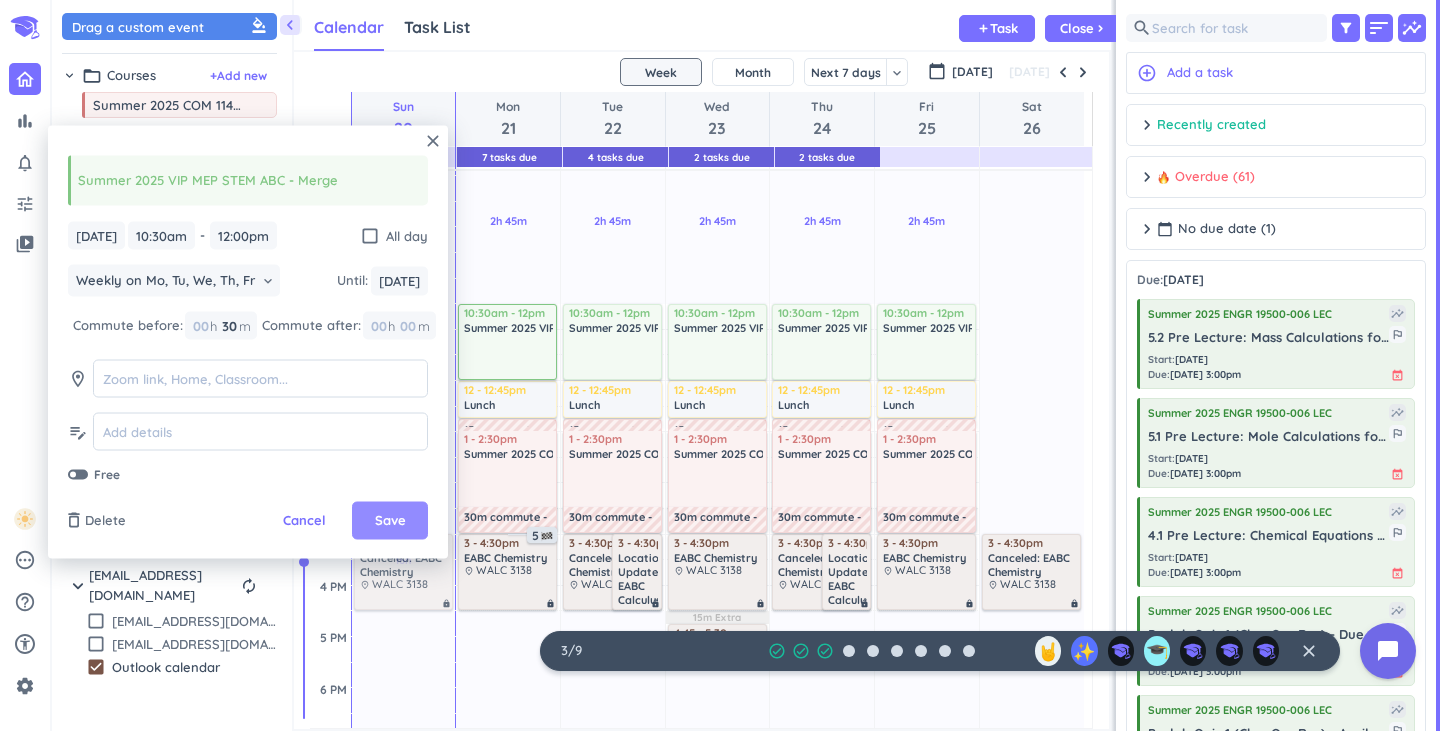 click on "Save" at bounding box center [390, 521] 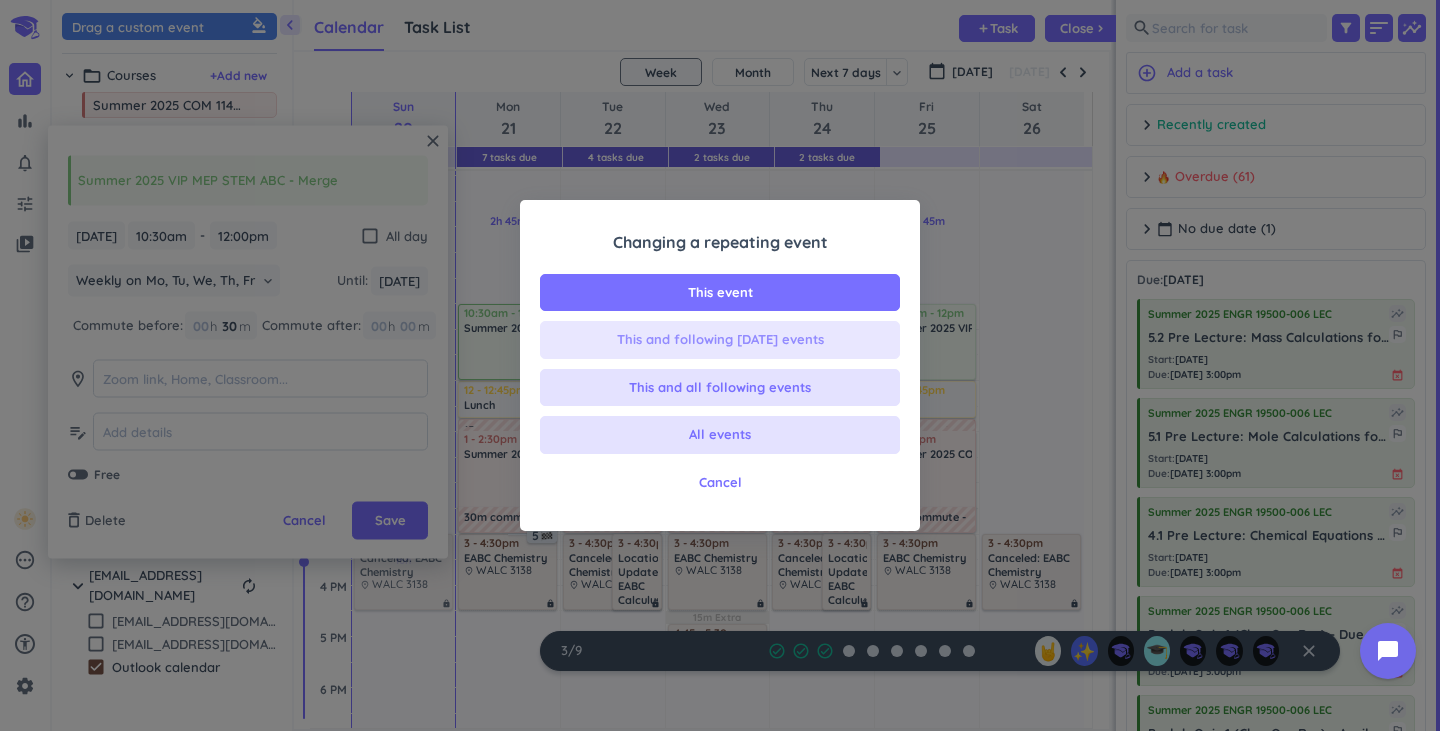 click on "This and following [DATE] events" at bounding box center (720, 340) 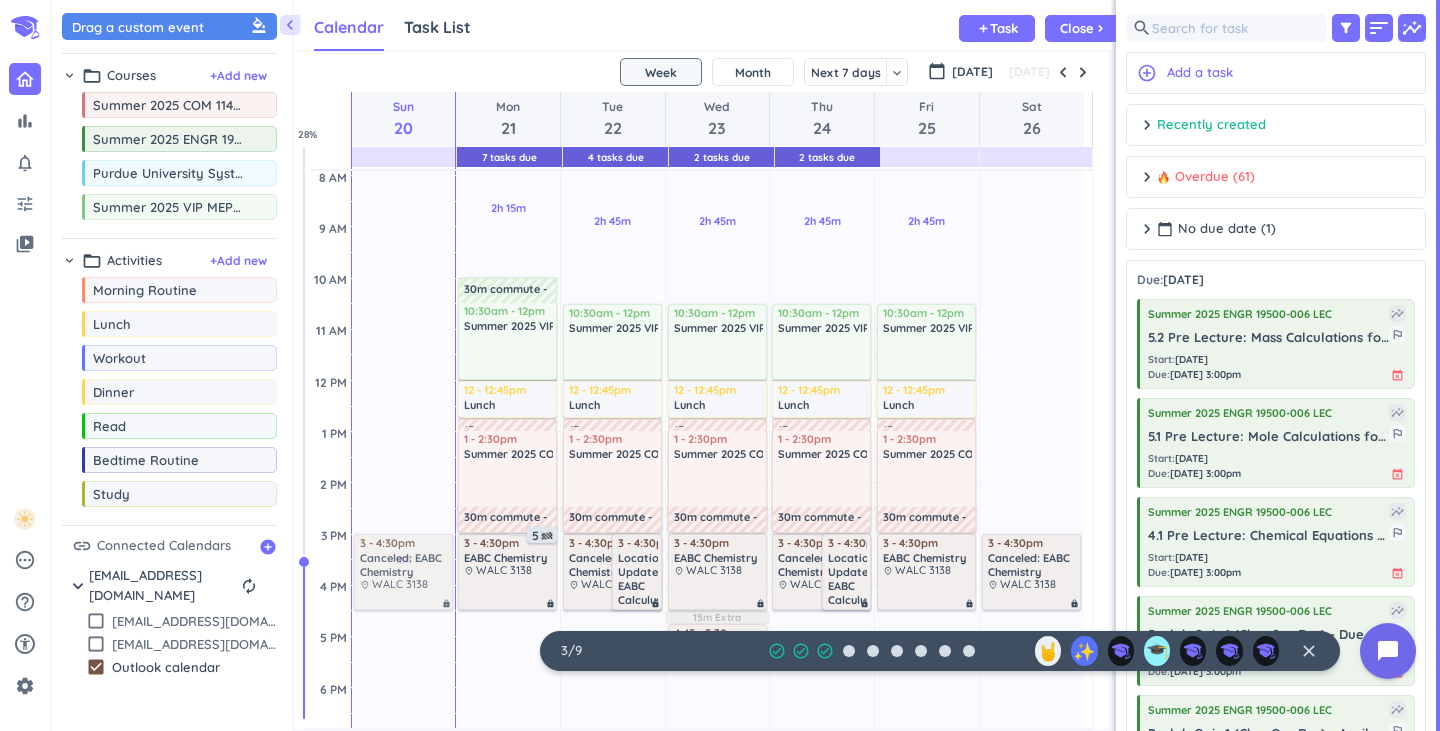 click on "30m commute" at bounding box center (507, 290) 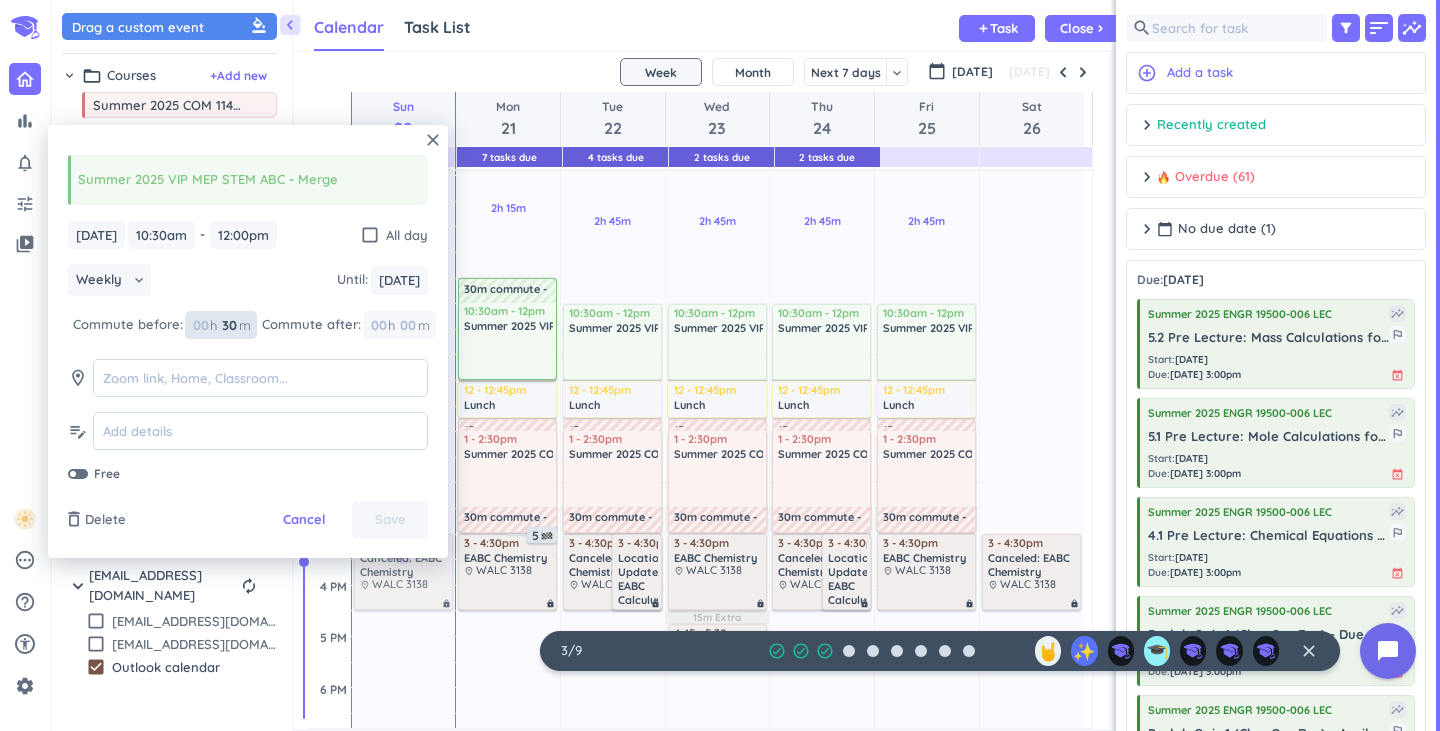 click on "30" at bounding box center (228, 325) 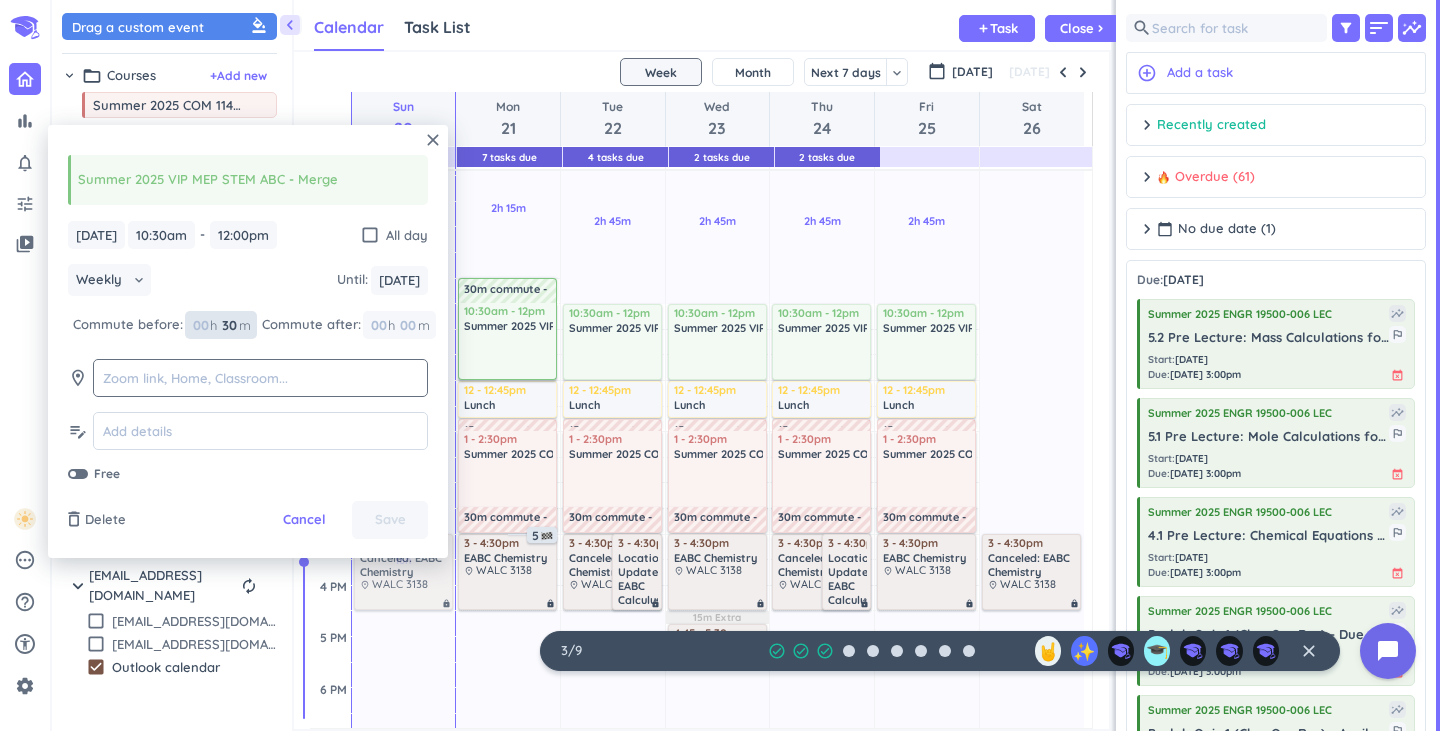 type on "3" 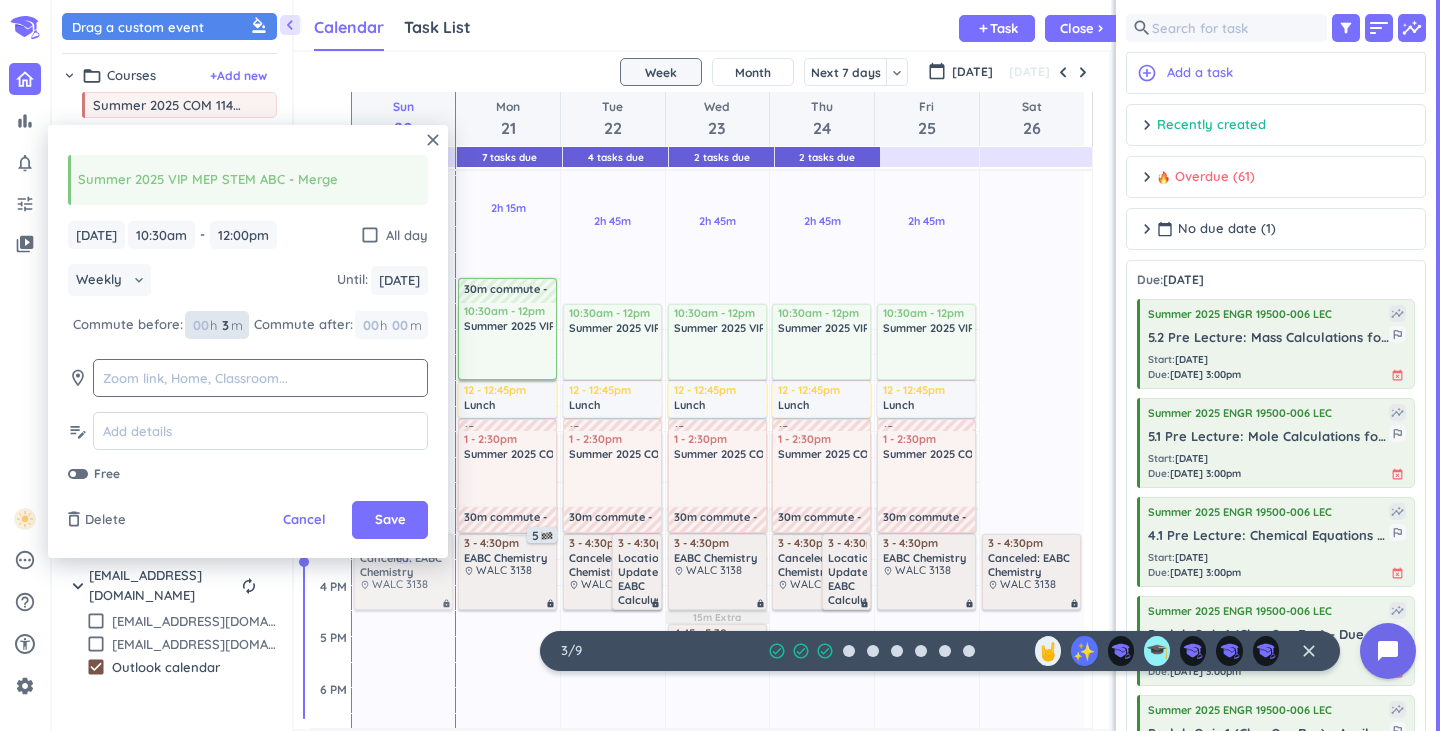 type on "30" 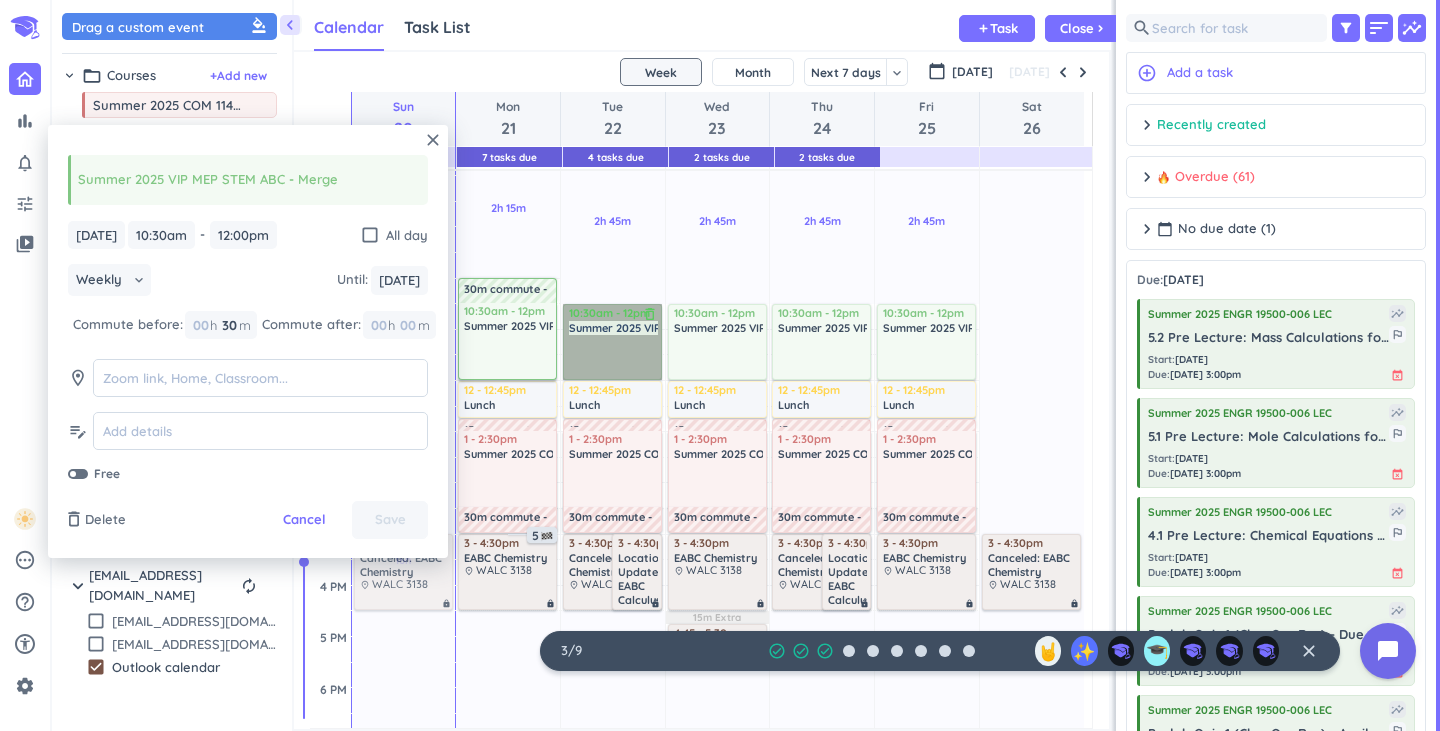 click on "10:30am - 12pm Summer 2025 VIP MEP STEM ABC - Merge delete_outline" at bounding box center (612, 342) 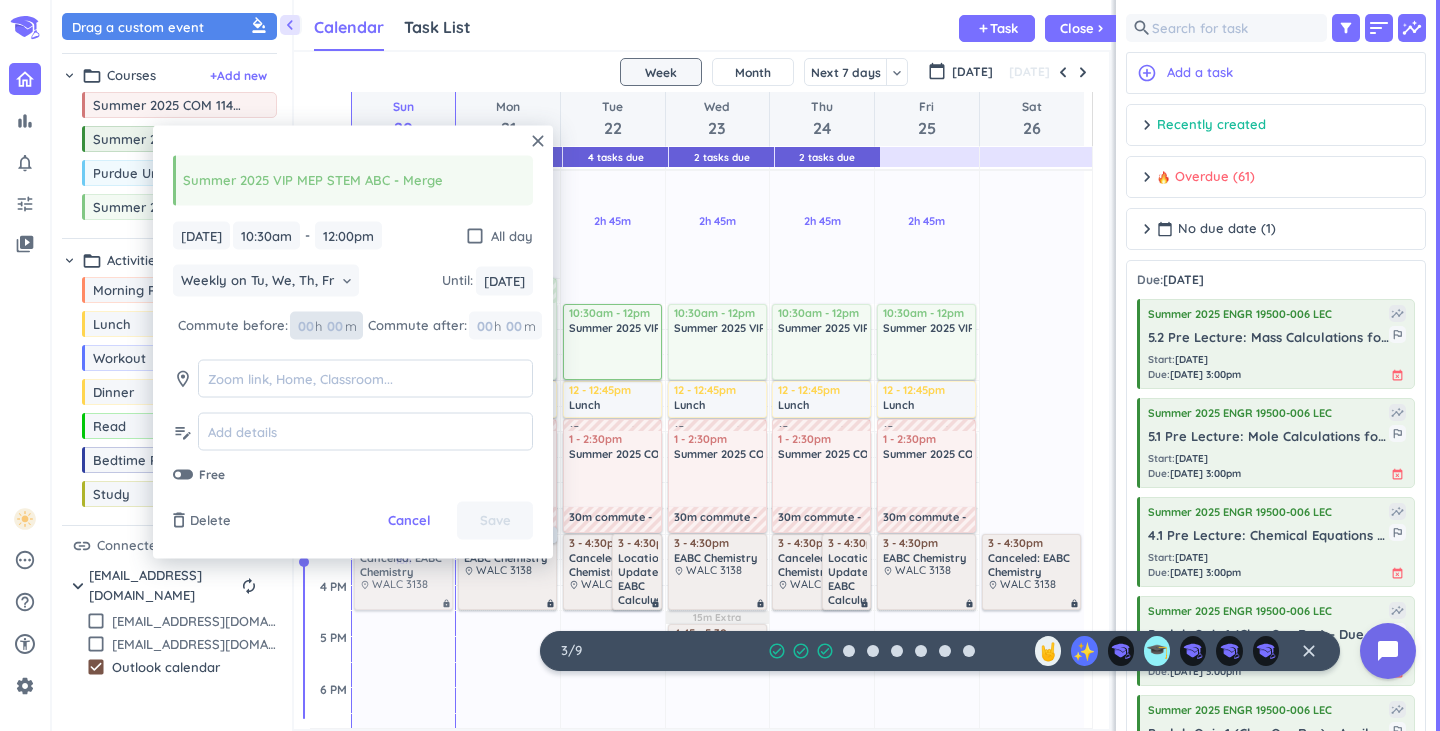 click at bounding box center [334, 325] 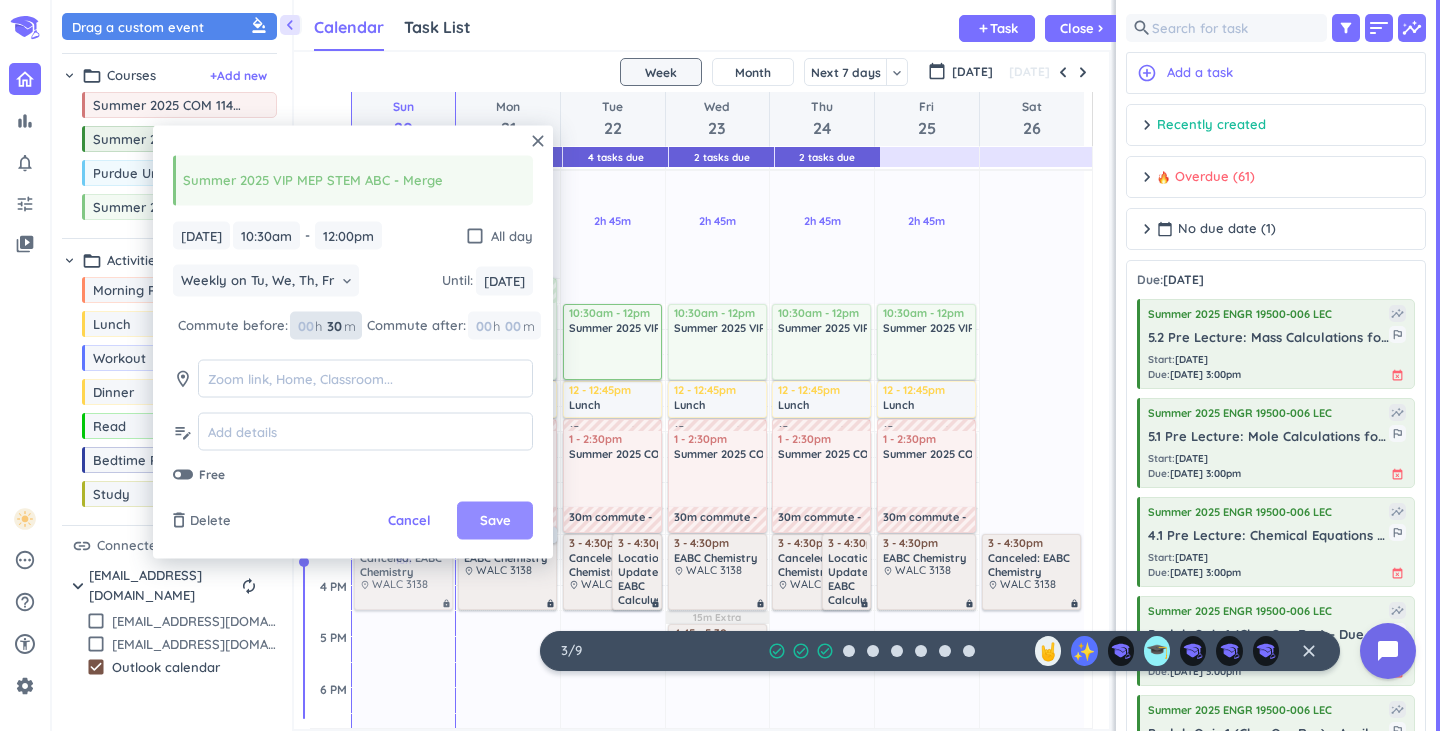 type on "30" 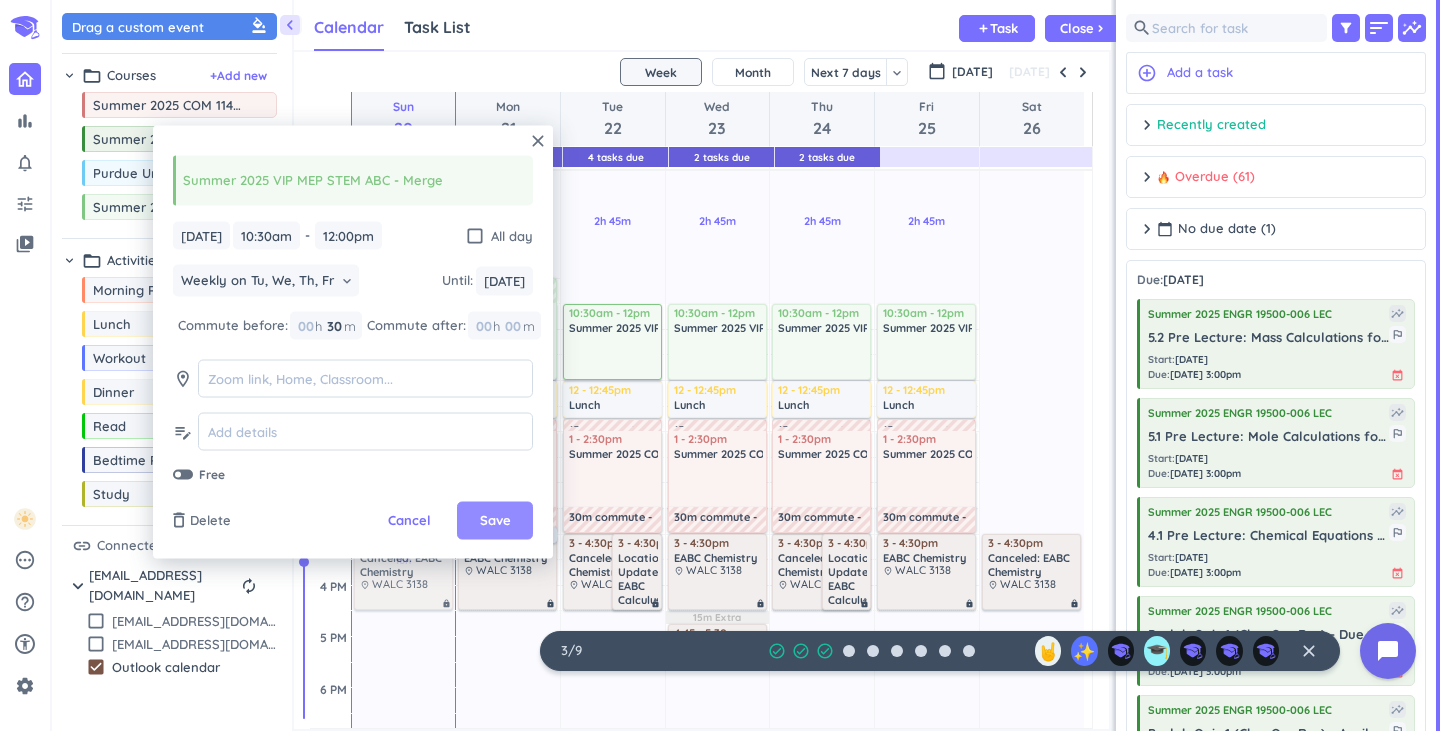 click on "Save" at bounding box center [495, 521] 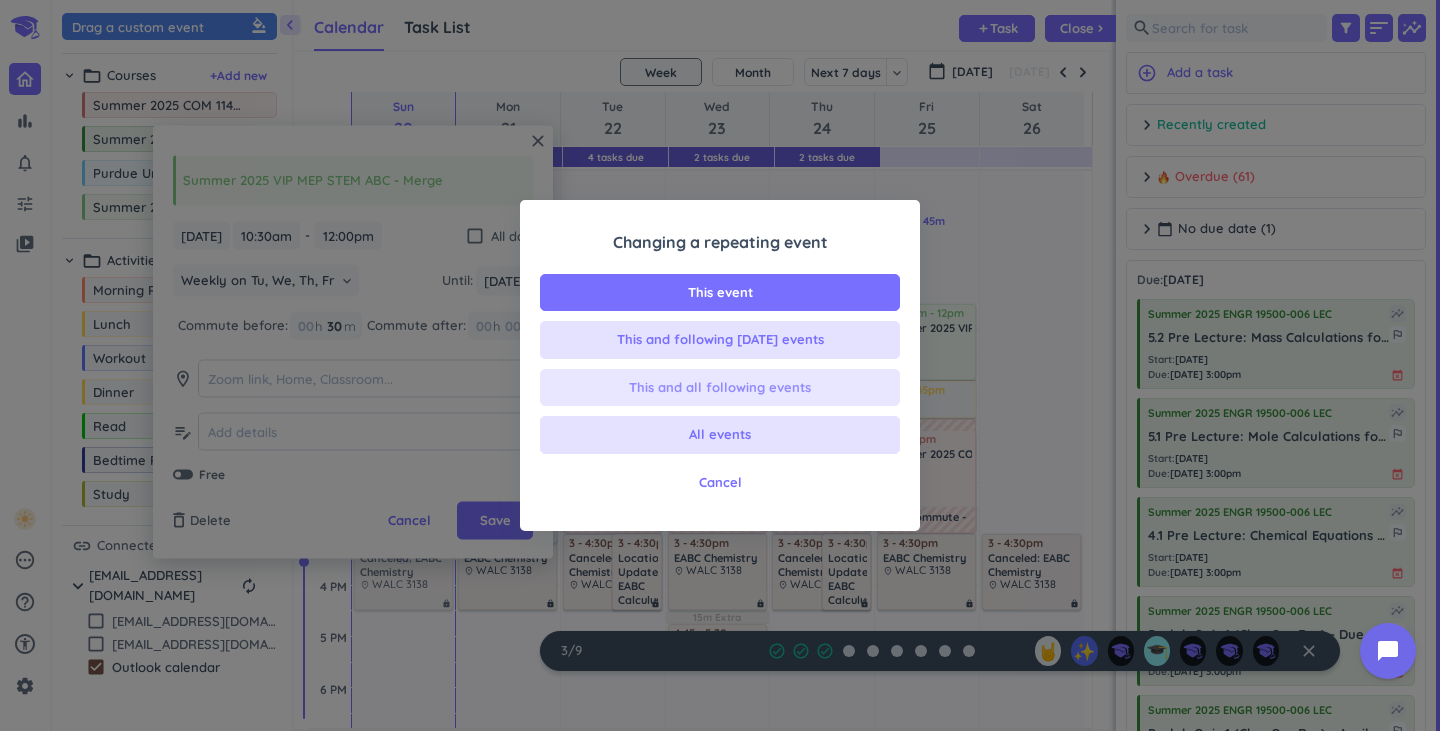 click on "This and all following events" at bounding box center (720, 388) 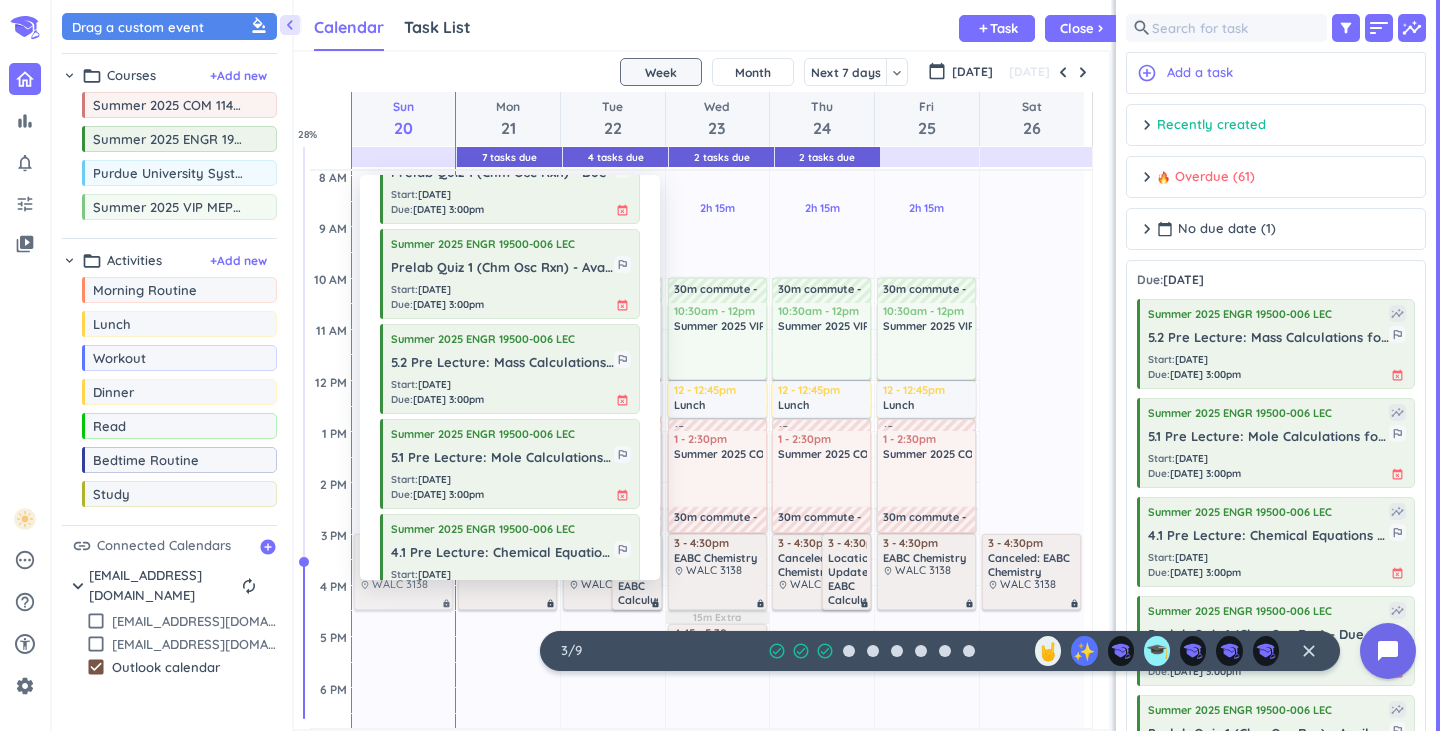 scroll, scrollTop: 0, scrollLeft: 0, axis: both 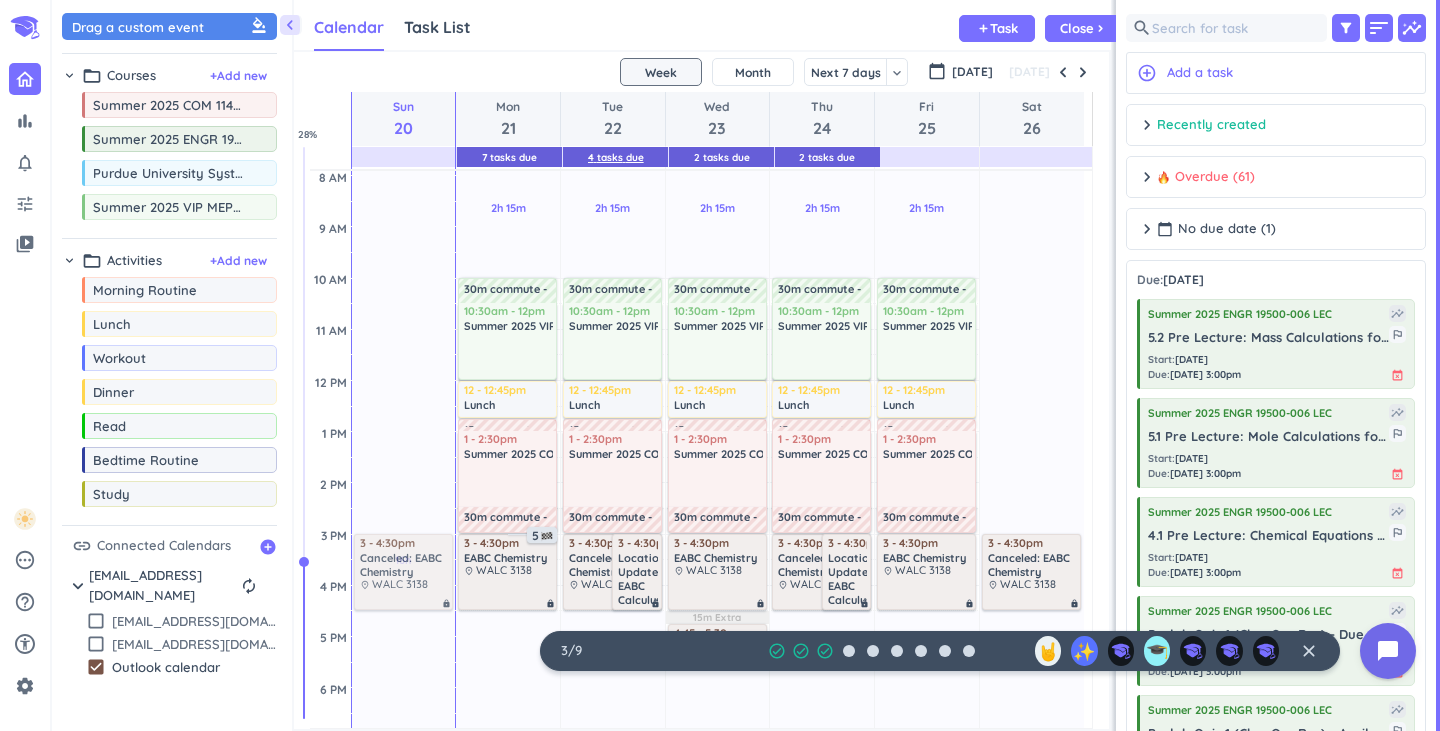 click on "4   Tasks   Due" at bounding box center [616, 157] 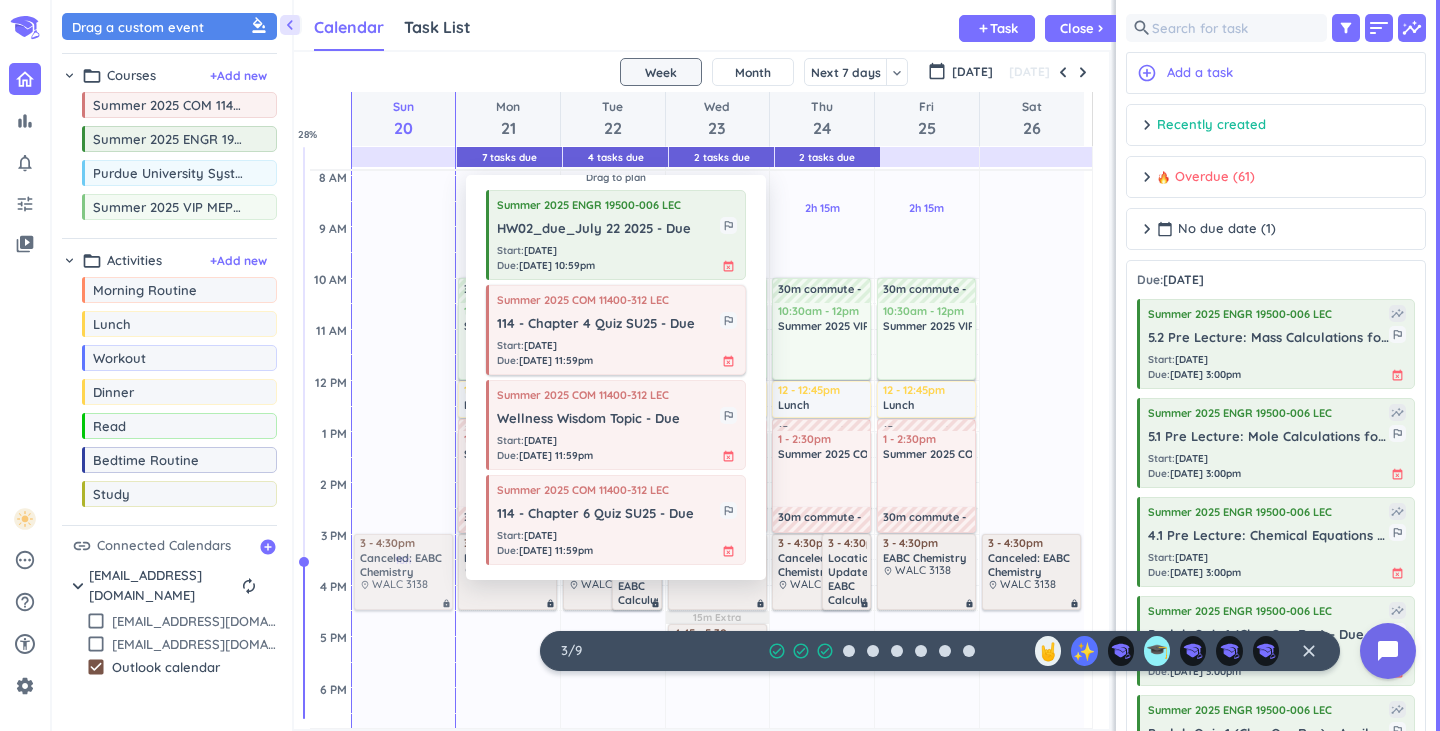 scroll, scrollTop: 23, scrollLeft: 0, axis: vertical 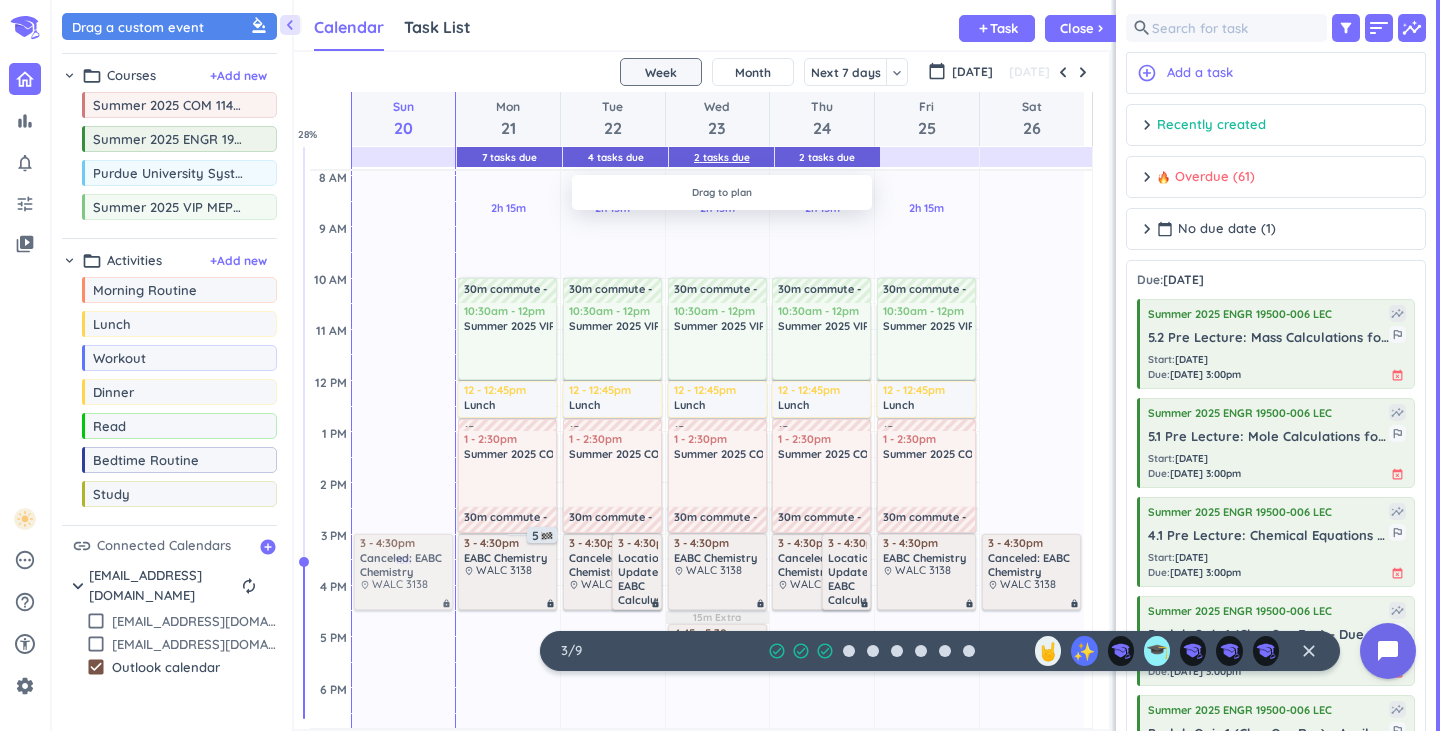 click on "2   Tasks   Due" at bounding box center [722, 157] 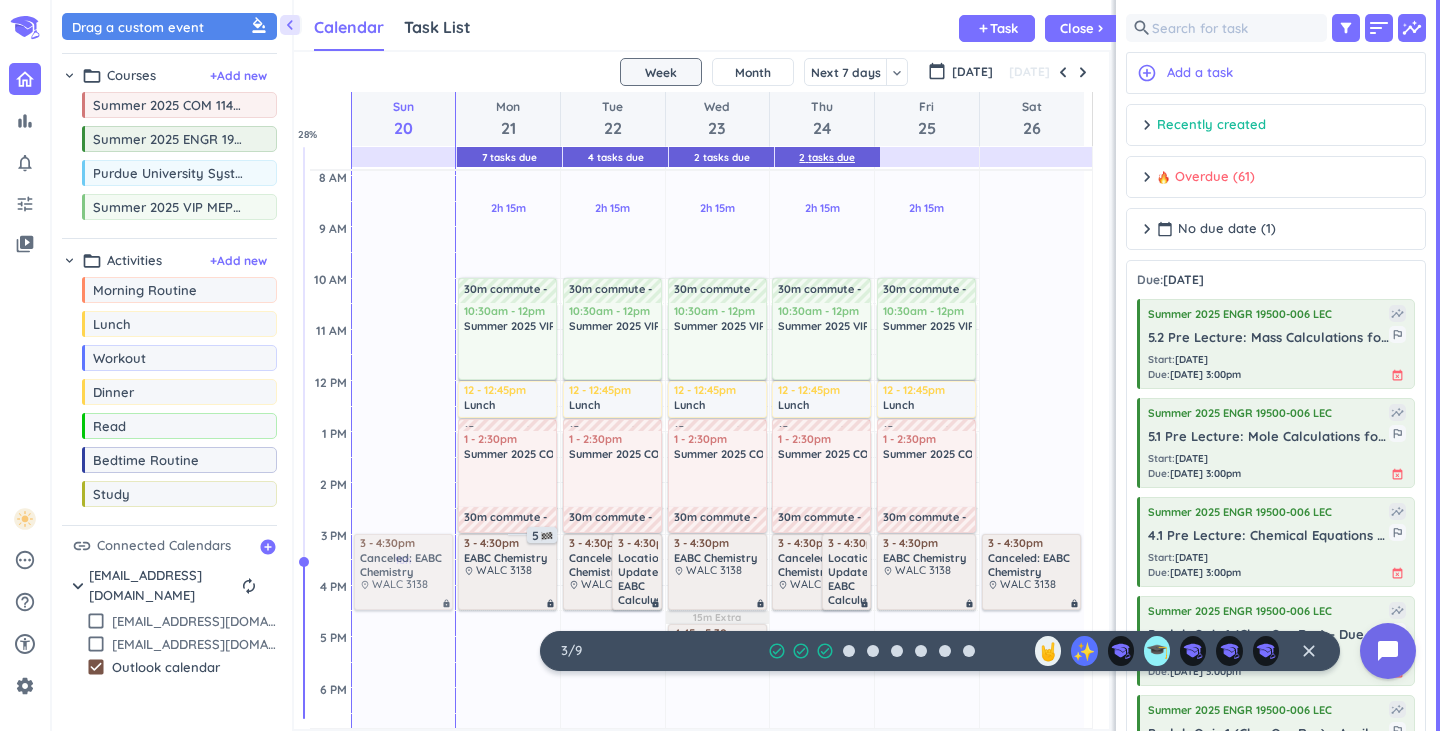 click on "2   Tasks   Due" at bounding box center [827, 157] 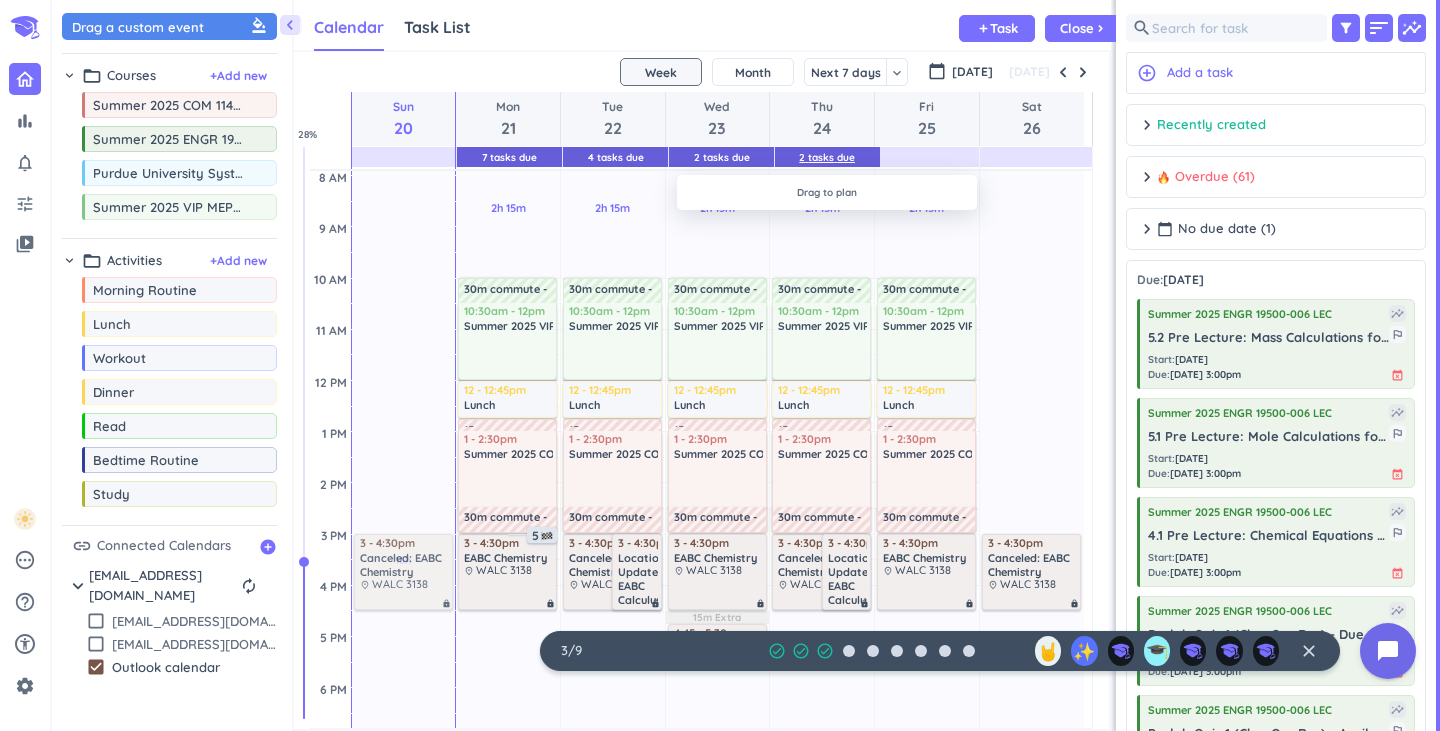 click on "2   Tasks   Due" at bounding box center [827, 157] 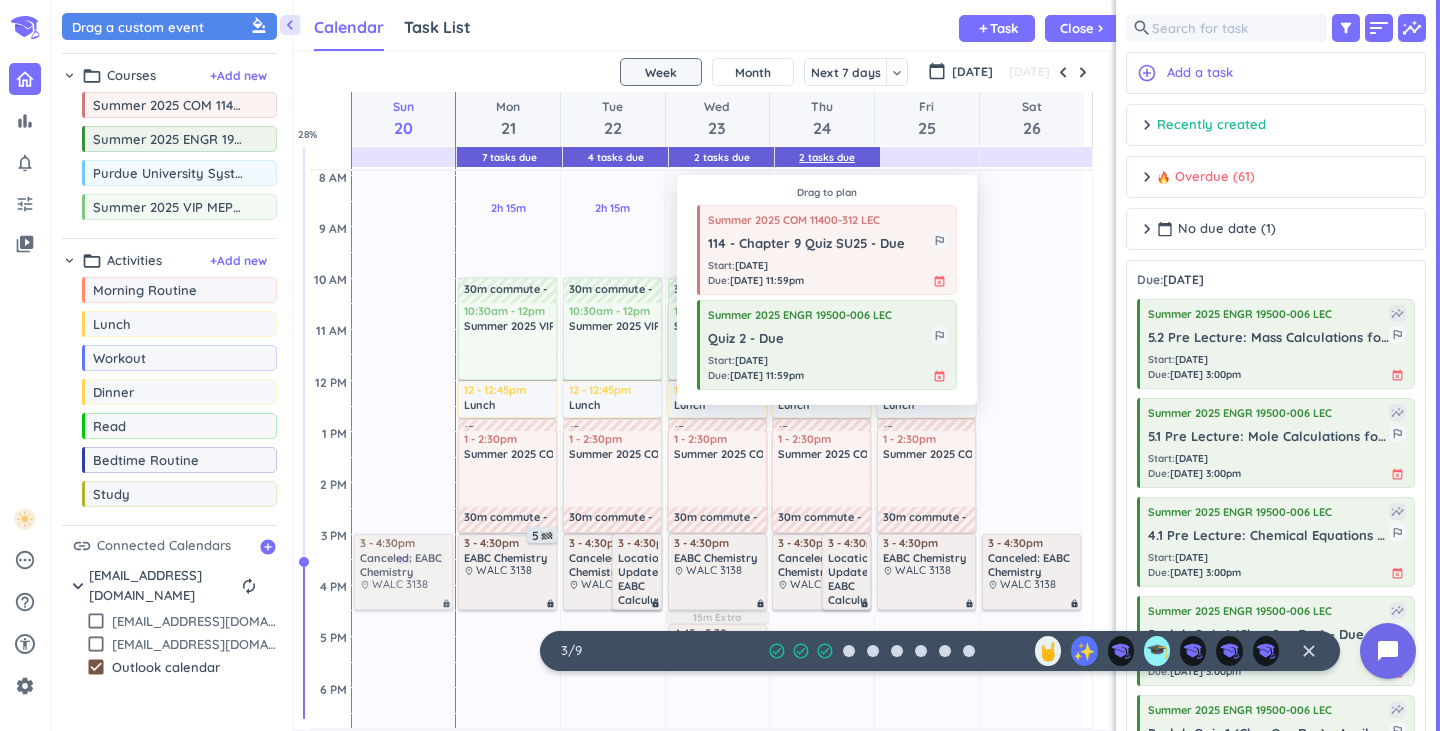 click on "2   Tasks   Due" at bounding box center [827, 157] 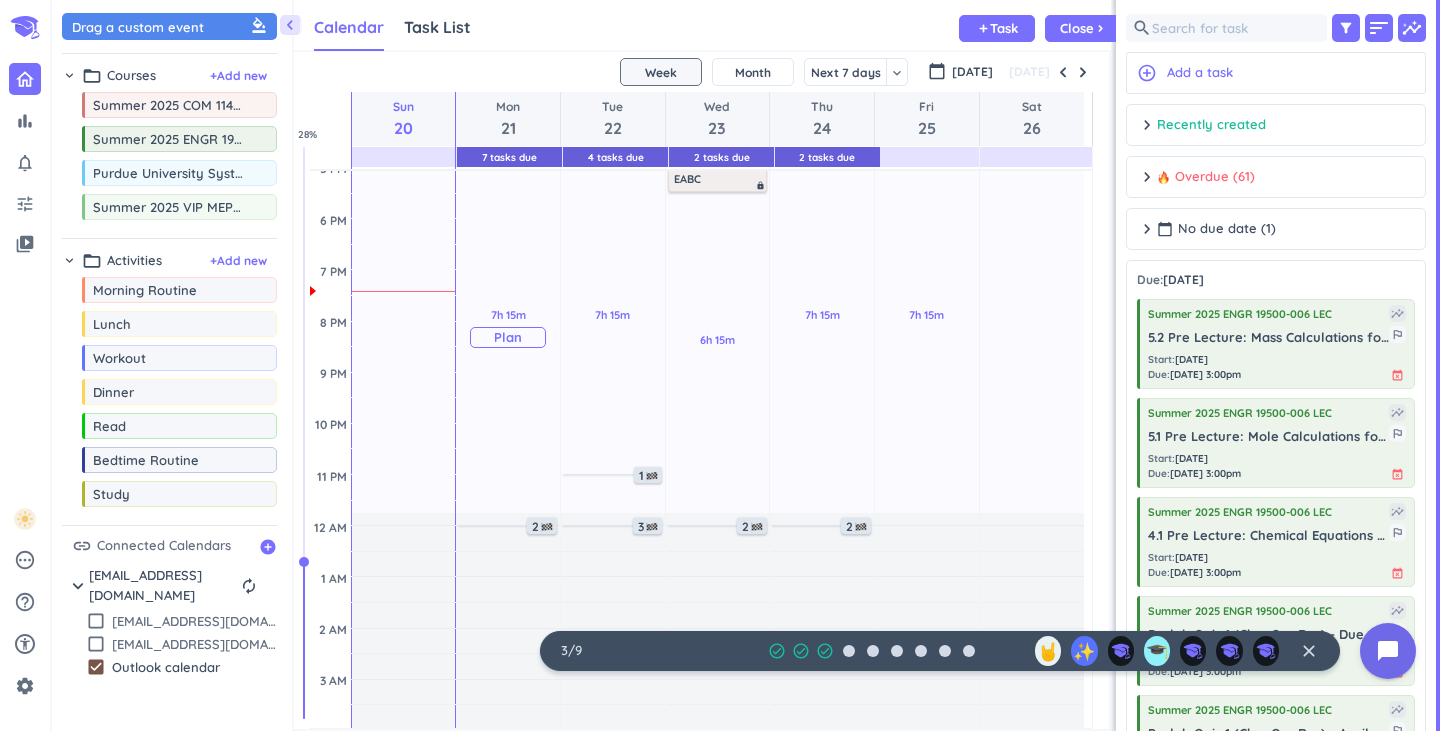 scroll, scrollTop: 672, scrollLeft: 0, axis: vertical 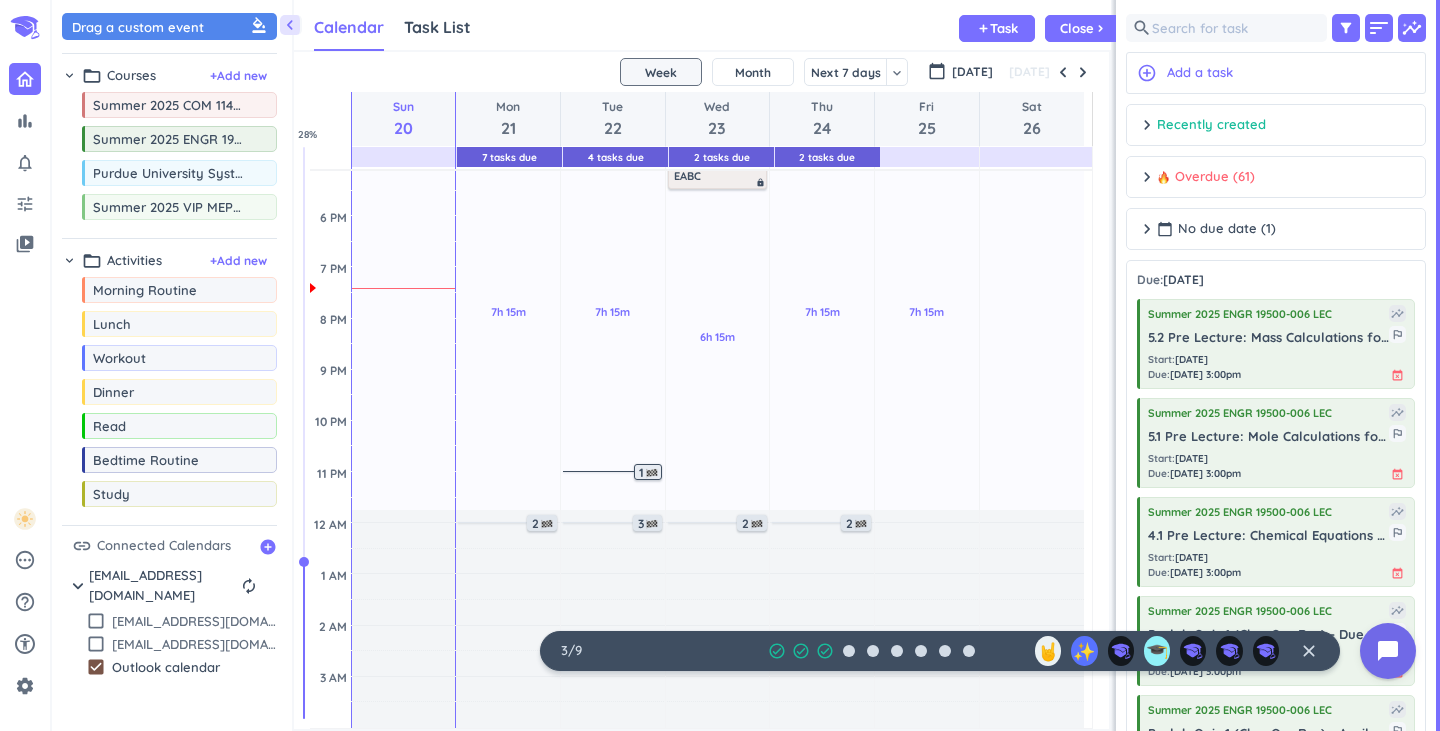 click at bounding box center [652, 473] 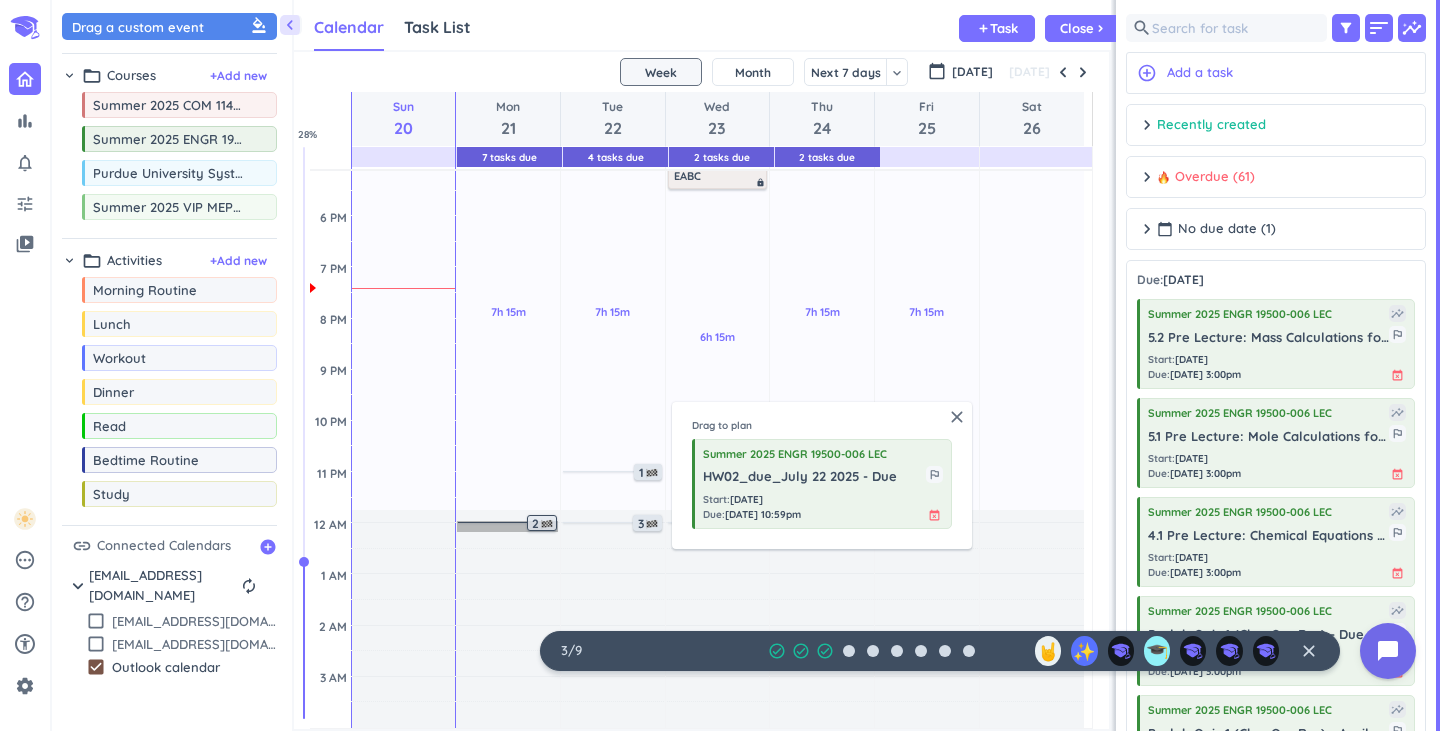 click on "2" at bounding box center (507, 526) 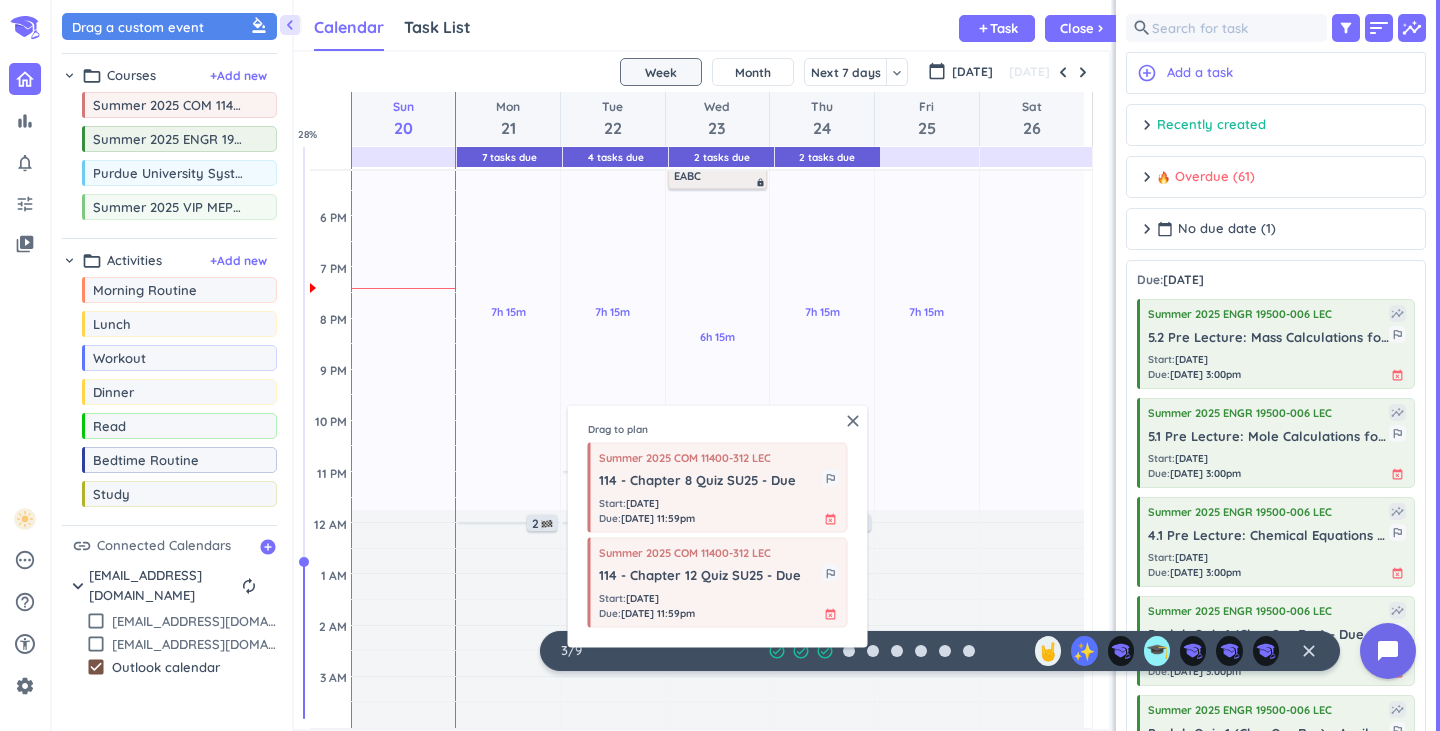 click on "Drag to plan close Summer 2025 COM 11400-312 LEC 114 - Chapter 8 Quiz SU25 - Due outlined_flag Start :  [DATE] Due :  [DATE] 11:59pm event_busy Summer 2025 COM 11400-312 LEC 114 - Chapter 12 Quiz SU25 - Due outlined_flag Start :  [DATE] Due :  [DATE] 11:59pm event_busy" at bounding box center [718, 527] 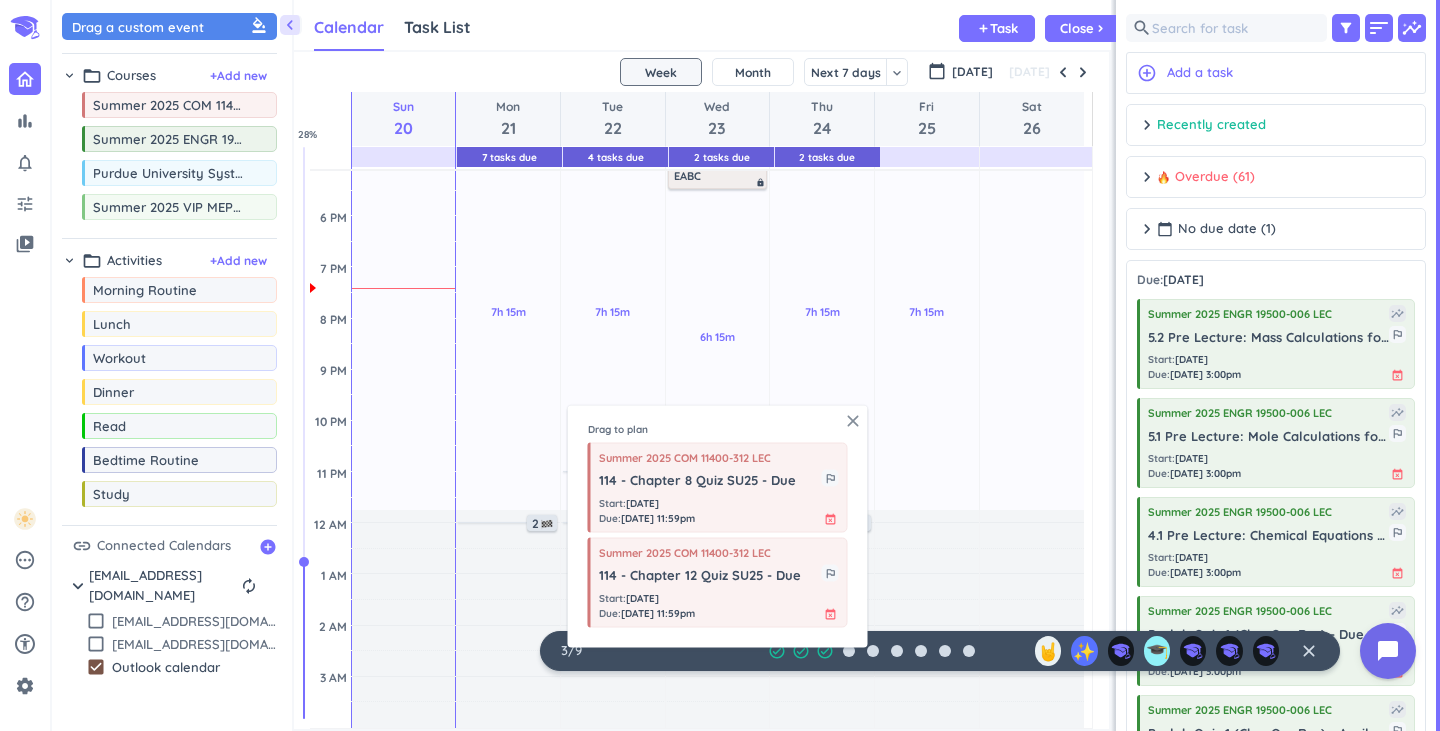 click on "close" at bounding box center [853, 421] 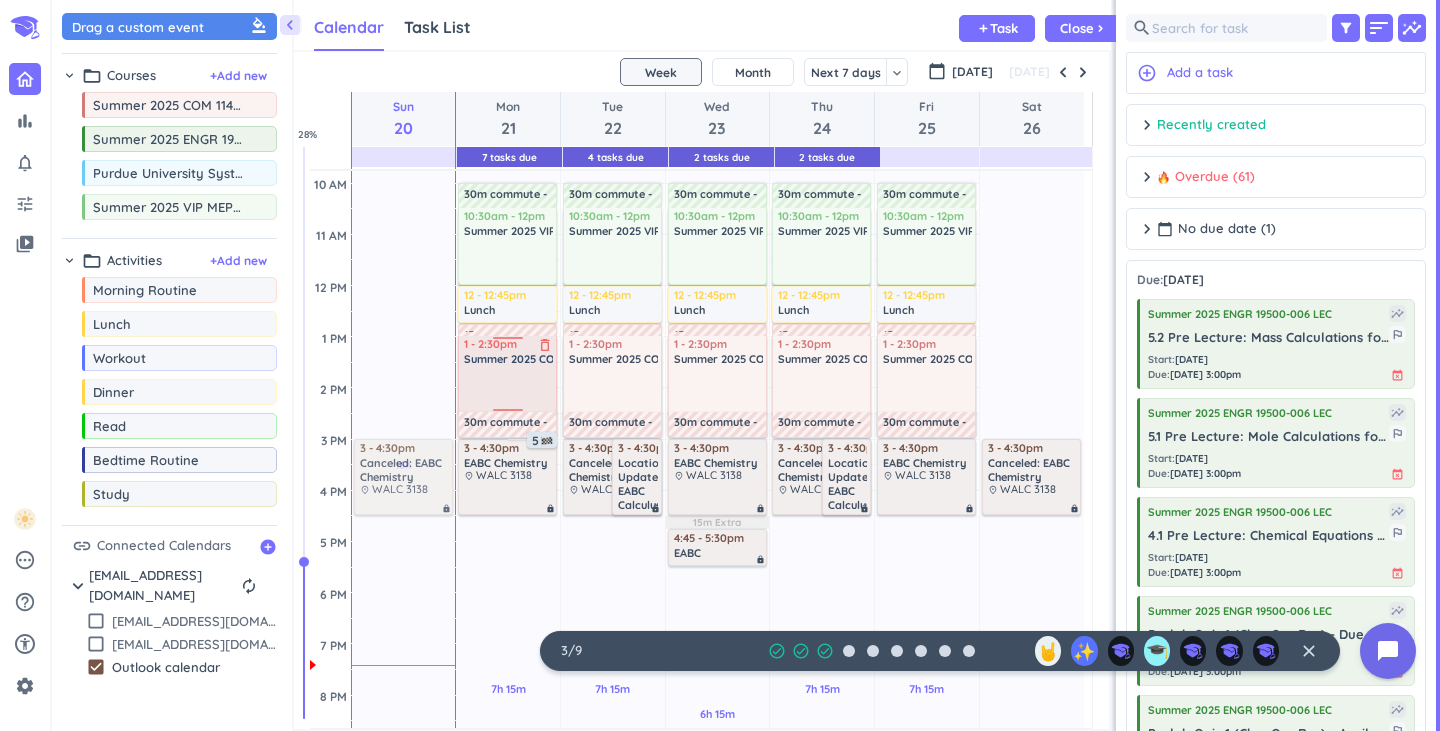 scroll, scrollTop: 272, scrollLeft: 0, axis: vertical 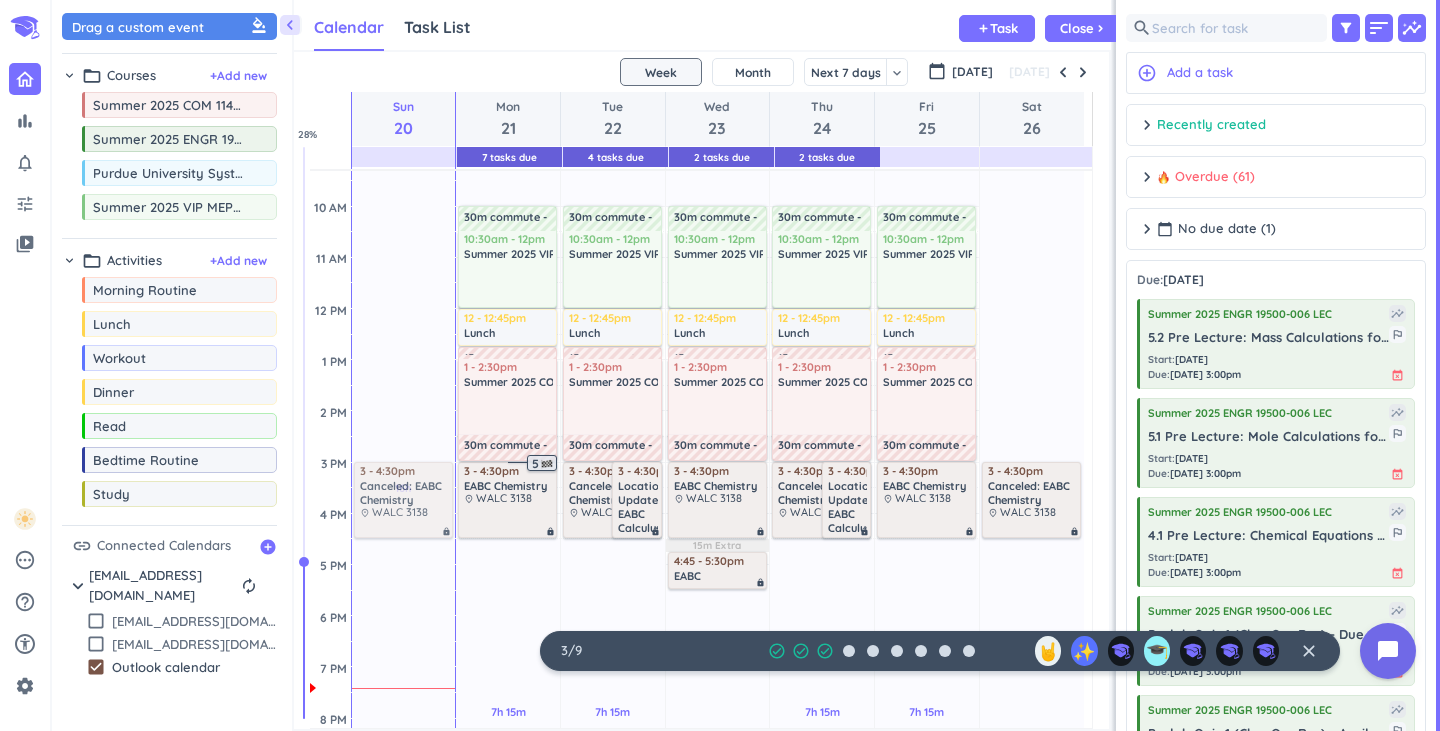 click on "5" at bounding box center [542, 463] 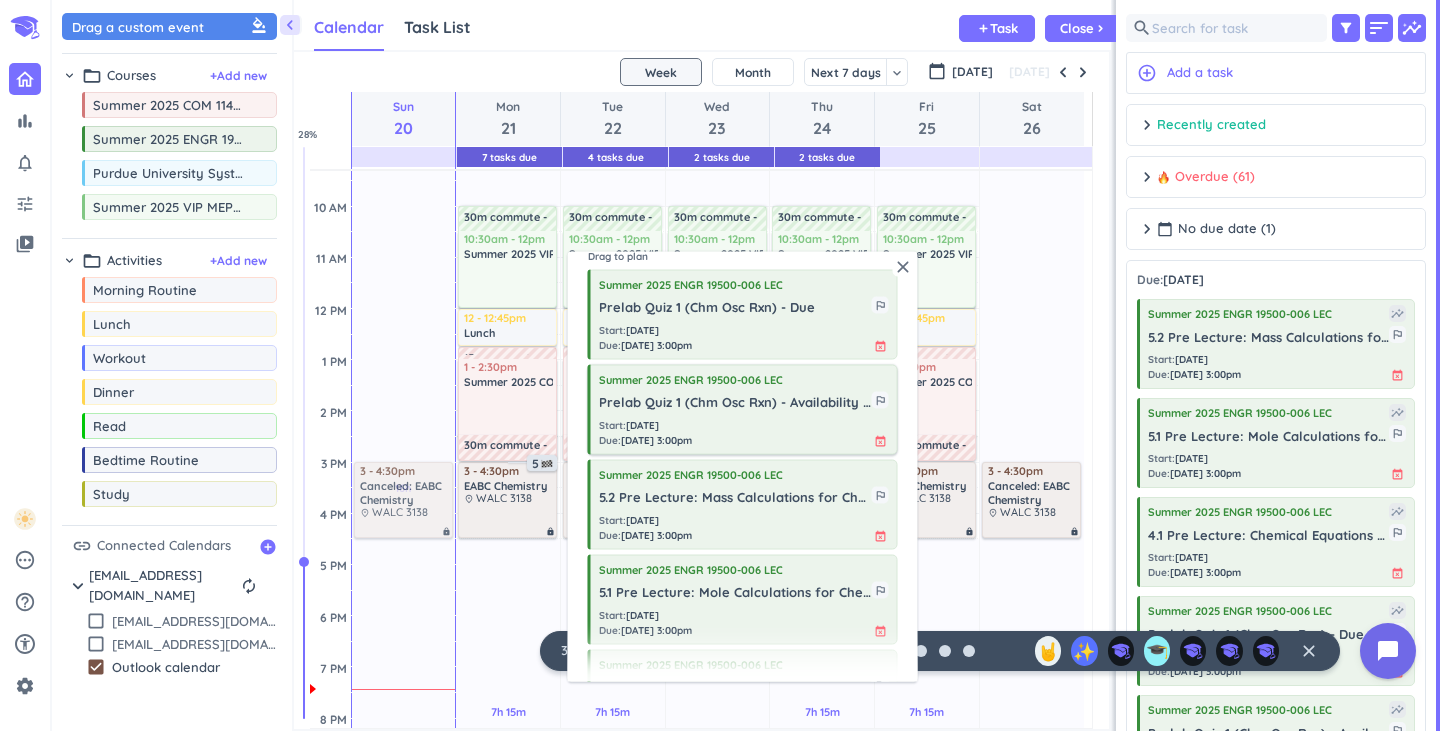 scroll, scrollTop: 0, scrollLeft: 0, axis: both 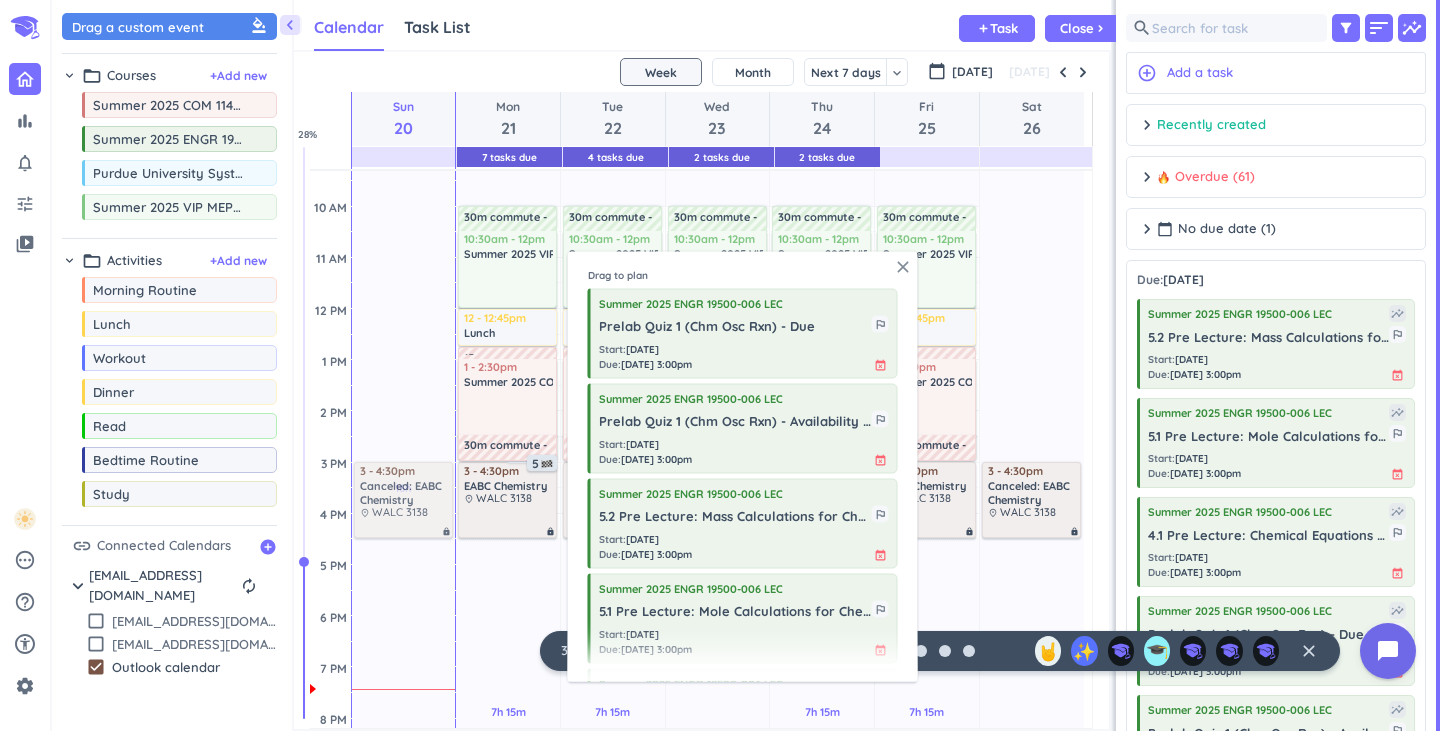 click on "close" at bounding box center (903, 267) 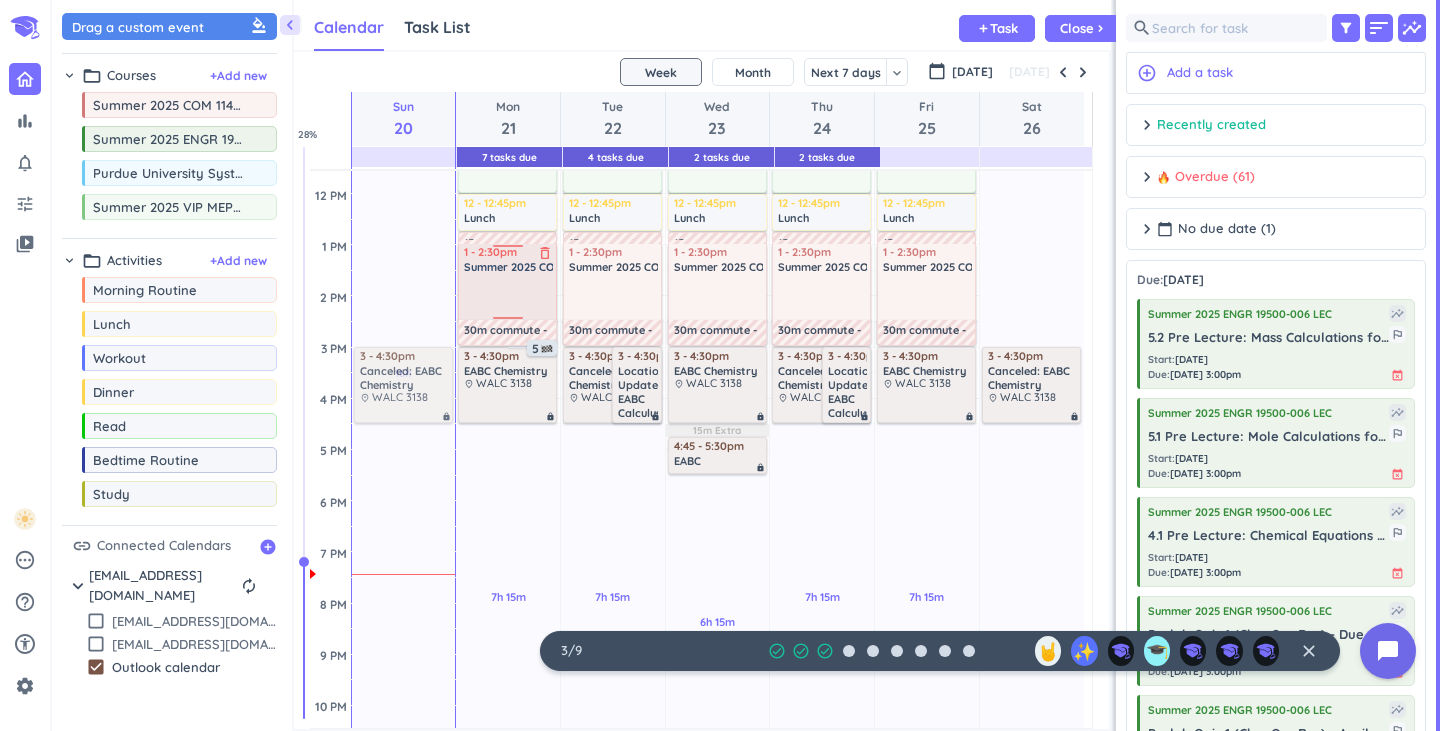 scroll, scrollTop: 400, scrollLeft: 0, axis: vertical 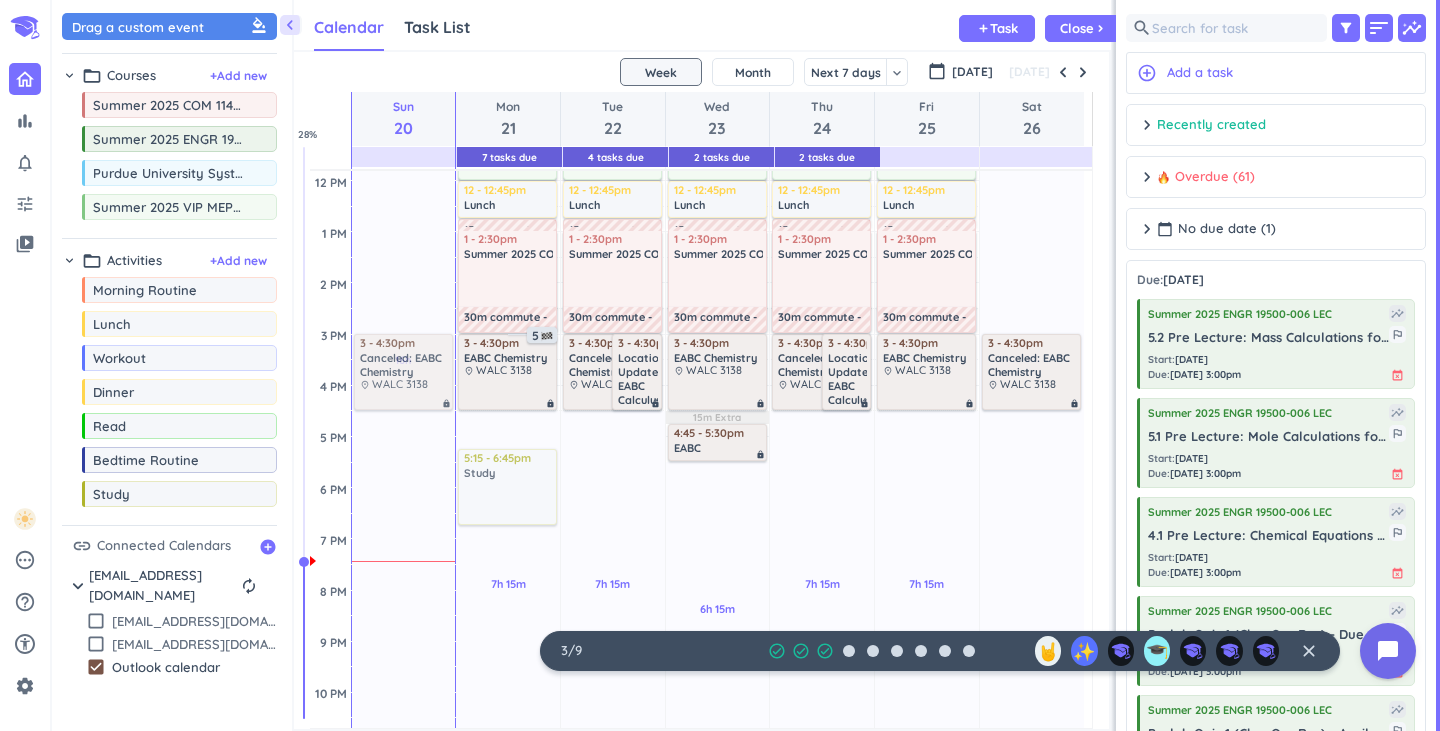 drag, startPoint x: 127, startPoint y: 503, endPoint x: 555, endPoint y: 450, distance: 431.26904 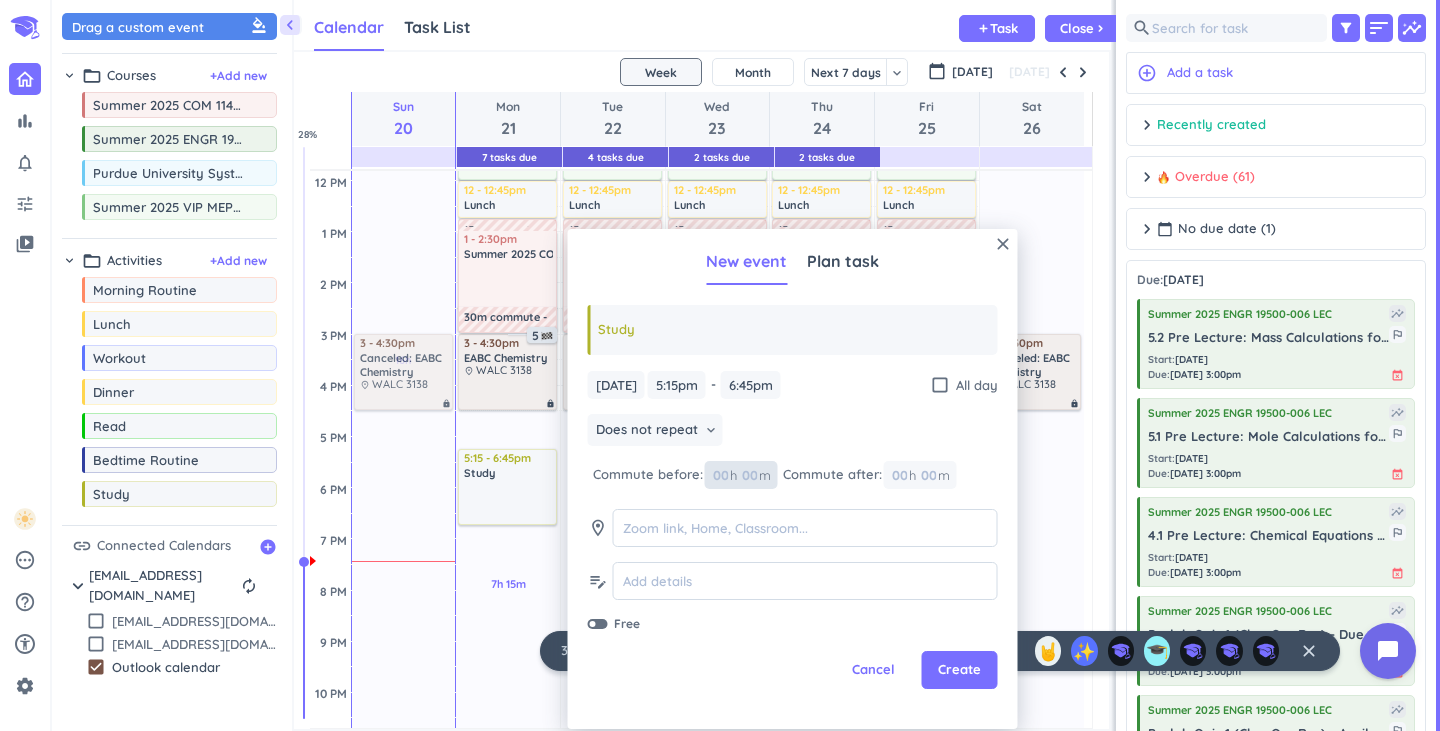 click at bounding box center [749, 475] 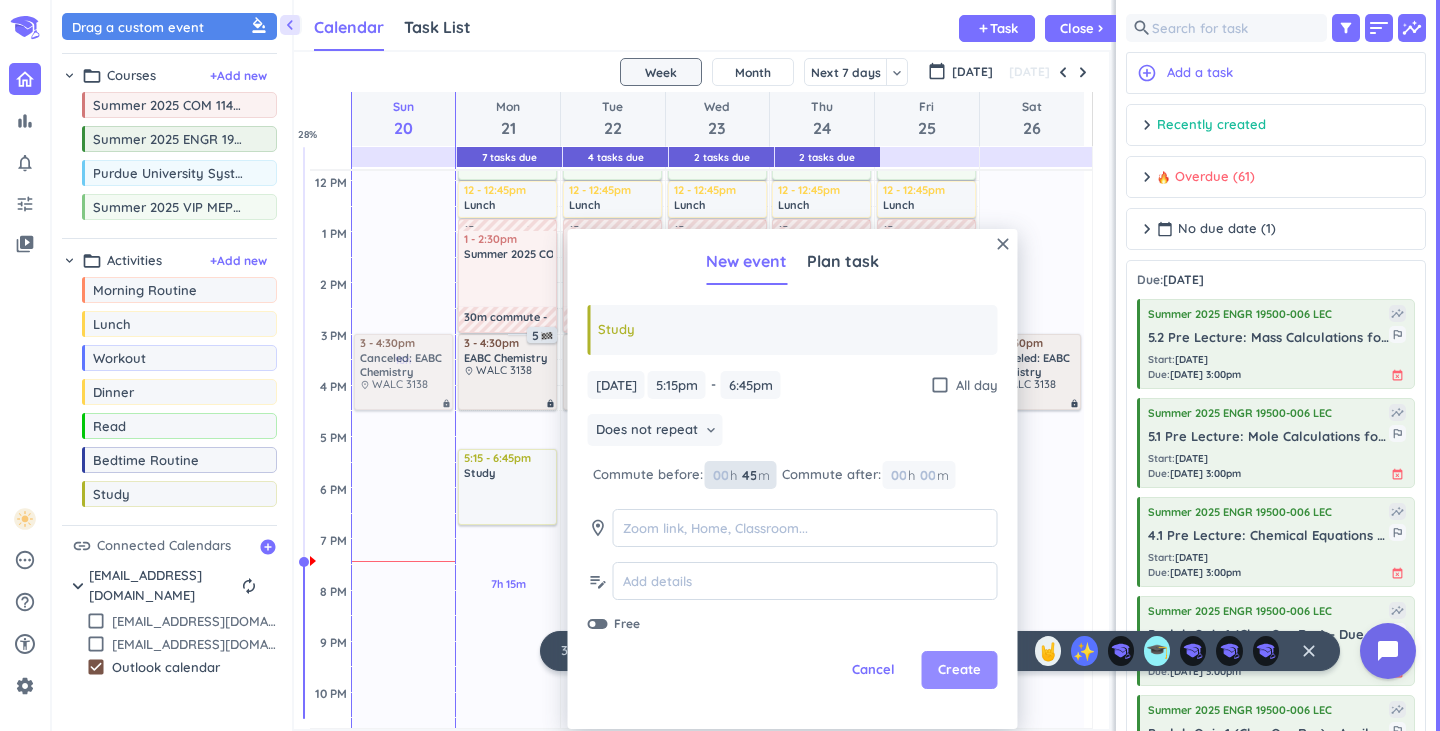 type on "45" 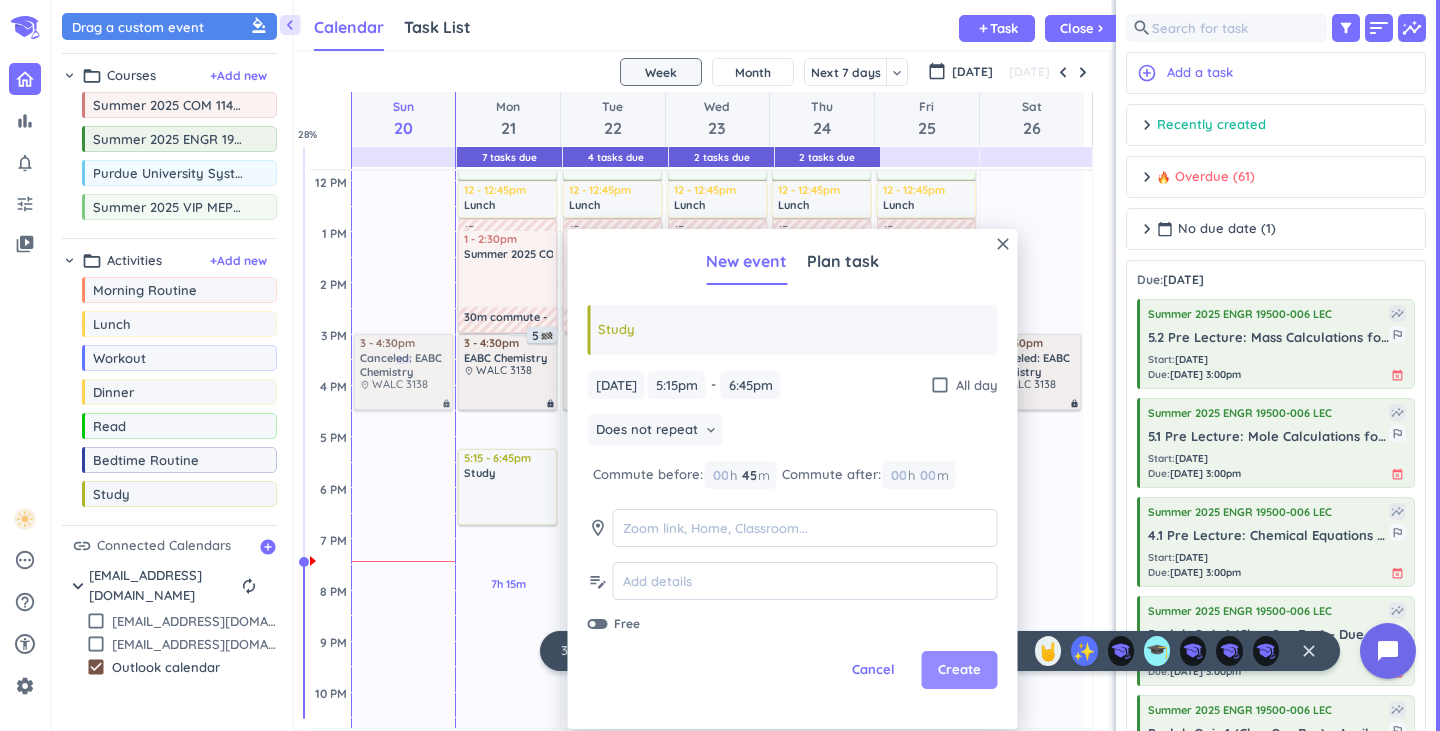 click on "Create" at bounding box center (959, 670) 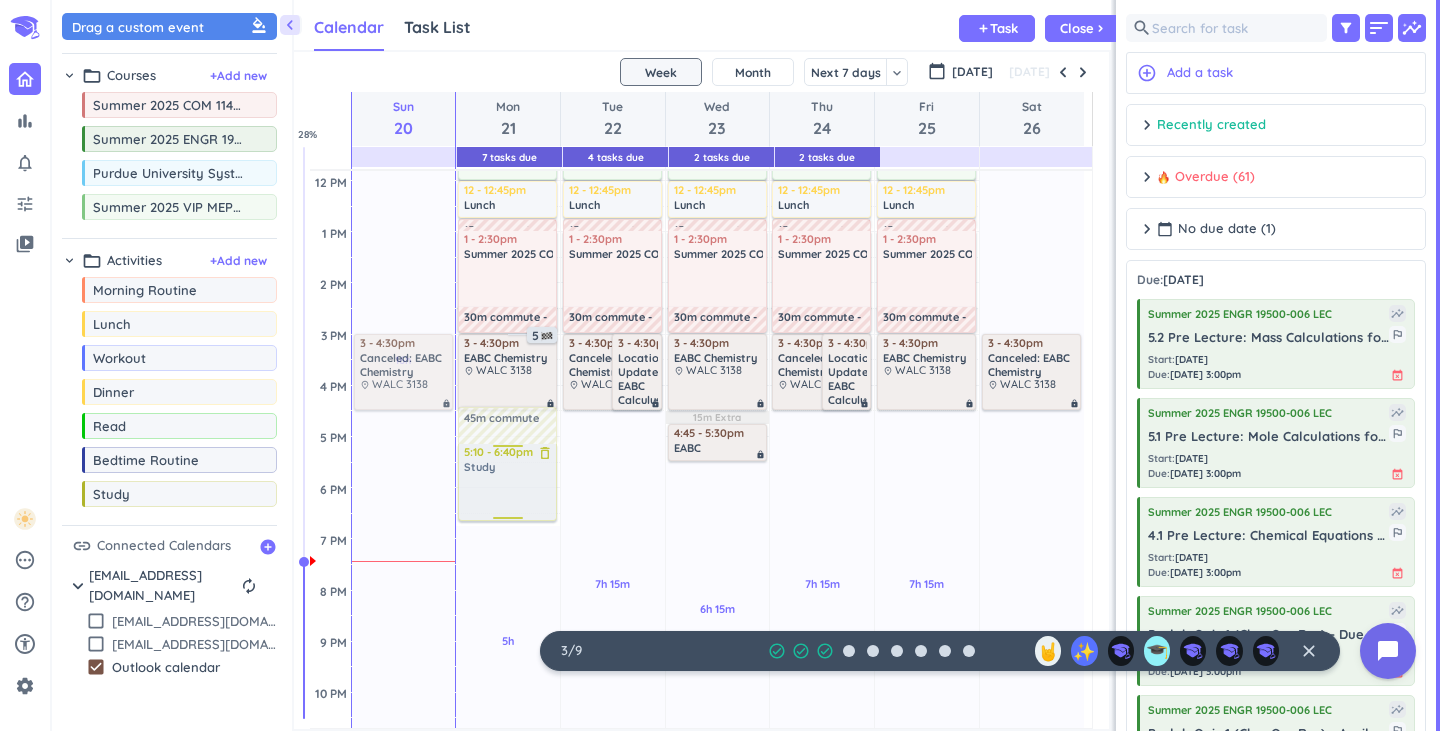 click on "2h 15m Past due Plan 5h  Past due Plan Adjust Awake Time Adjust Awake Time 3 - 4:30pm EABC Chemistry place WALC 3138 lock 5  30m commute 10:30am - 12pm Summer 2025 VIP MEP STEM ABC - Merge delete_outline 12 - 12:45pm Lunch delete_outline 15m commute 1 - 2:30pm Summer 2025 COM 11400-312 LEC delete_outline 30m commute 45m commute 5:15 - 6:45pm Study delete_outline 2  45m commute 5:10 - 6:40pm Study delete_outline" at bounding box center (508, 385) 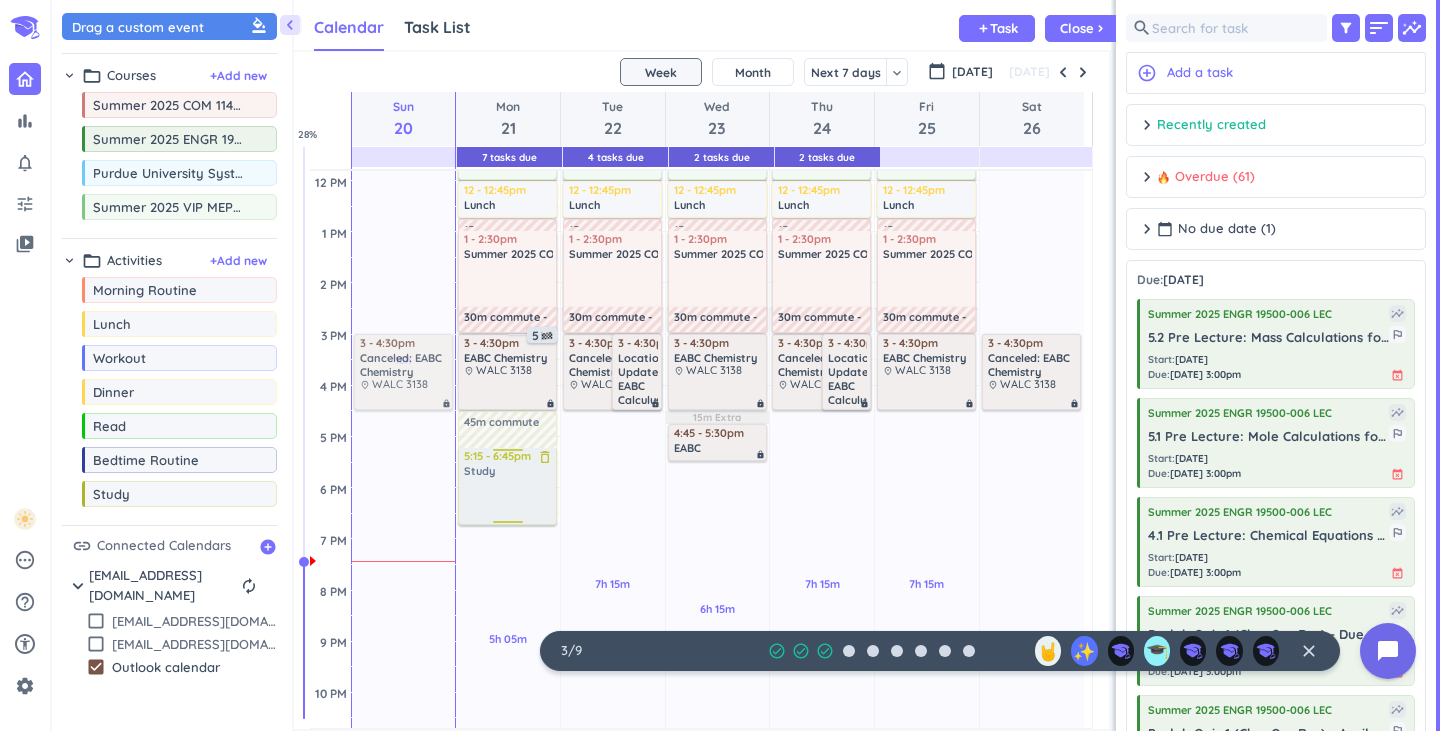 click on "2h 15m Past due Plan 5h 05m Past due Plan Adjust Awake Time Adjust Awake Time 3 - 4:30pm EABC Chemistry place WALC 3138 lock 5  45m commute 30m commute 10:30am - 12pm Summer 2025 VIP MEP STEM ABC - Merge delete_outline 12 - 12:45pm Lunch delete_outline 15m commute 1 - 2:30pm Summer 2025 COM 11400-312 LEC delete_outline 30m commute 5:10 - 6:40pm Study delete_outline 2  45m commute 5:15 - 6:45pm Study delete_outline" at bounding box center [508, 385] 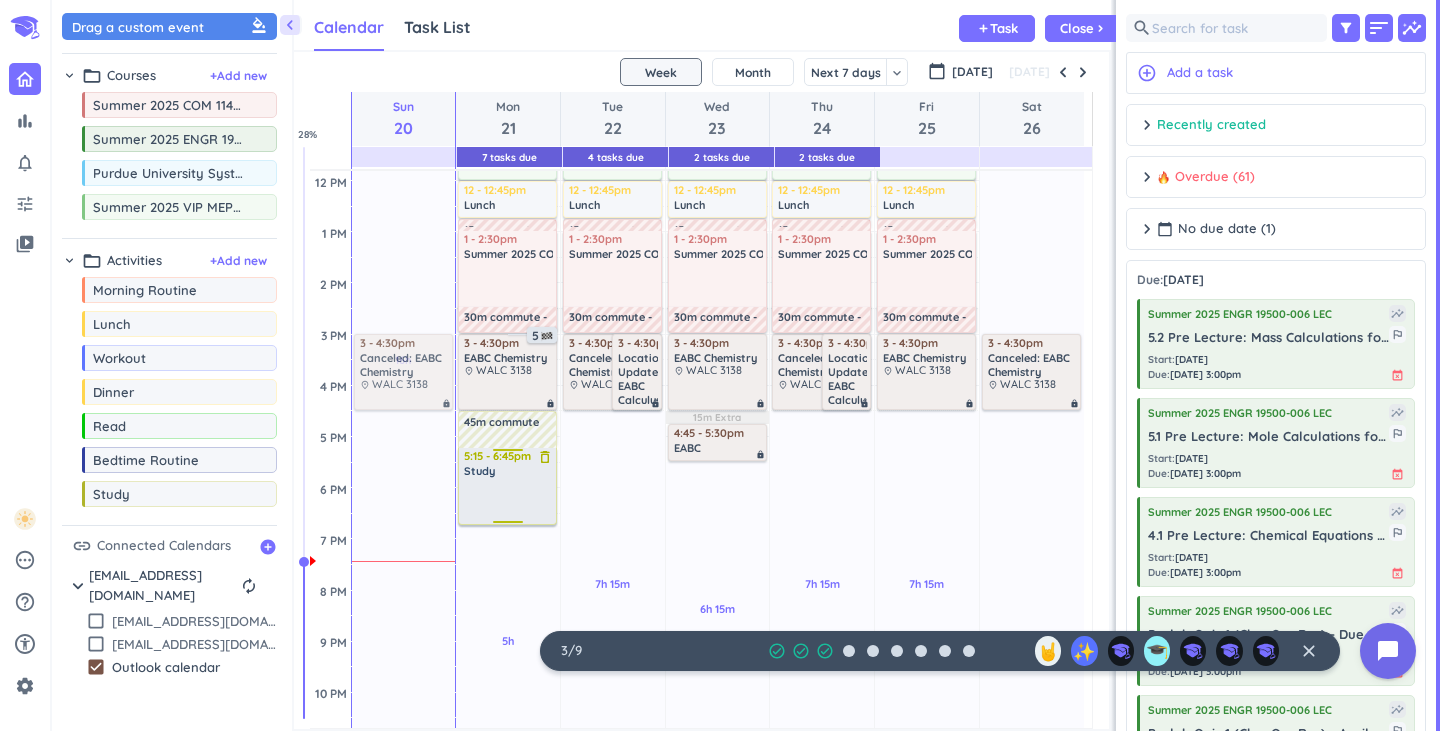 click at bounding box center [508, 500] 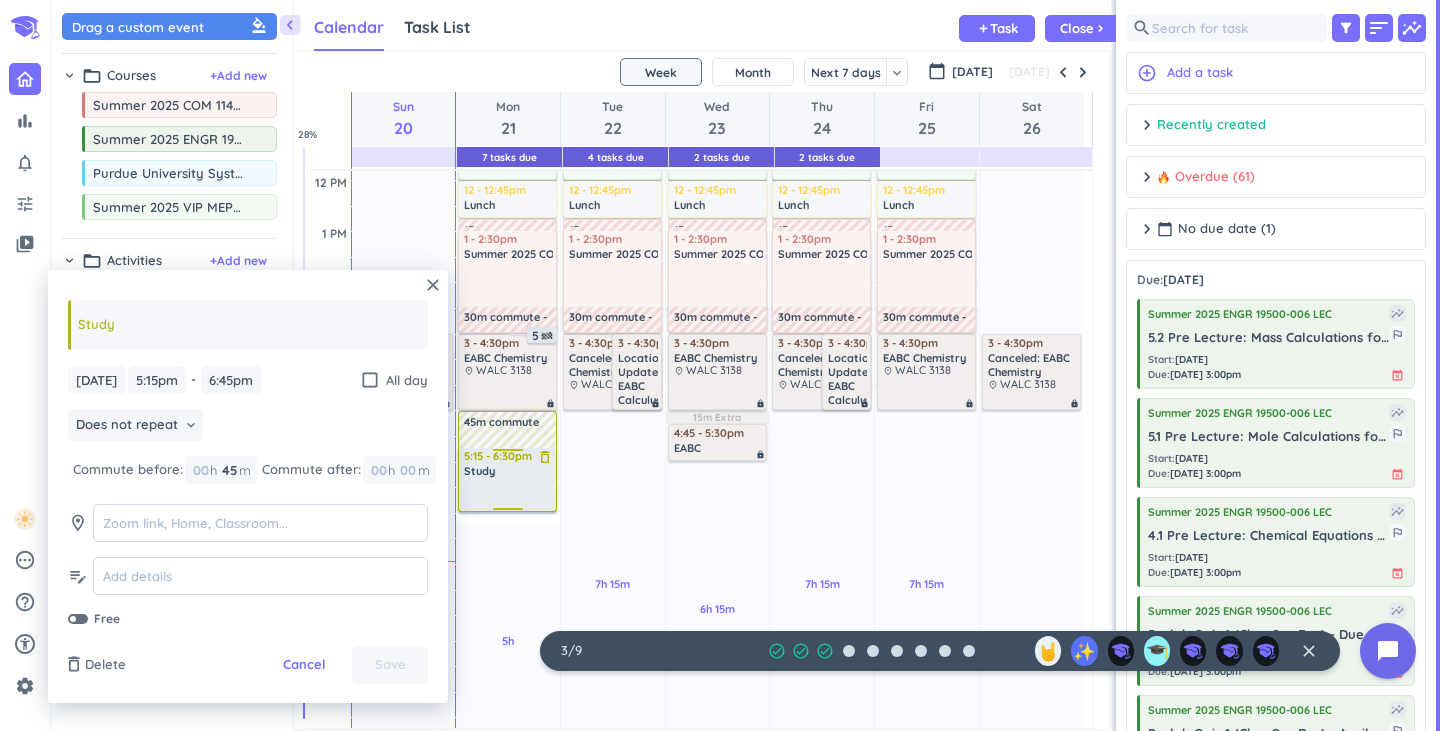 drag, startPoint x: 510, startPoint y: 522, endPoint x: 510, endPoint y: 511, distance: 11 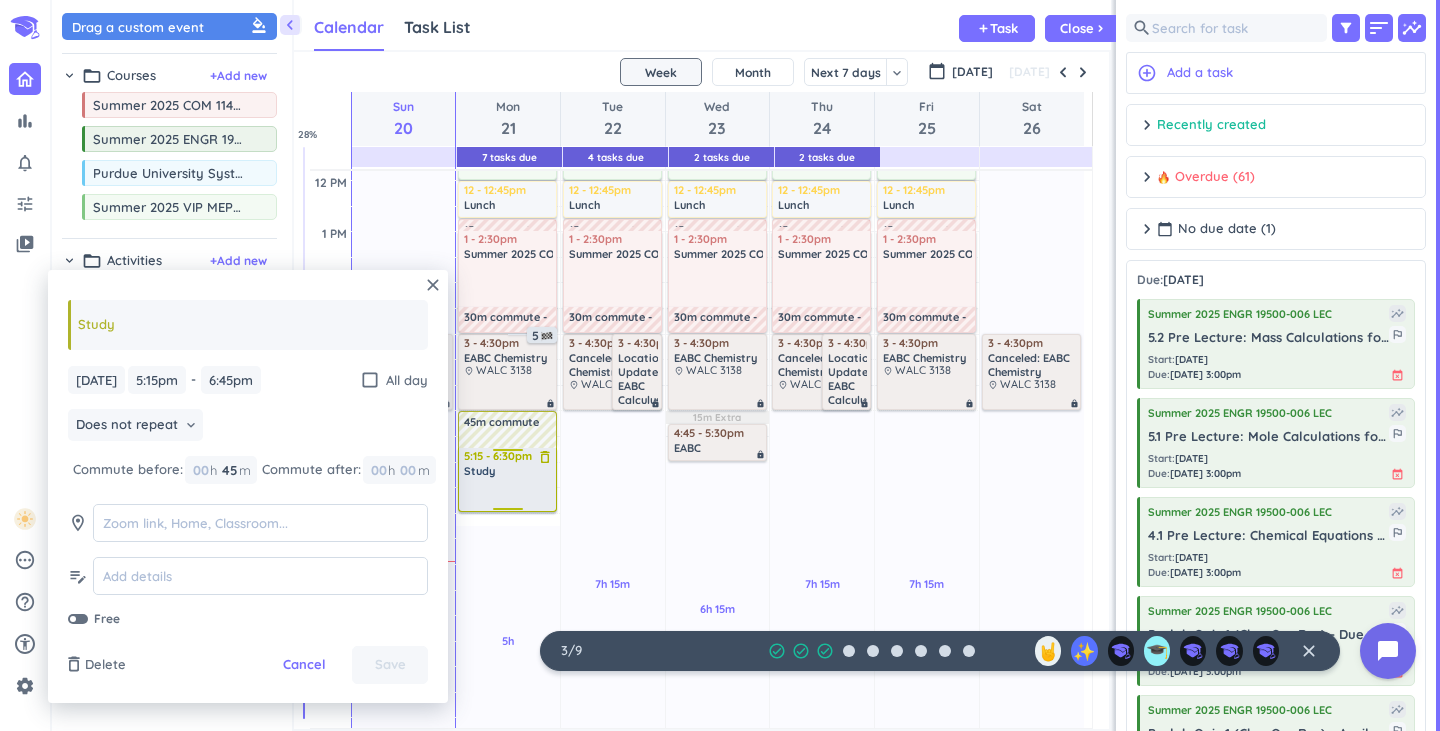 click on "2h 15m Past due Plan 5h  Past due Plan Adjust Awake Time Adjust Awake Time 3 - 4:30pm EABC Chemistry place WALC 3138 lock 5  30m commute 10:30am - 12pm Summer 2025 VIP MEP STEM ABC - Merge delete_outline 12 - 12:45pm Lunch delete_outline 15m commute 1 - 2:30pm Summer 2025 COM 11400-312 LEC delete_outline 30m commute 45m commute 5:15 - 6:45pm Study delete_outline 2  45m commute 5:15 - 6:30pm Study delete_outline" at bounding box center [508, 385] 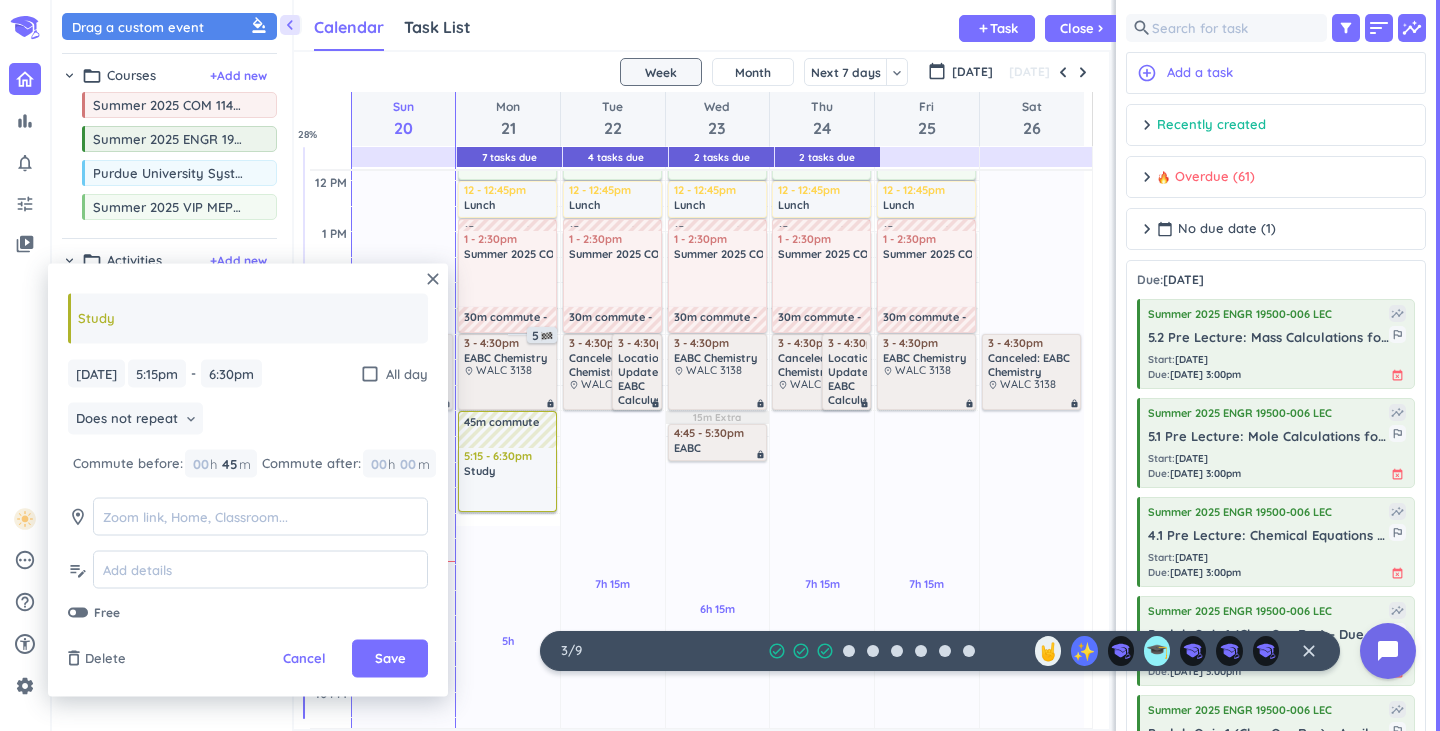 type on "6:30pm" 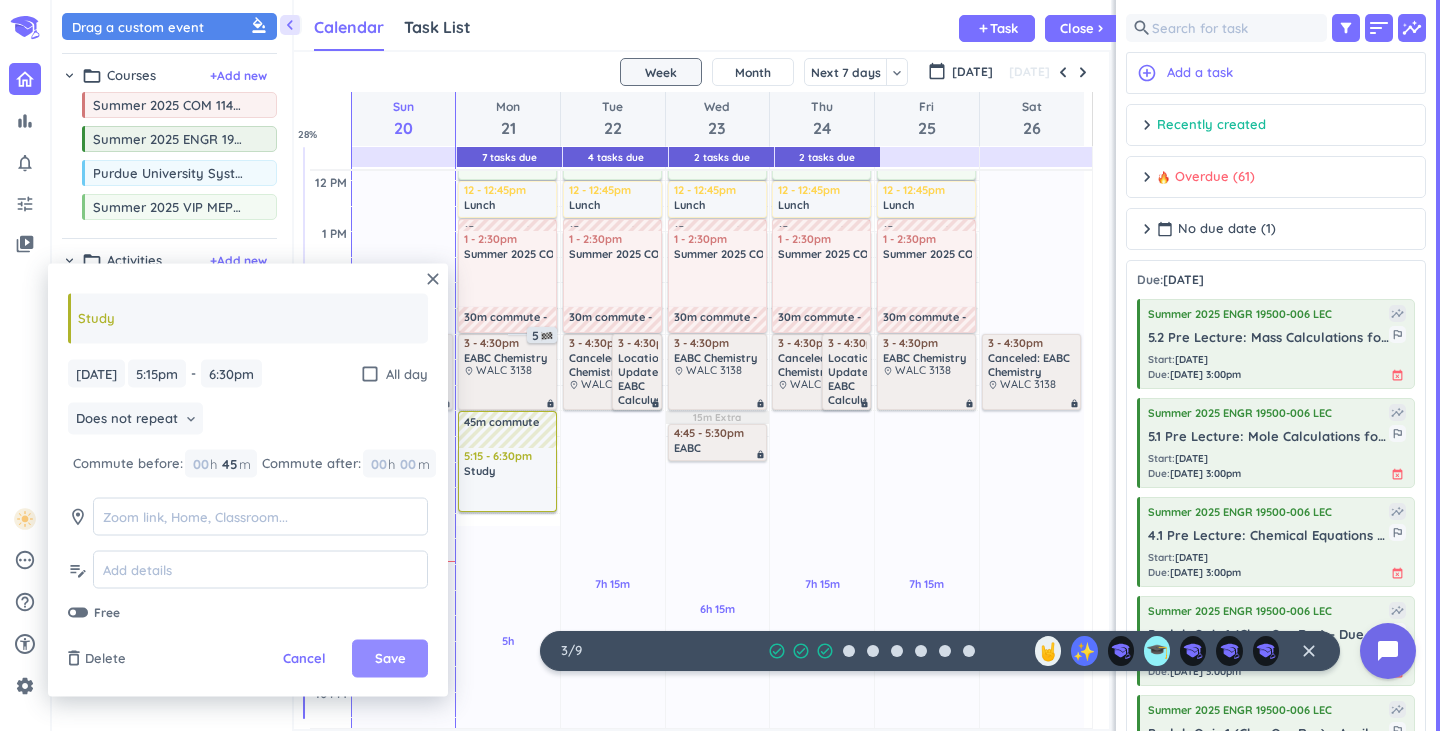 click on "Save" at bounding box center (390, 659) 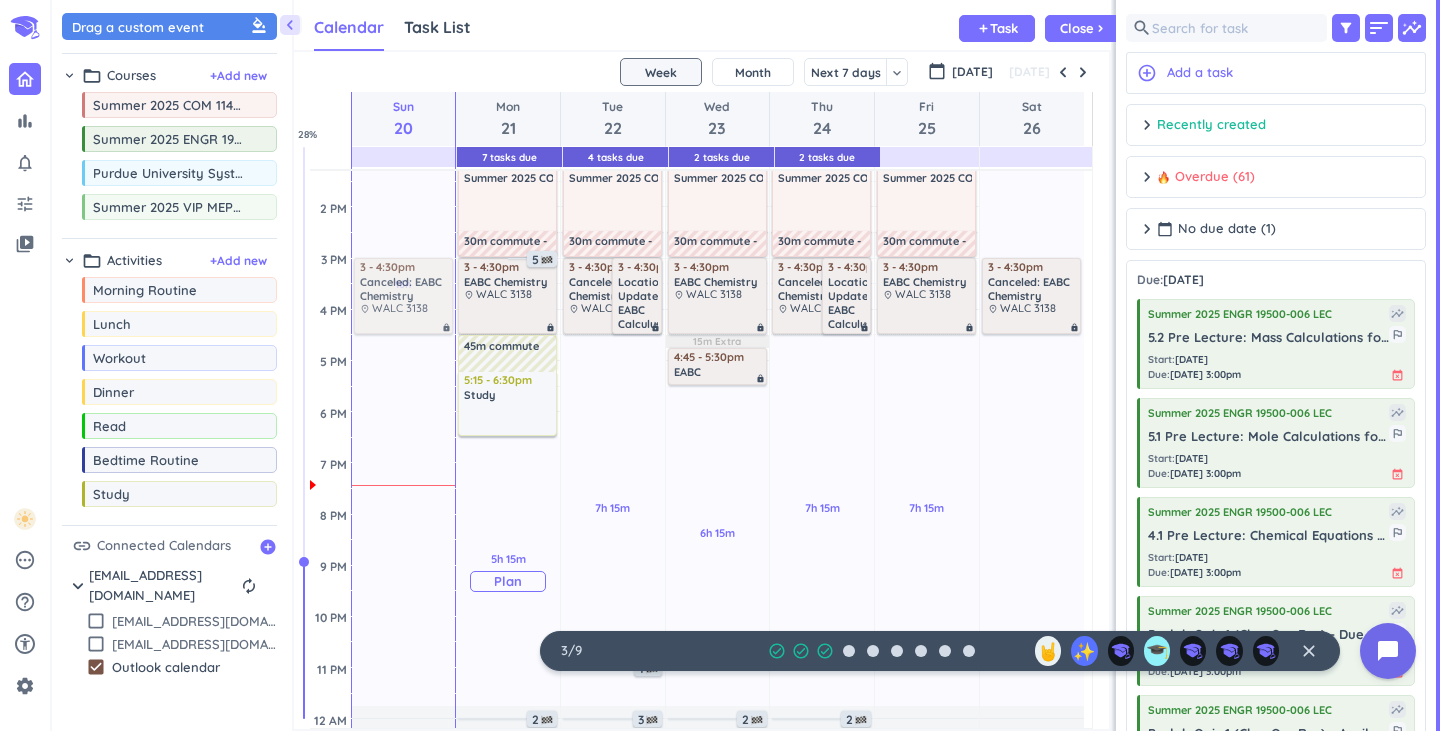 scroll, scrollTop: 500, scrollLeft: 0, axis: vertical 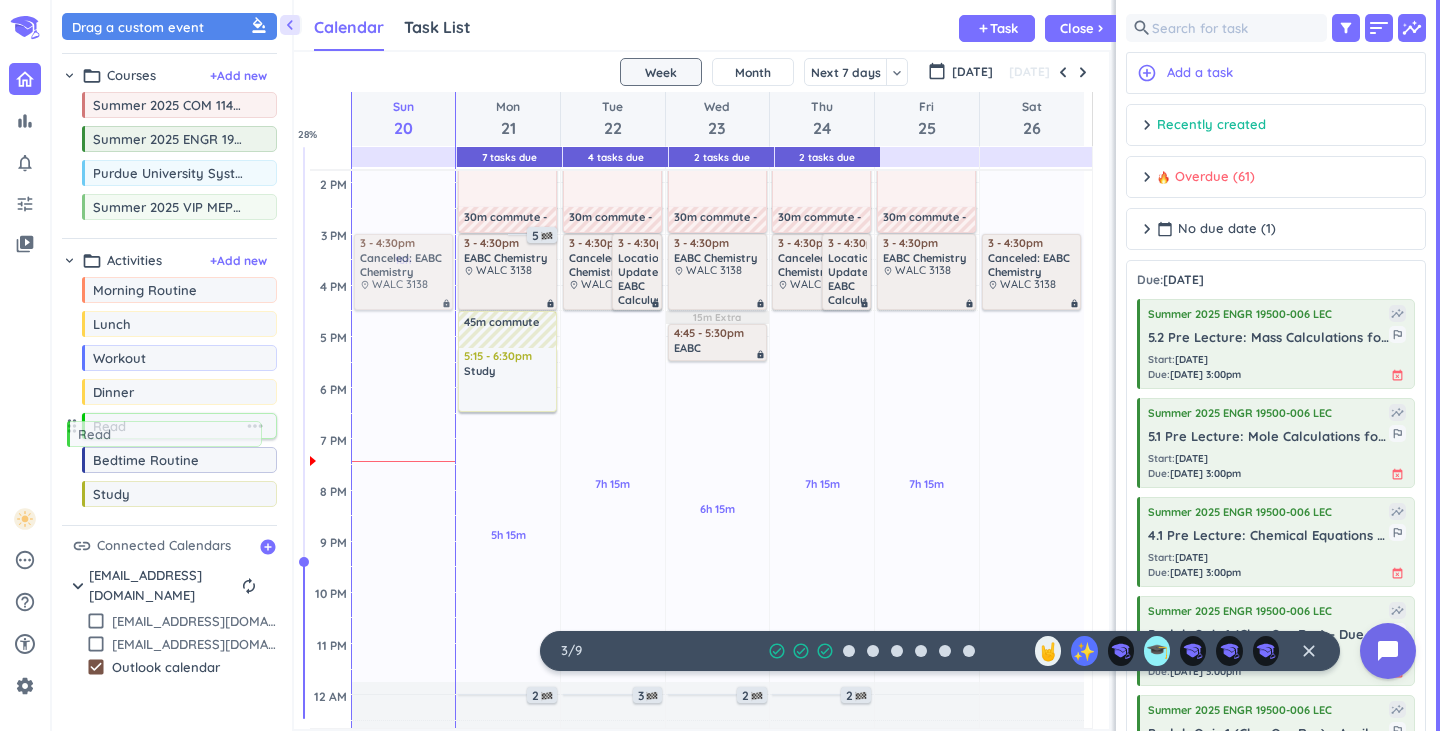 drag, startPoint x: 168, startPoint y: 417, endPoint x: 150, endPoint y: 419, distance: 18.110771 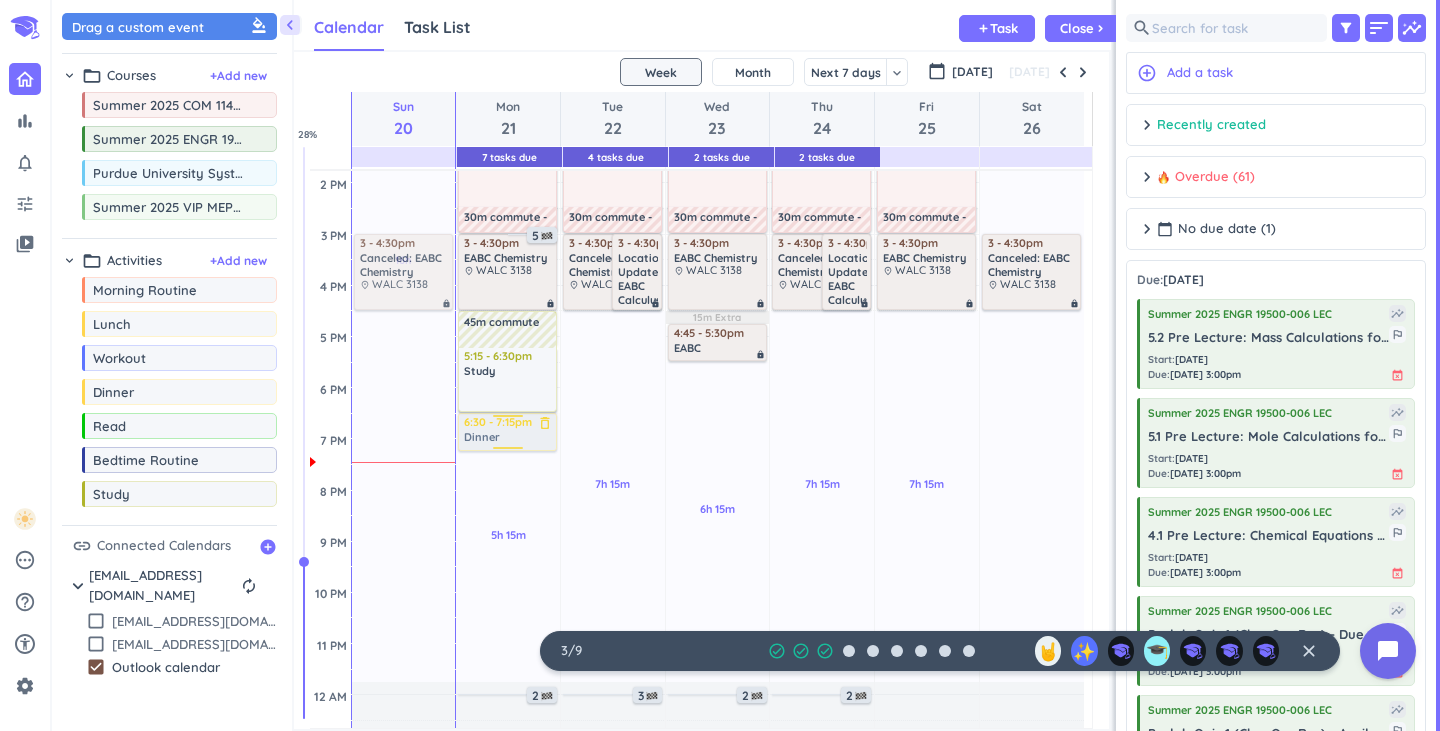 drag, startPoint x: 146, startPoint y: 405, endPoint x: 547, endPoint y: 415, distance: 401.12466 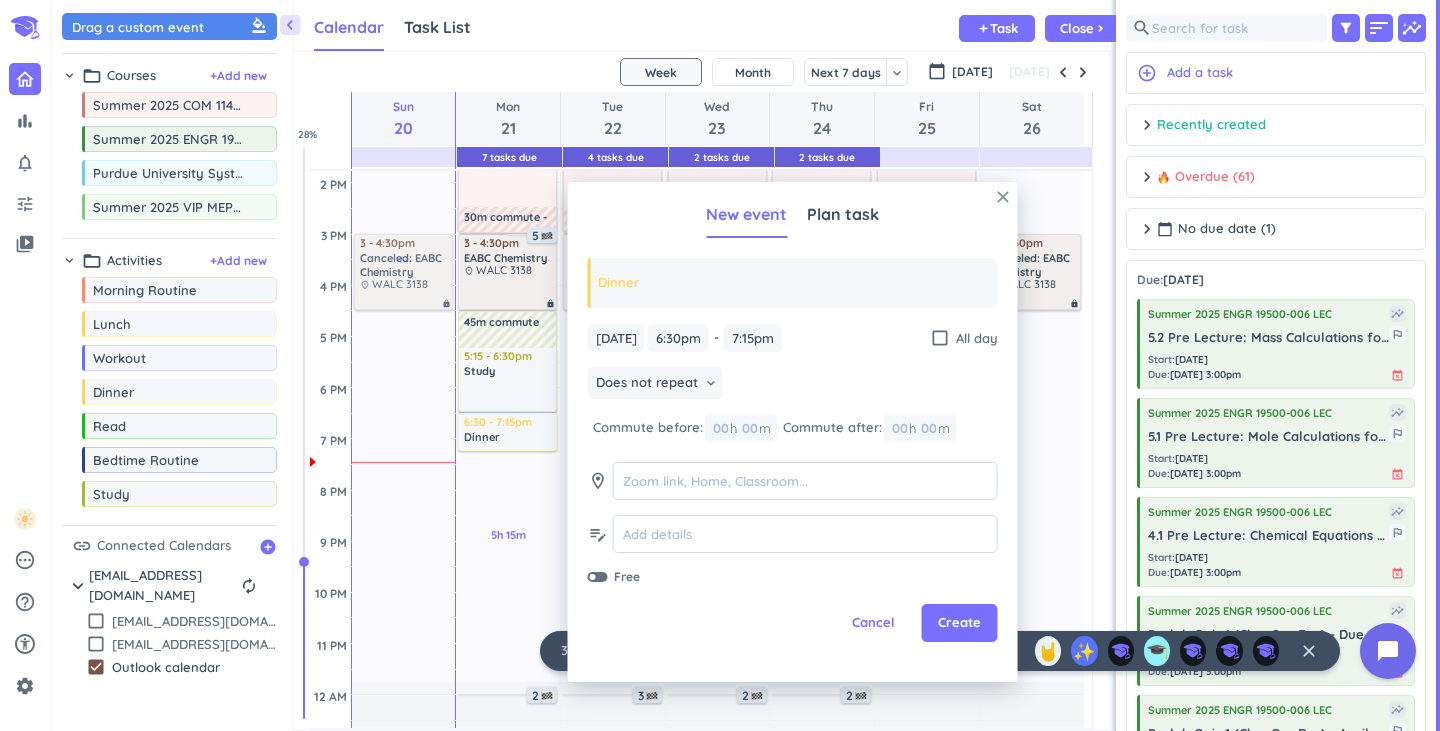 click on "close" at bounding box center [1003, 197] 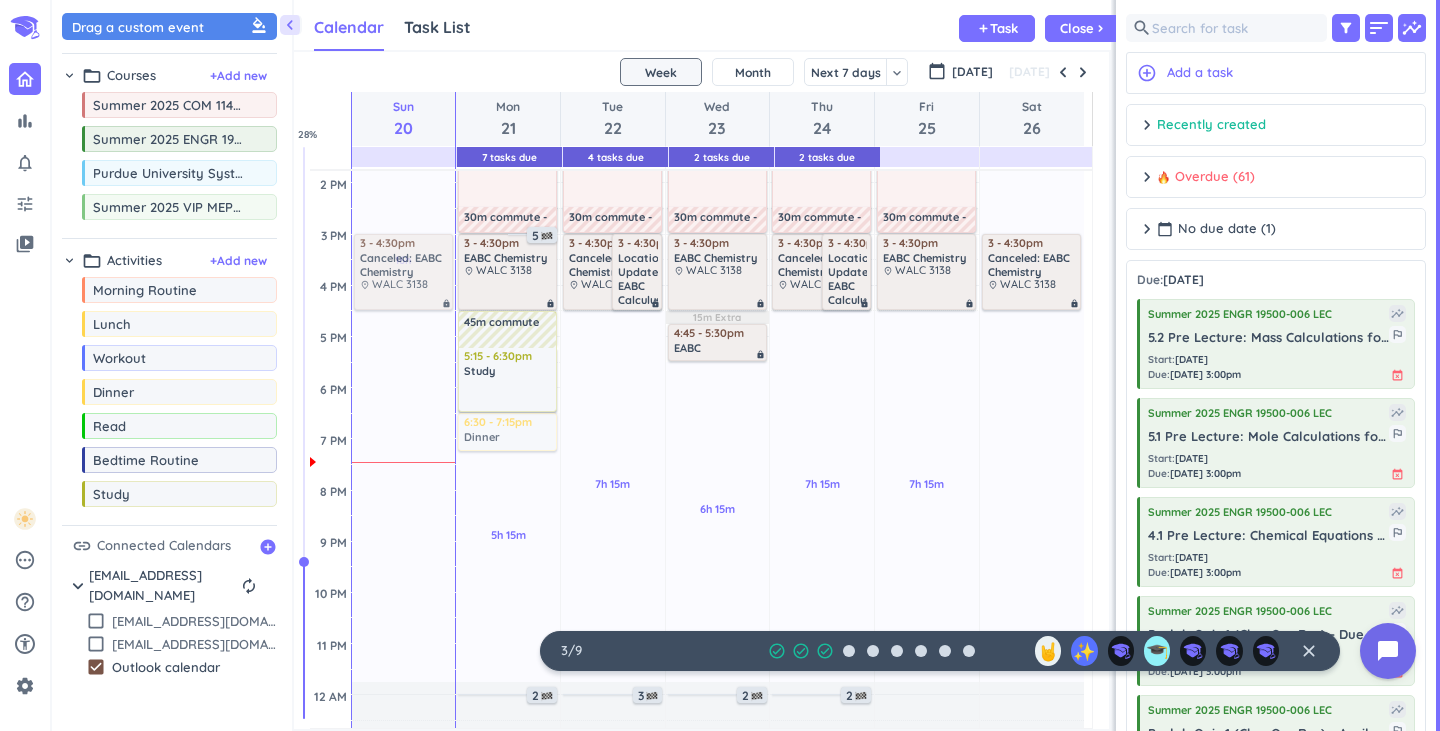 drag, startPoint x: 143, startPoint y: 400, endPoint x: 535, endPoint y: 415, distance: 392.2869 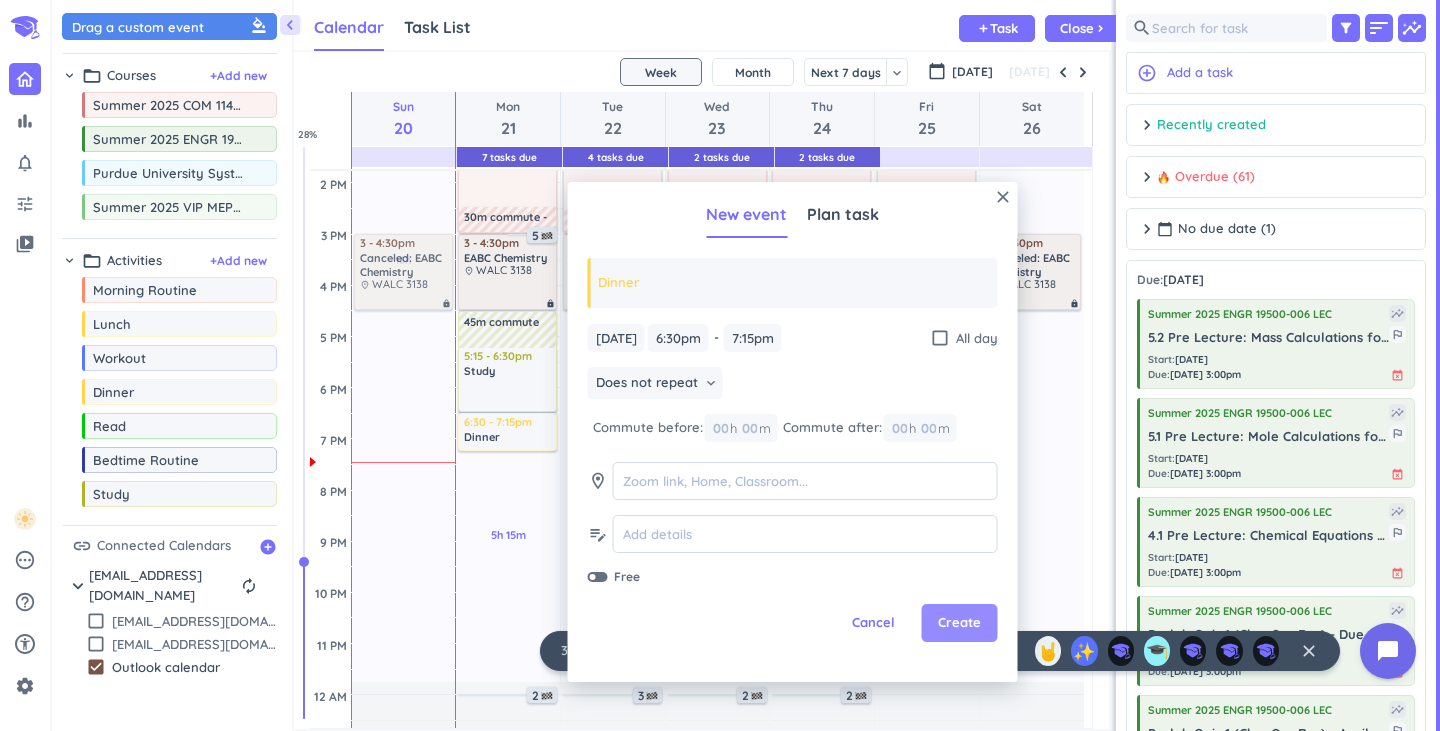 click on "Create" at bounding box center [959, 623] 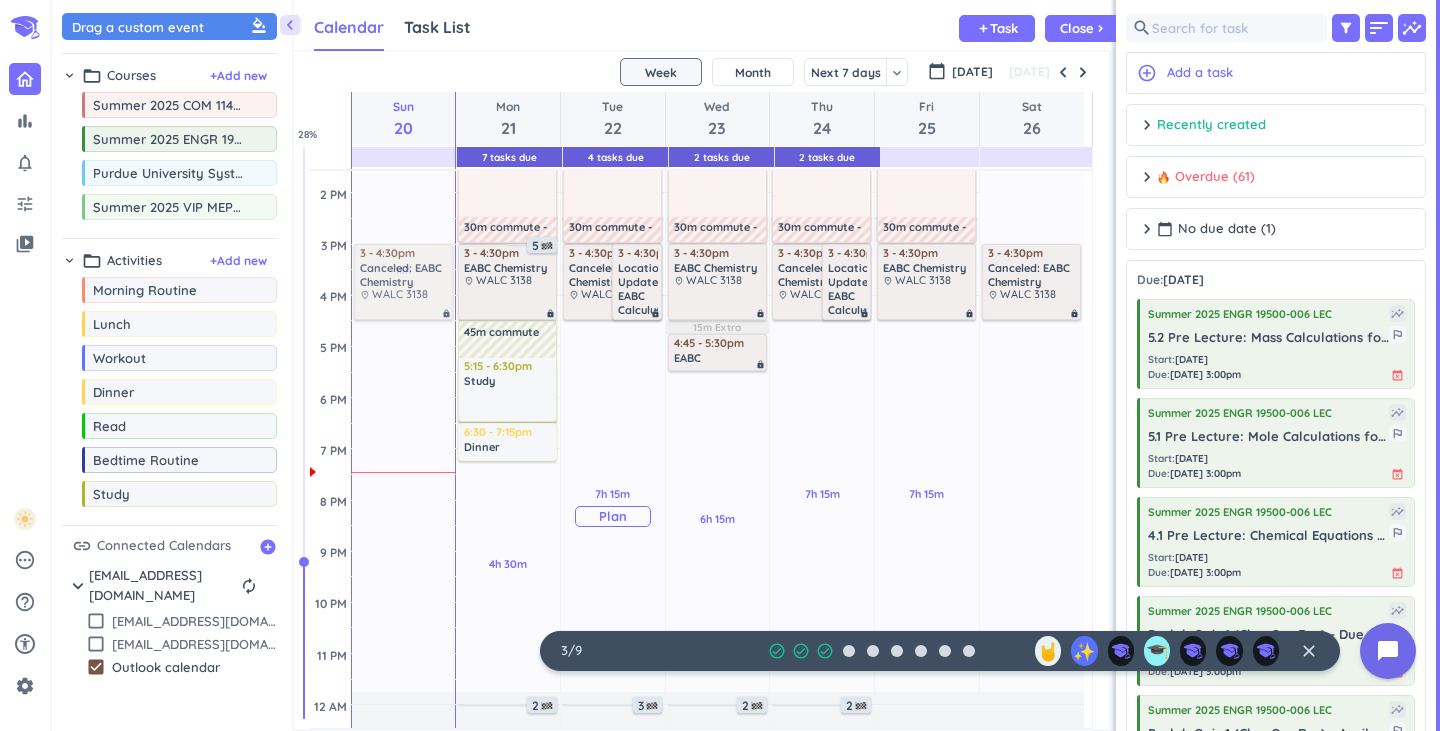 scroll, scrollTop: 500, scrollLeft: 0, axis: vertical 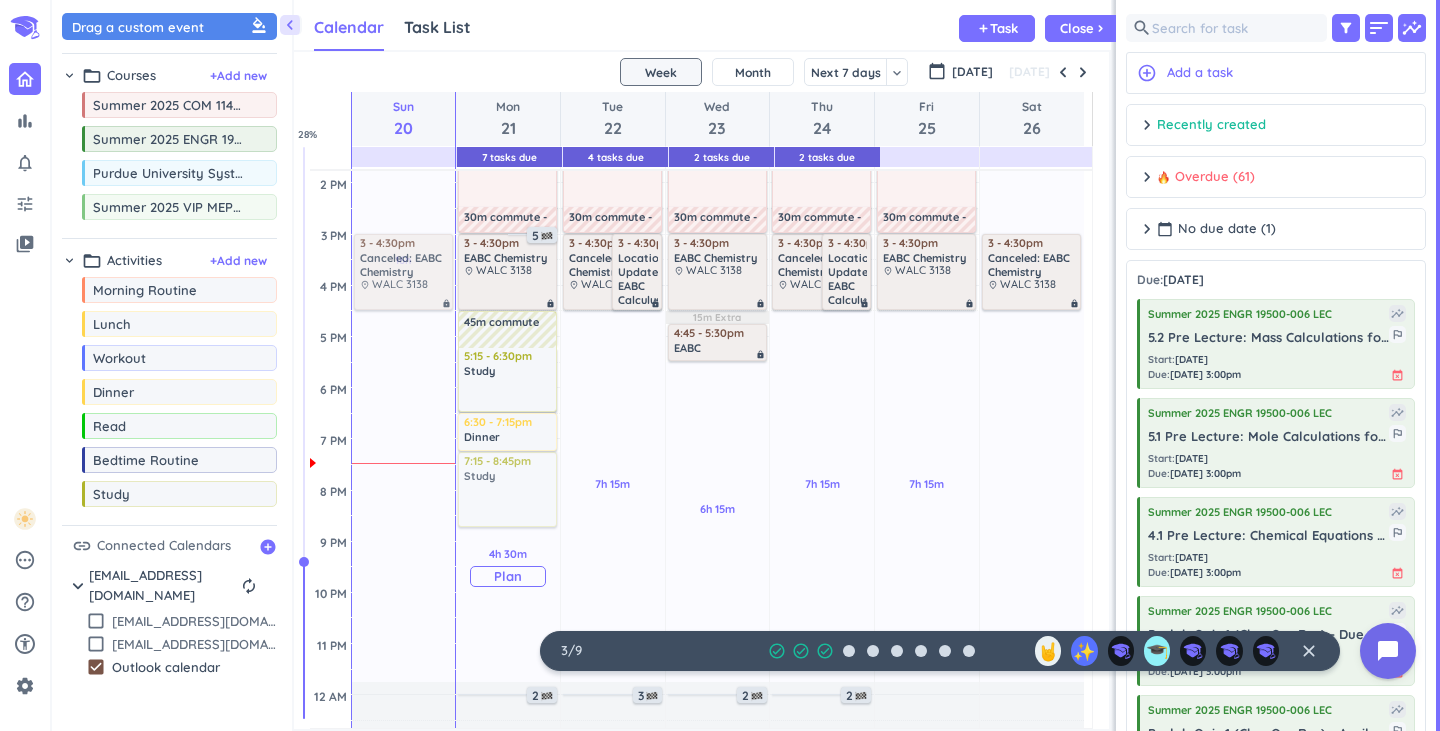 drag, startPoint x: 175, startPoint y: 499, endPoint x: 544, endPoint y: 455, distance: 371.61404 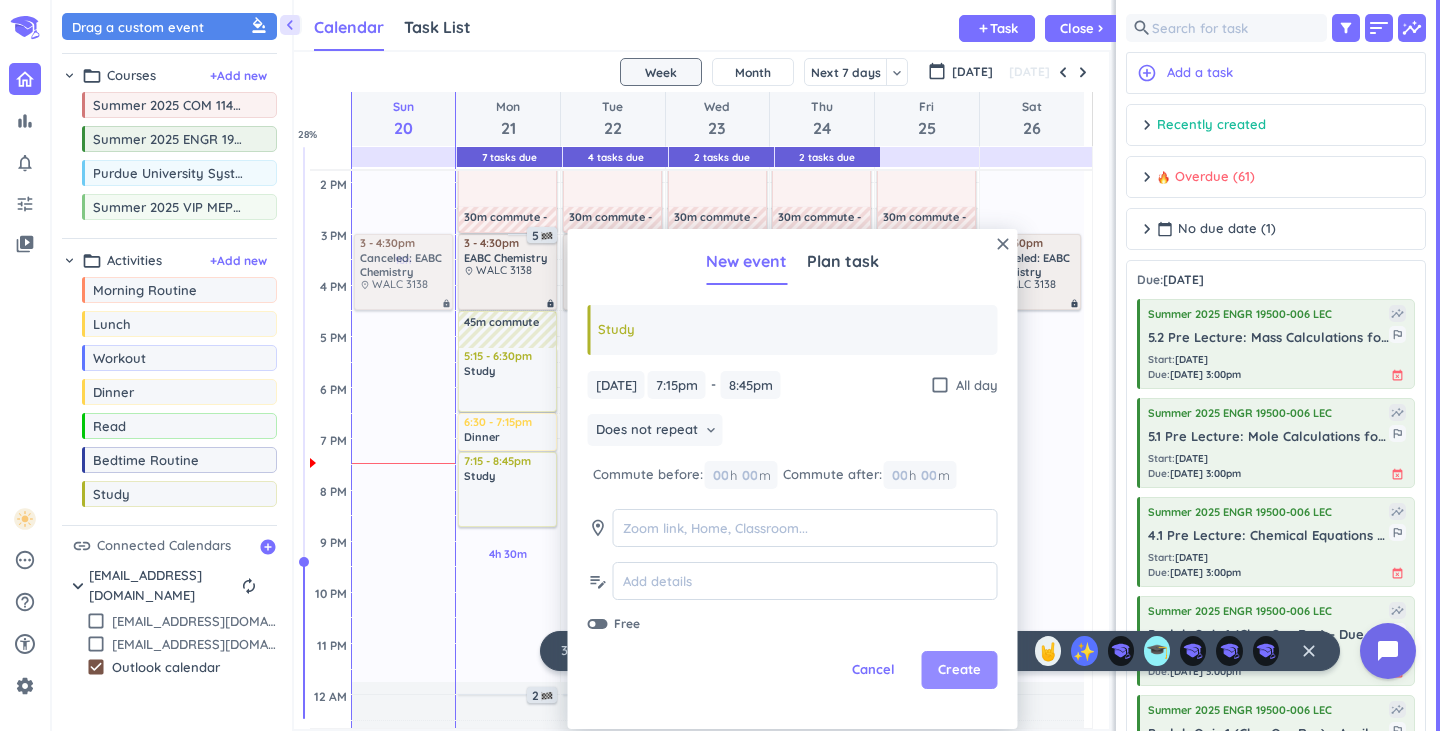 click on "Create" at bounding box center [960, 670] 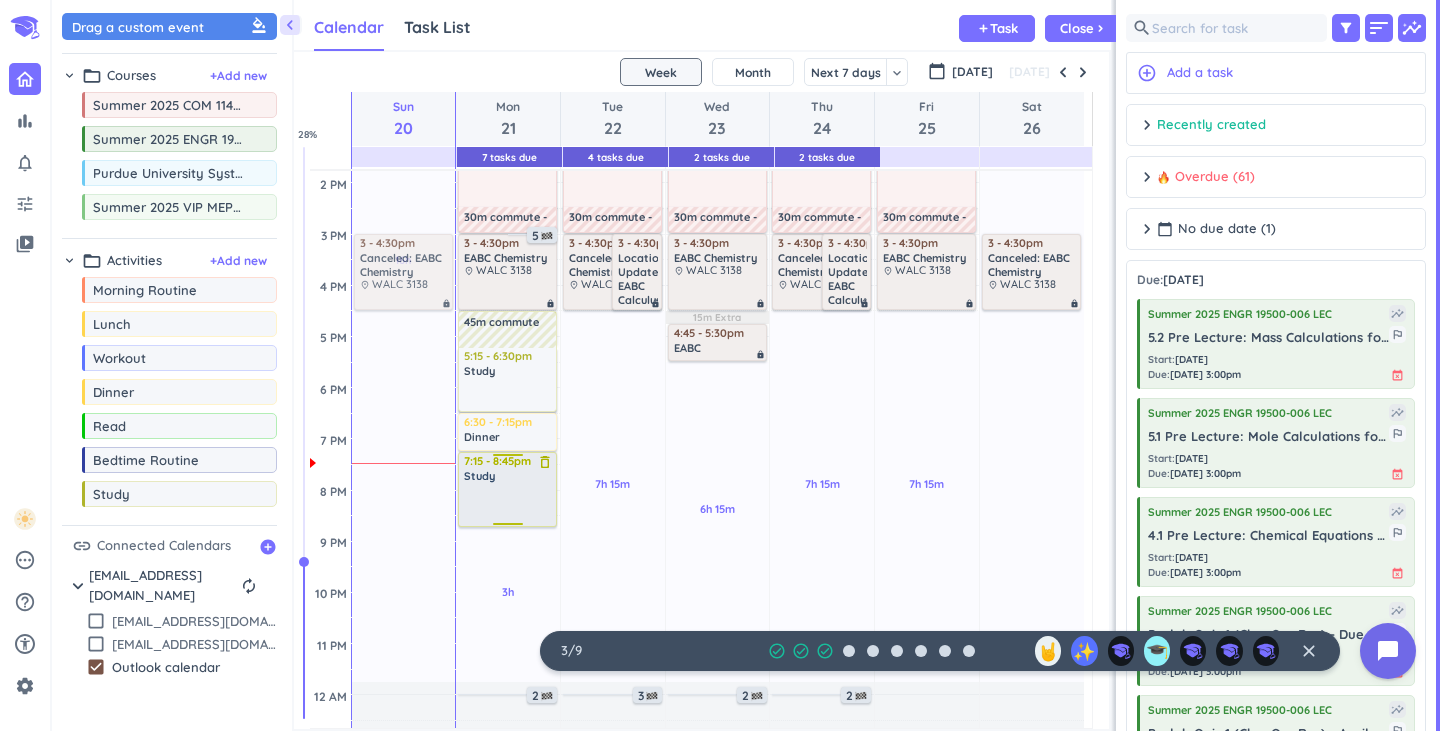 click at bounding box center [508, 504] 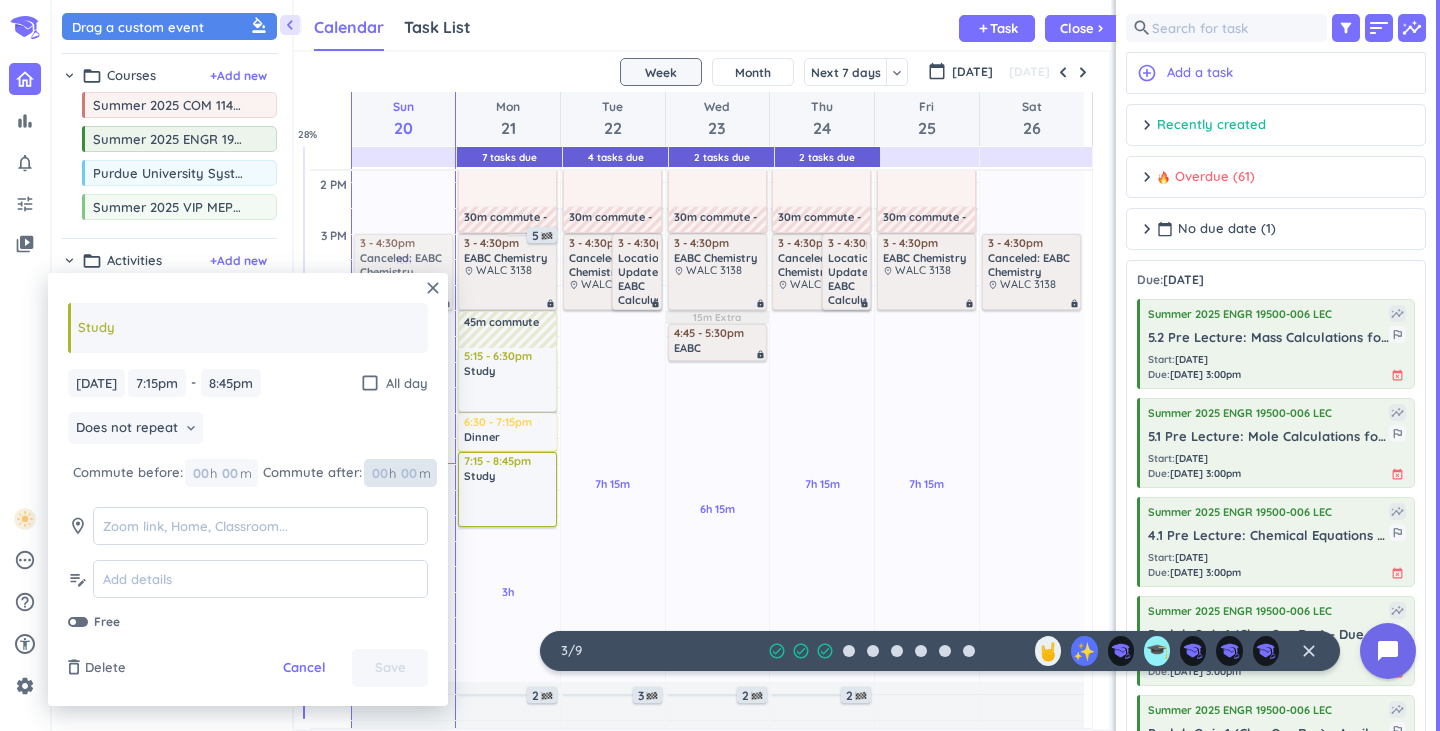 click at bounding box center (408, 473) 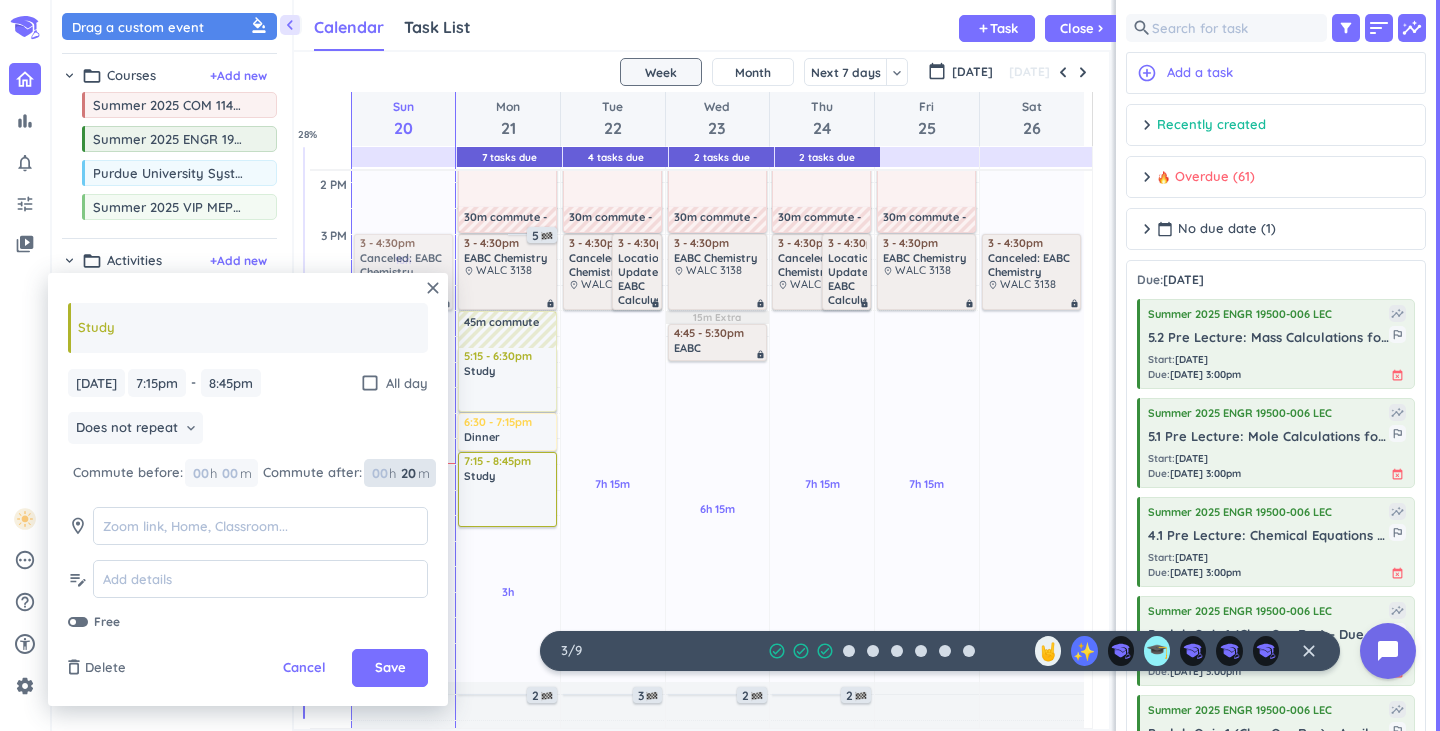 type on "2" 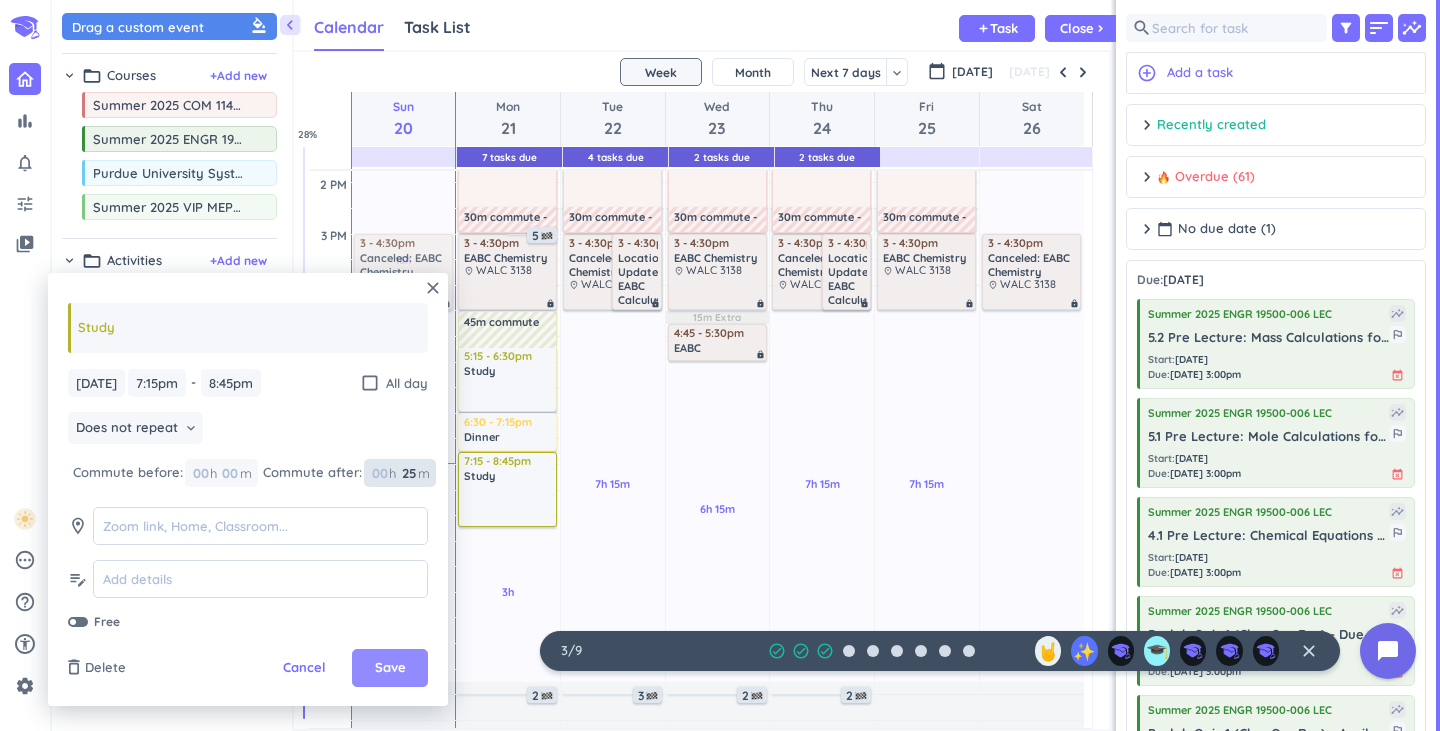 type on "25" 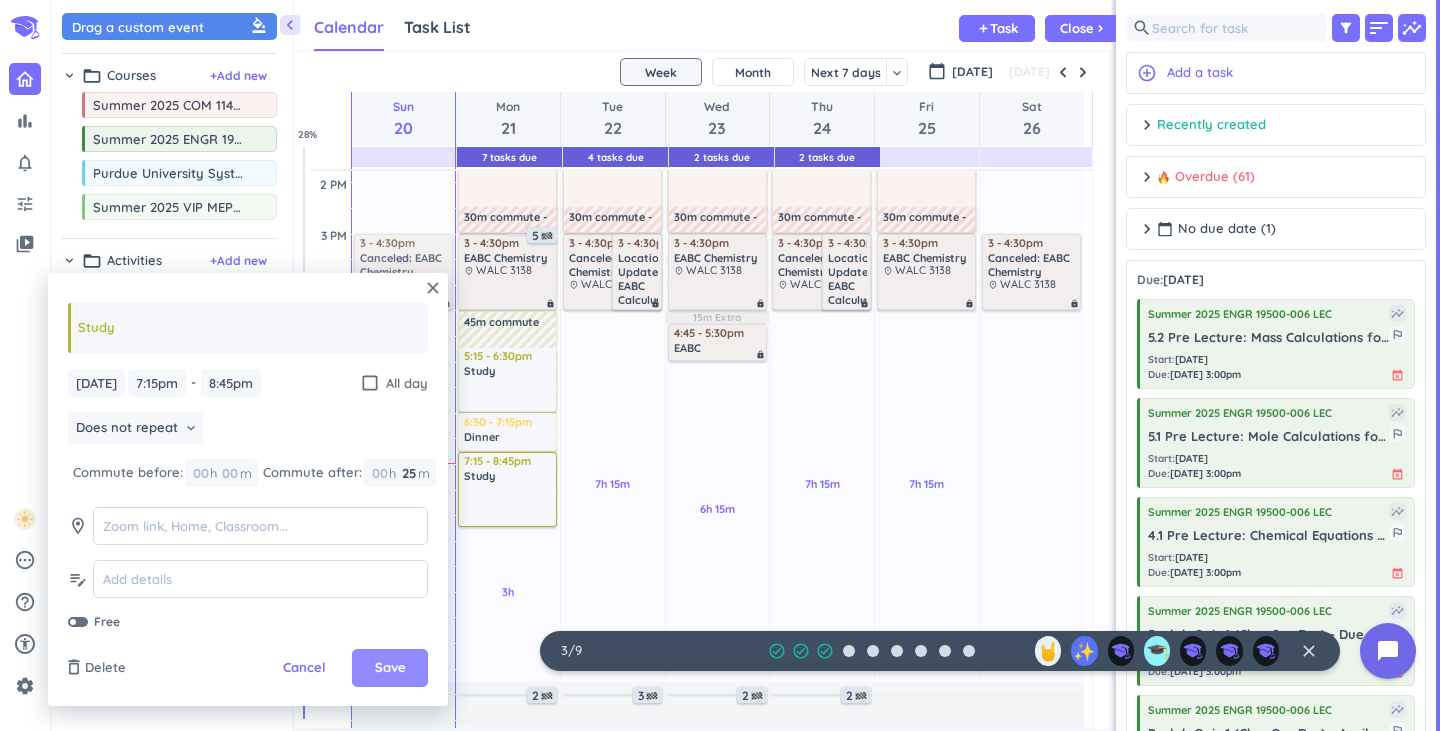 click on "Save" at bounding box center [390, 668] 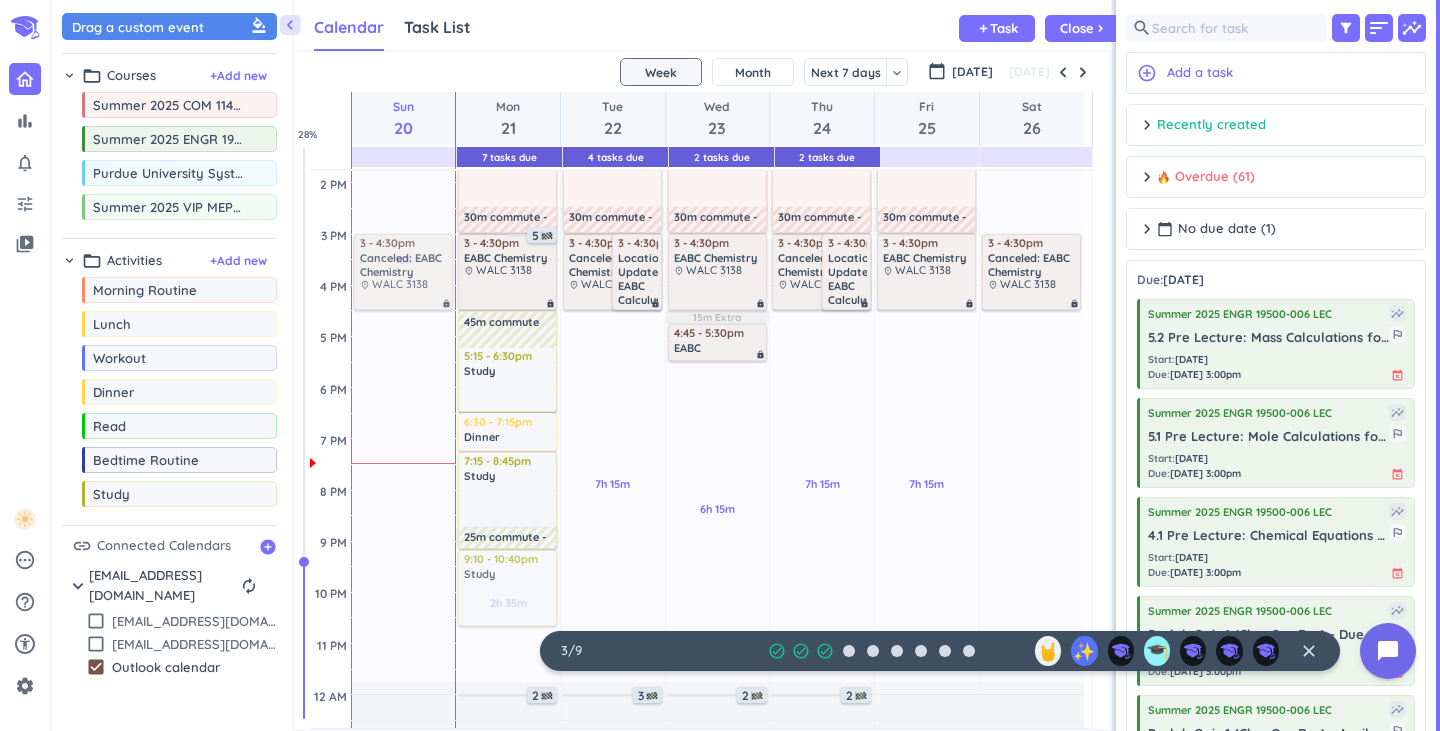 drag, startPoint x: 126, startPoint y: 505, endPoint x: 557, endPoint y: 550, distance: 433.34283 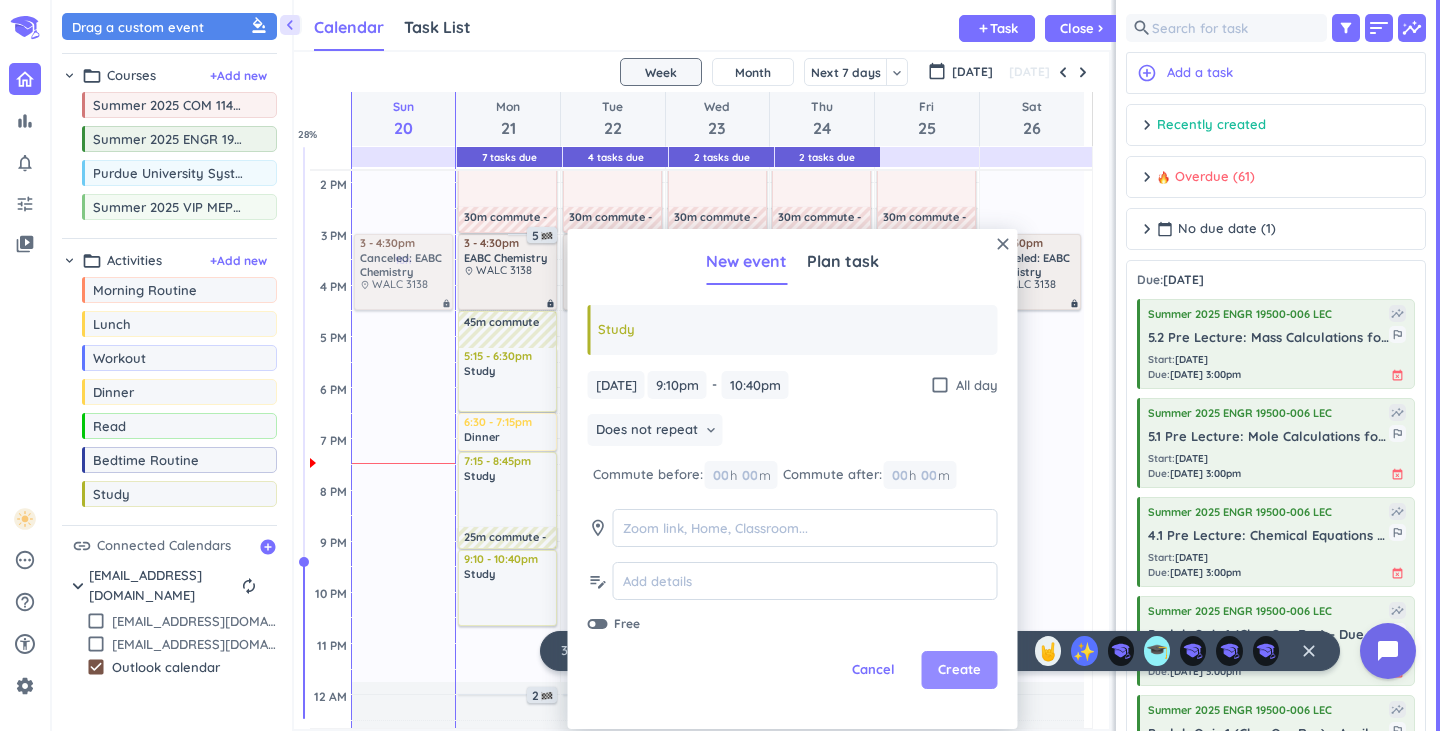 click on "Create" at bounding box center [959, 670] 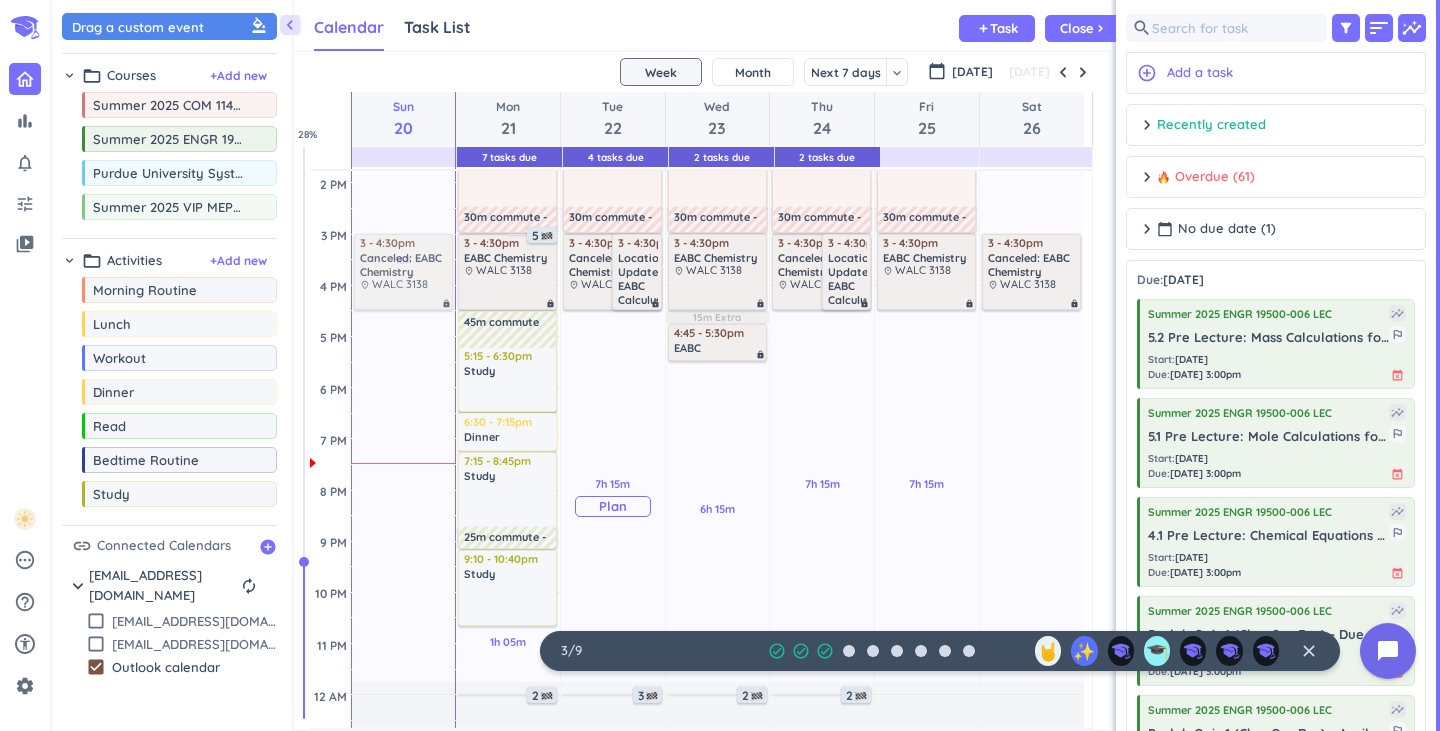 scroll, scrollTop: 600, scrollLeft: 0, axis: vertical 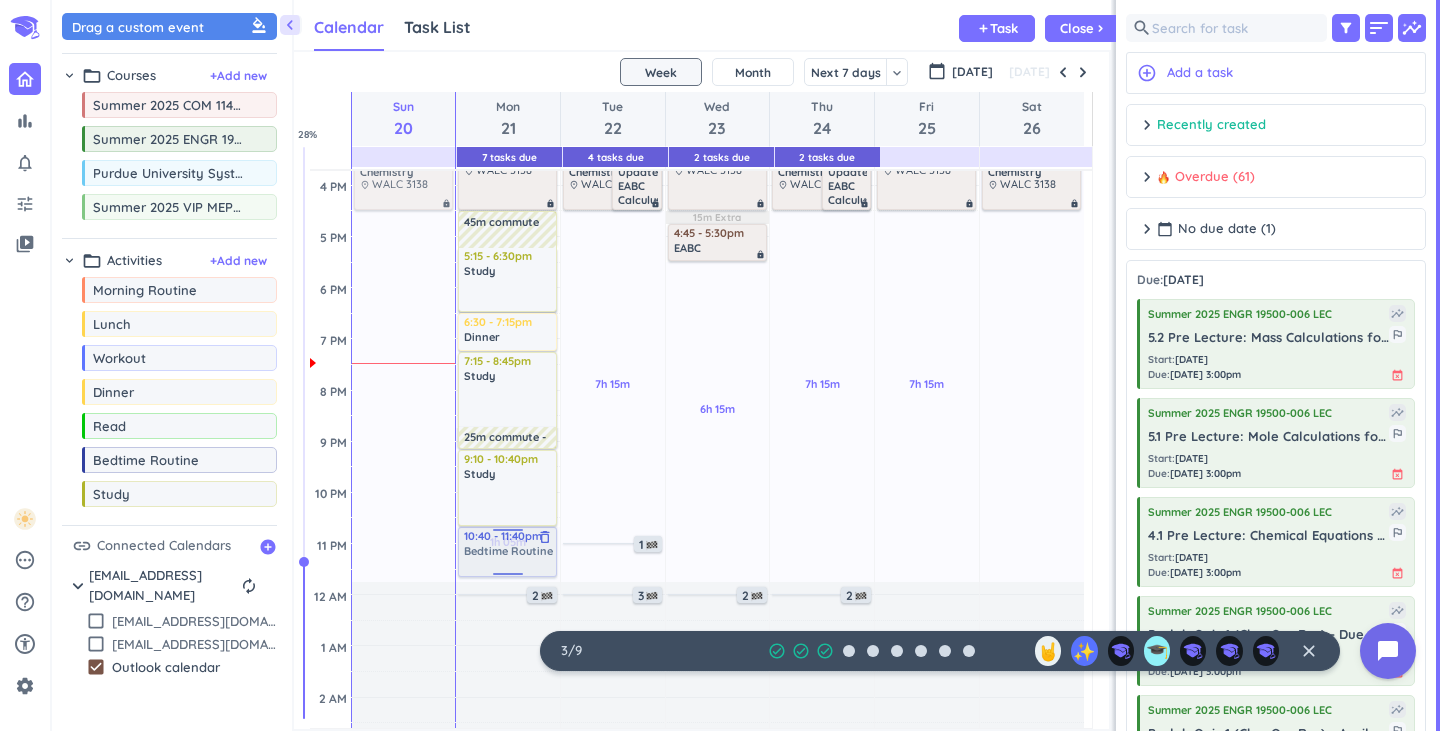 drag, startPoint x: 144, startPoint y: 471, endPoint x: 511, endPoint y: 530, distance: 371.71225 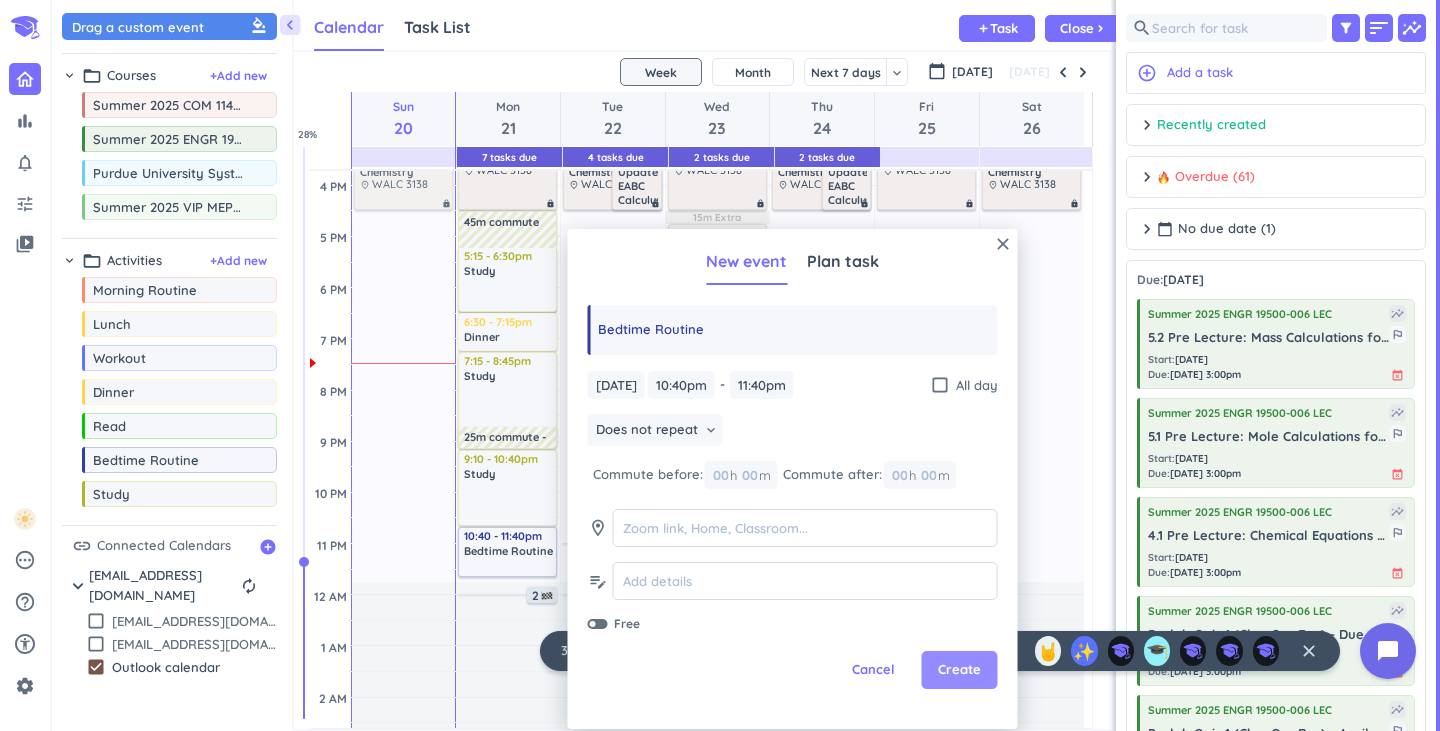 click on "Create" at bounding box center [959, 670] 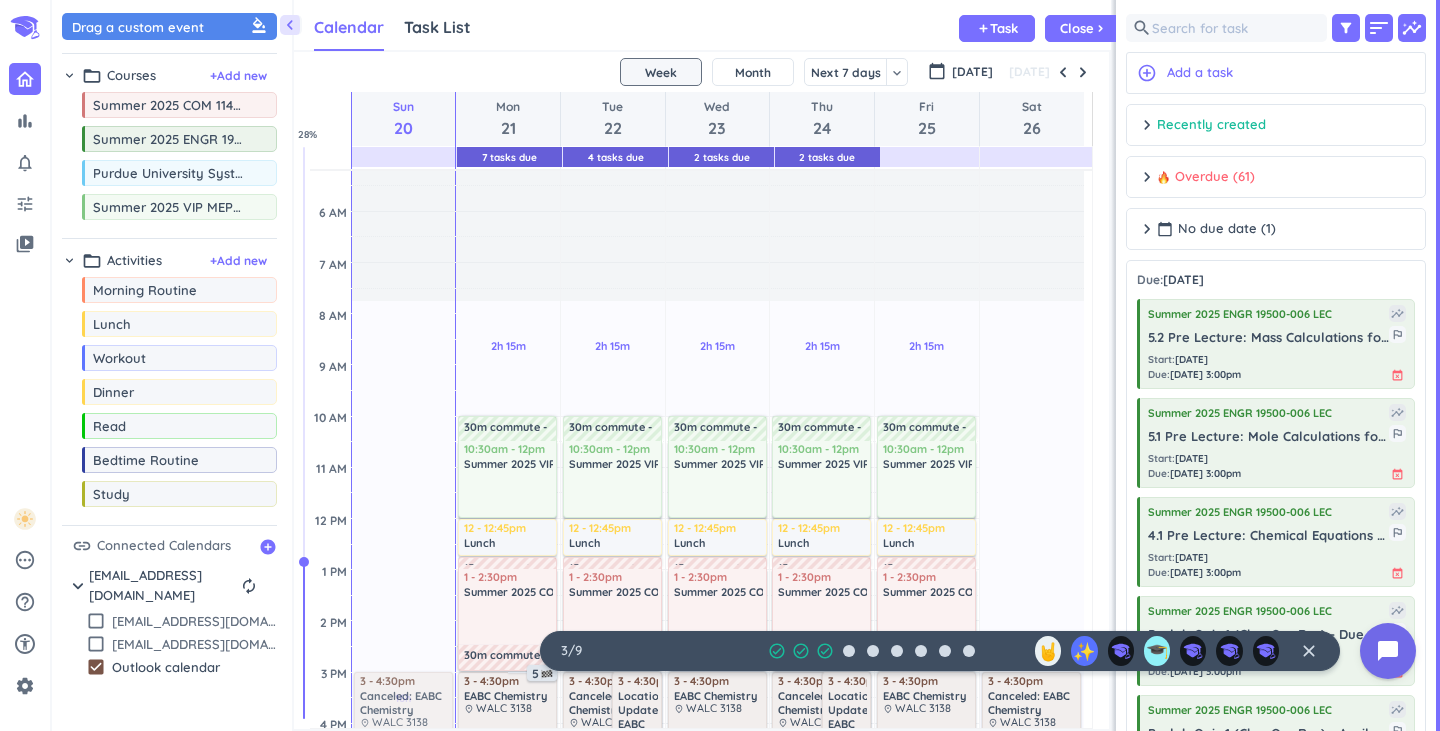 scroll, scrollTop: 0, scrollLeft: 0, axis: both 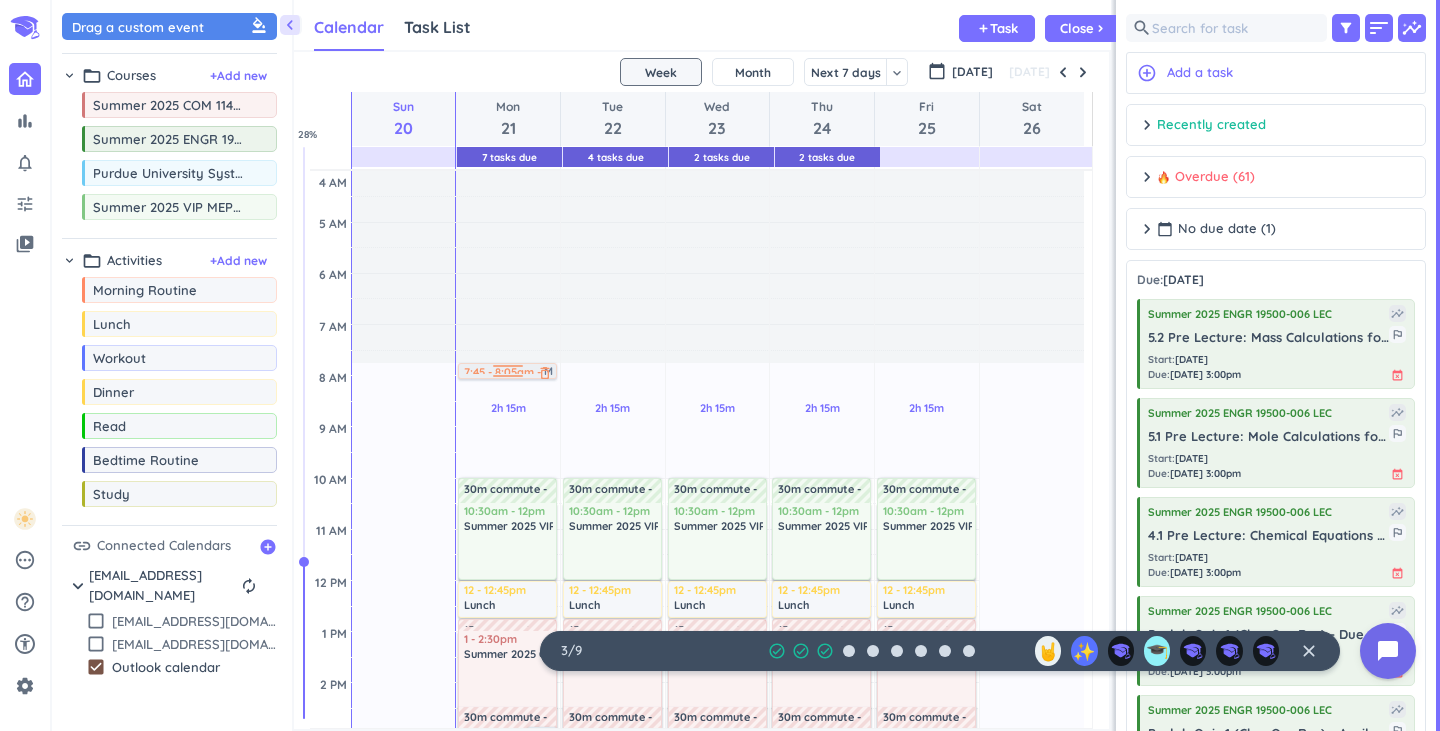 drag, startPoint x: 111, startPoint y: 299, endPoint x: 535, endPoint y: 365, distance: 429.10605 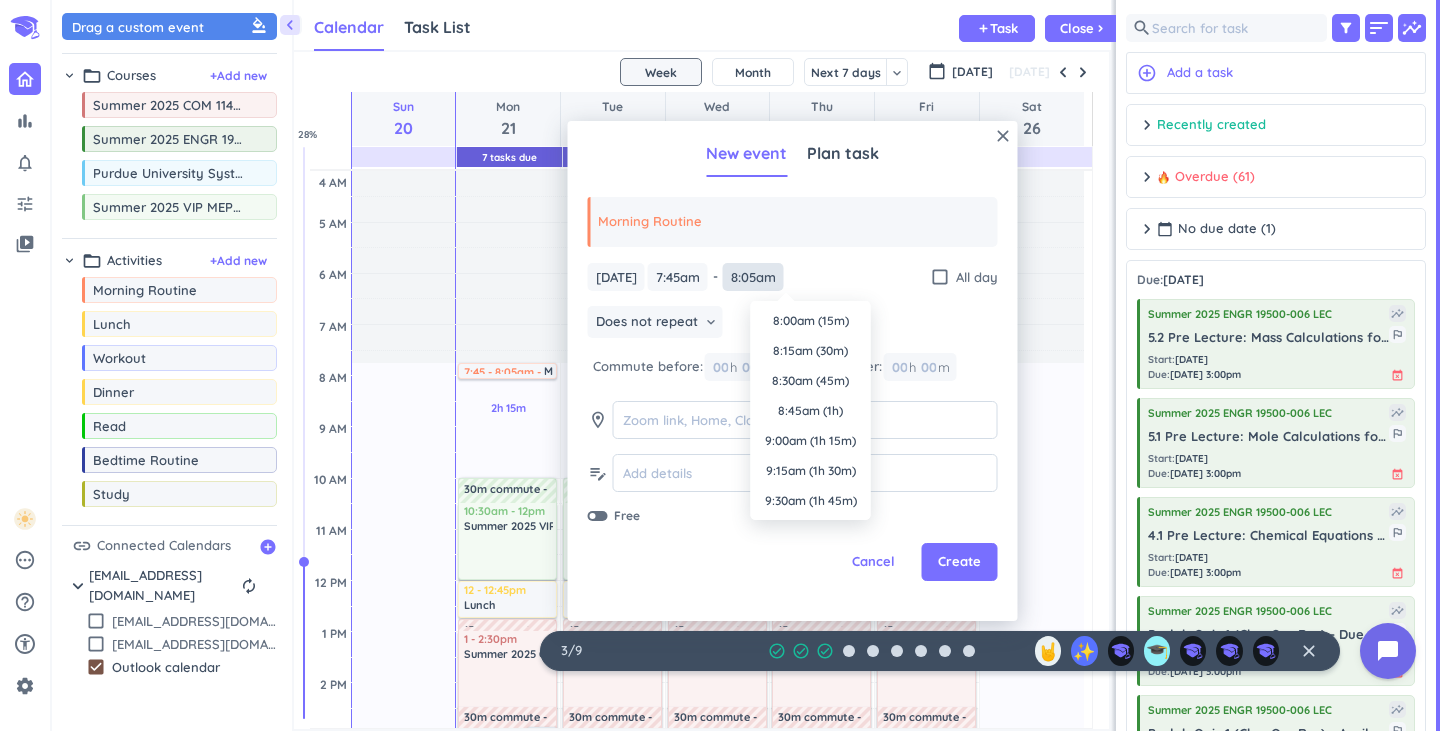 click on "8:05am" at bounding box center [753, 277] 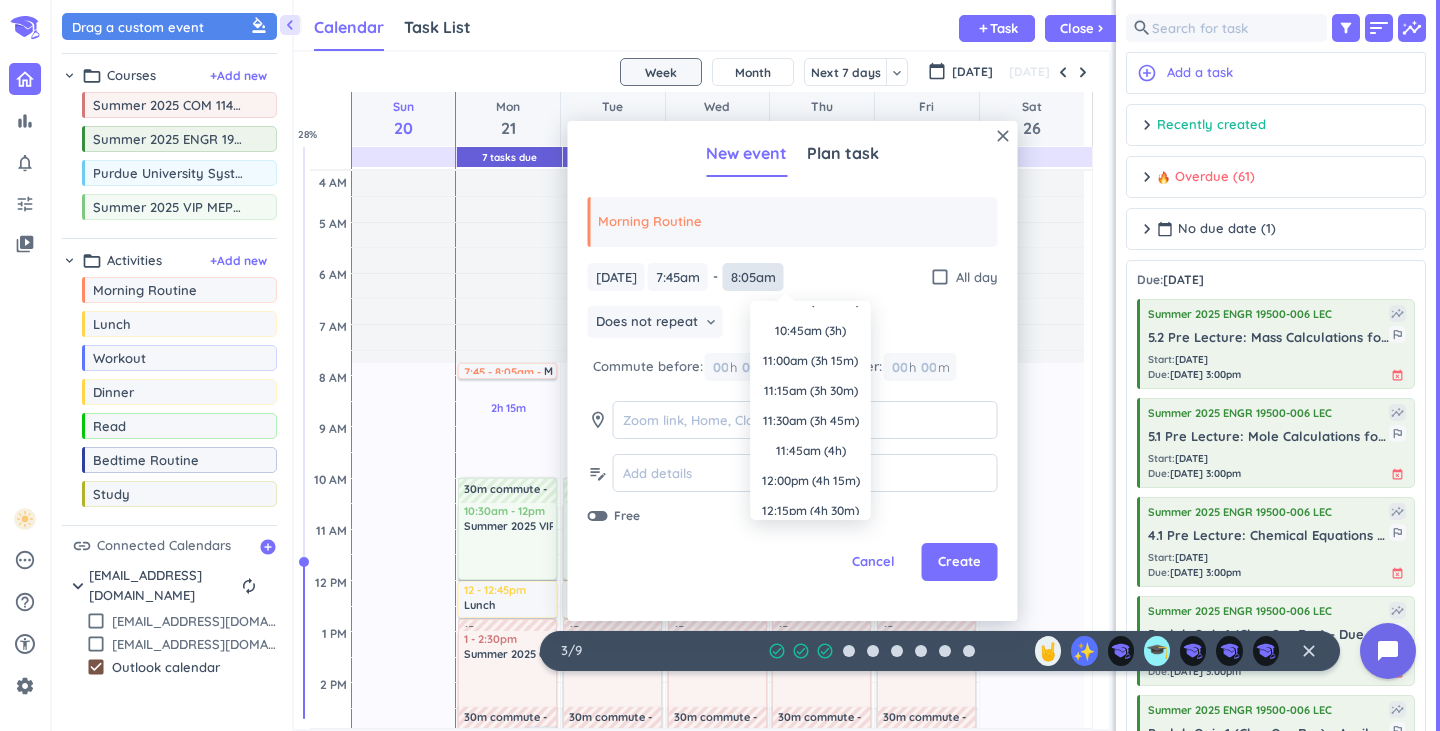 scroll, scrollTop: 0, scrollLeft: 0, axis: both 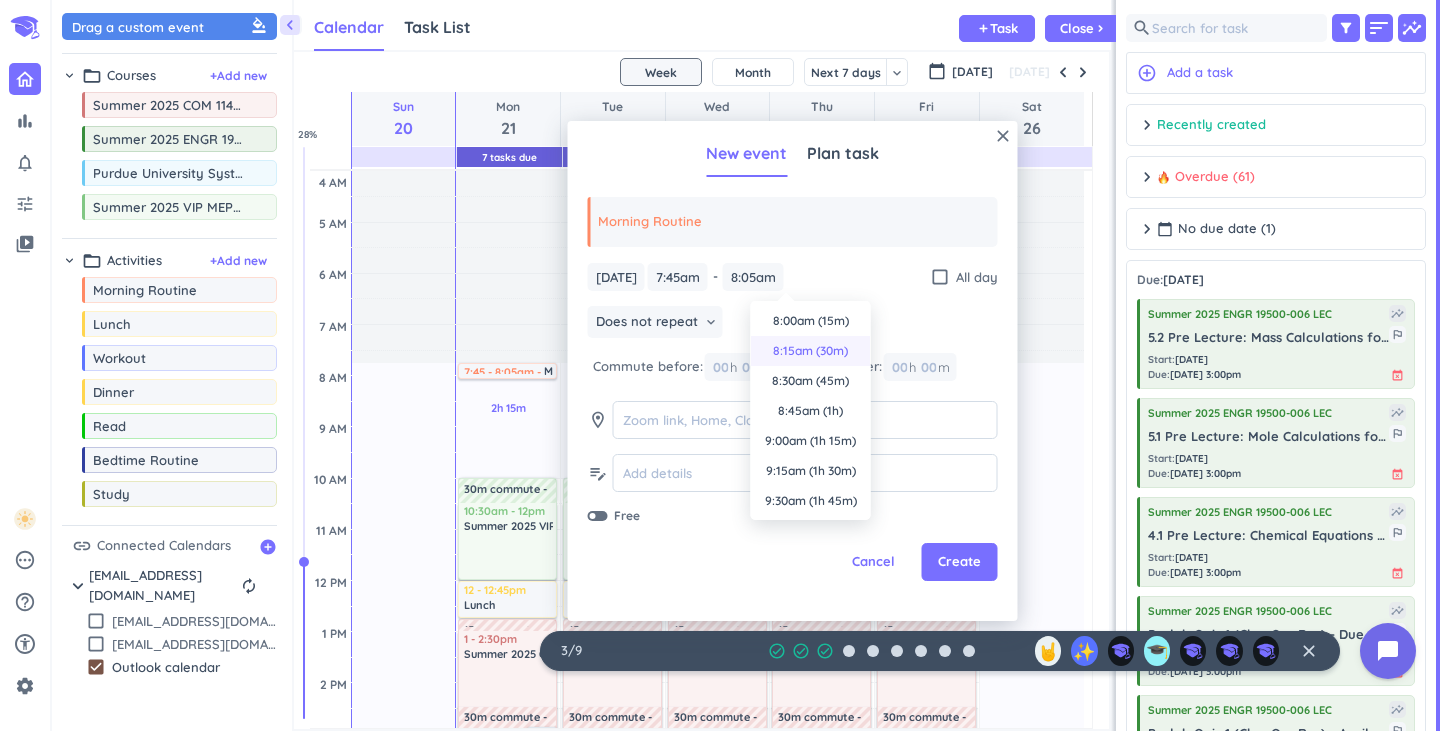 click on "8:15am (30m)" at bounding box center [811, 351] 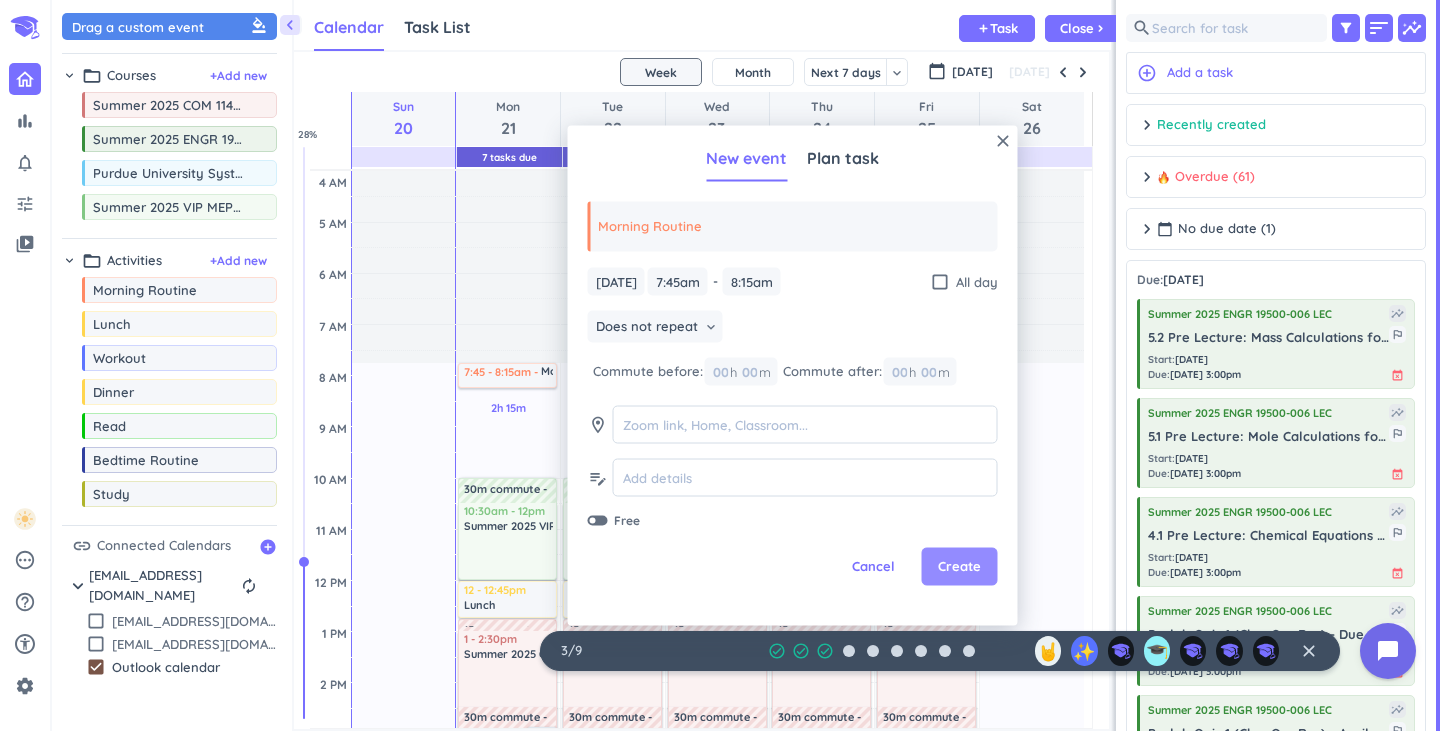 click on "Create" at bounding box center (959, 567) 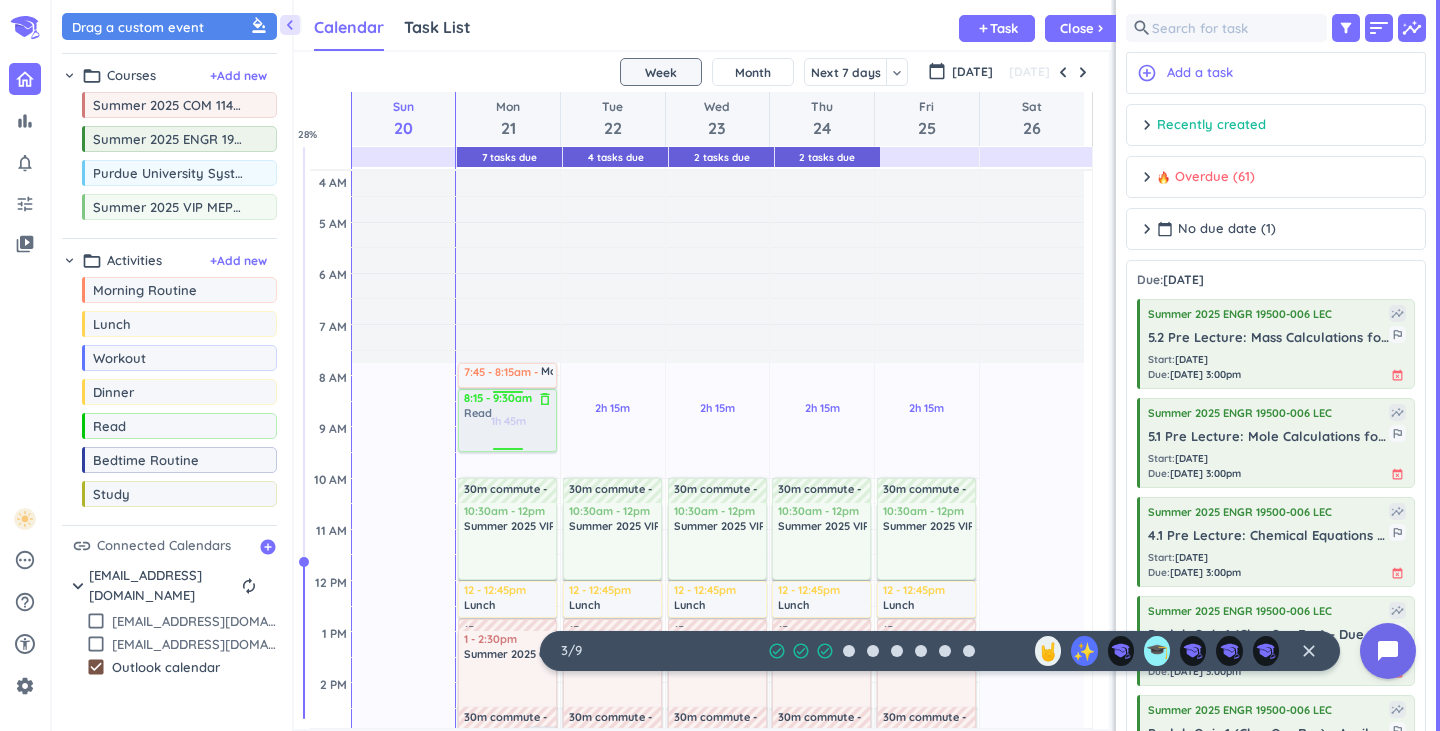 drag, startPoint x: 134, startPoint y: 439, endPoint x: 541, endPoint y: 391, distance: 409.82068 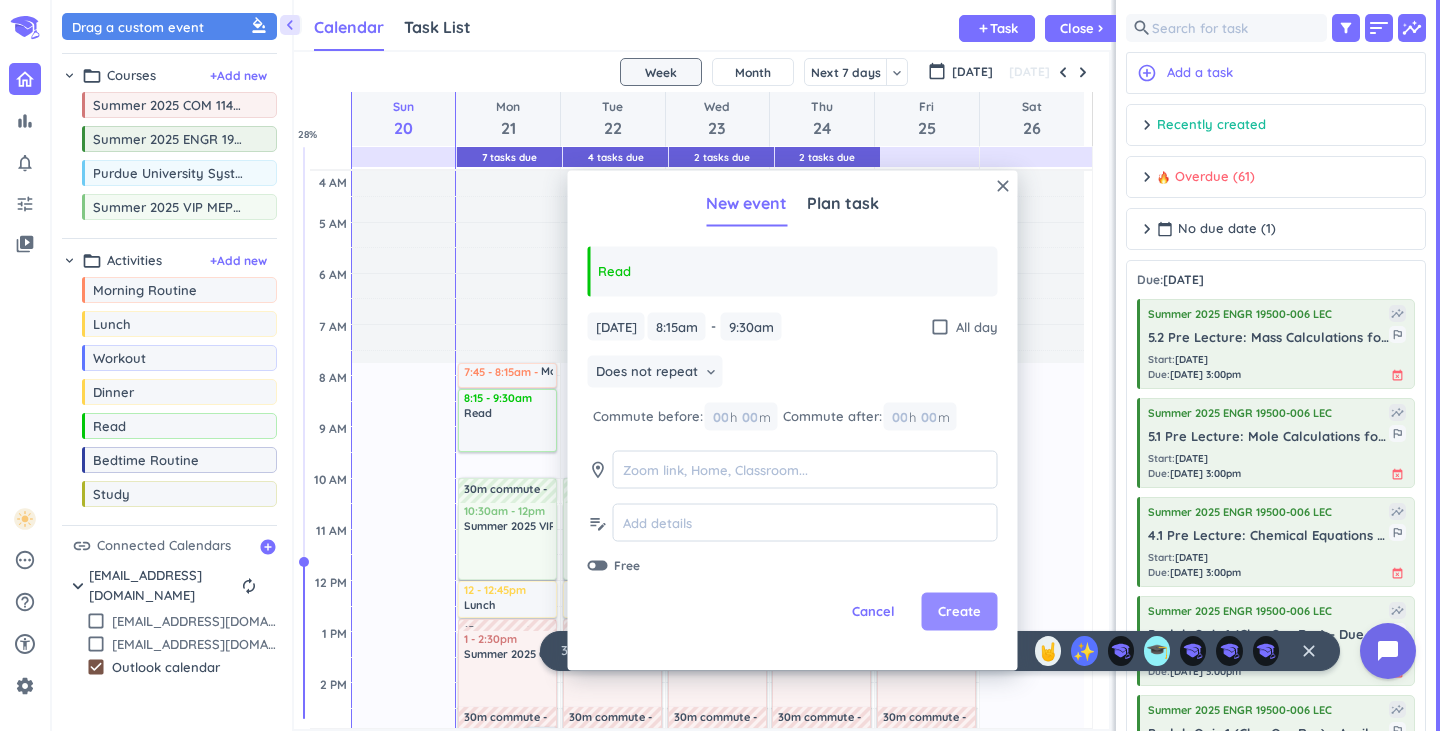 click on "Create" at bounding box center (959, 612) 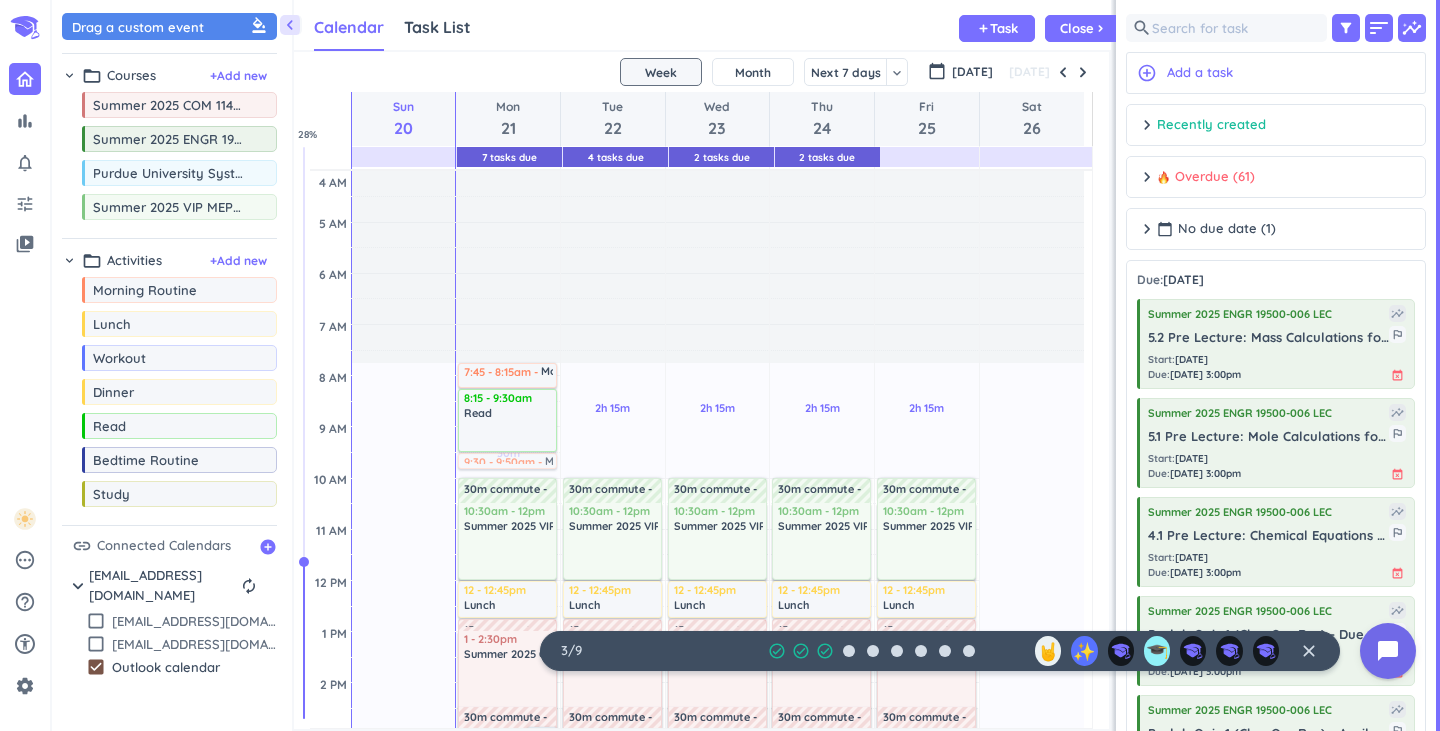 drag, startPoint x: 146, startPoint y: 301, endPoint x: 508, endPoint y: 453, distance: 392.61685 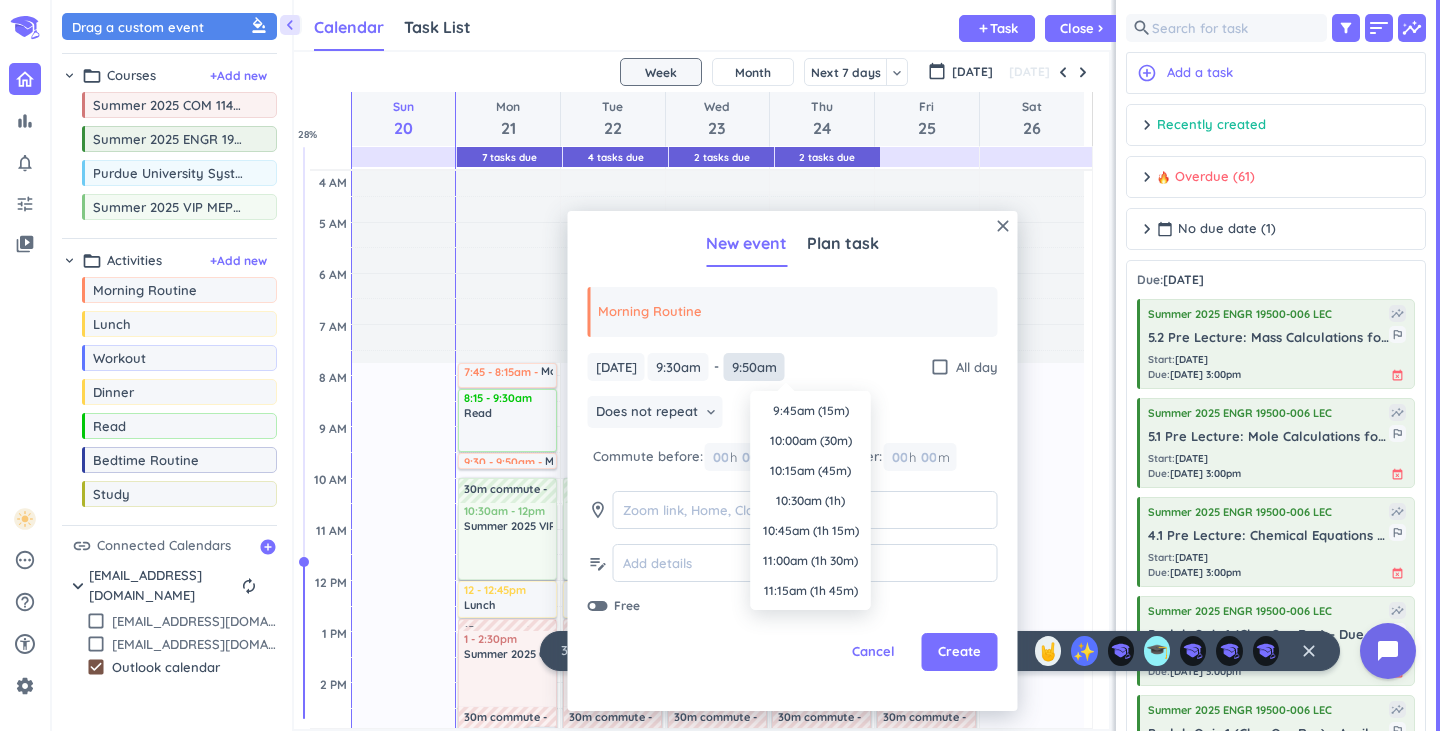 click on "9:50am" at bounding box center (754, 367) 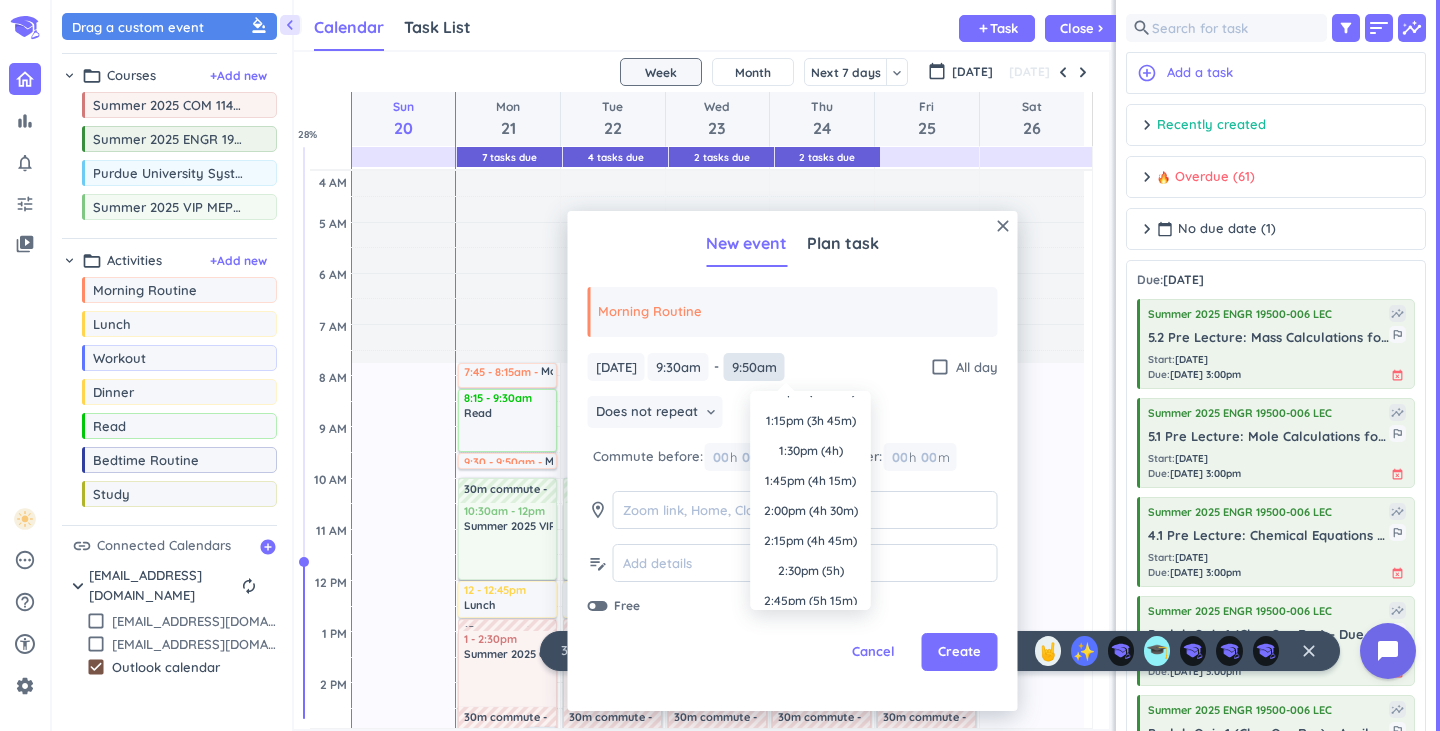scroll, scrollTop: 0, scrollLeft: 0, axis: both 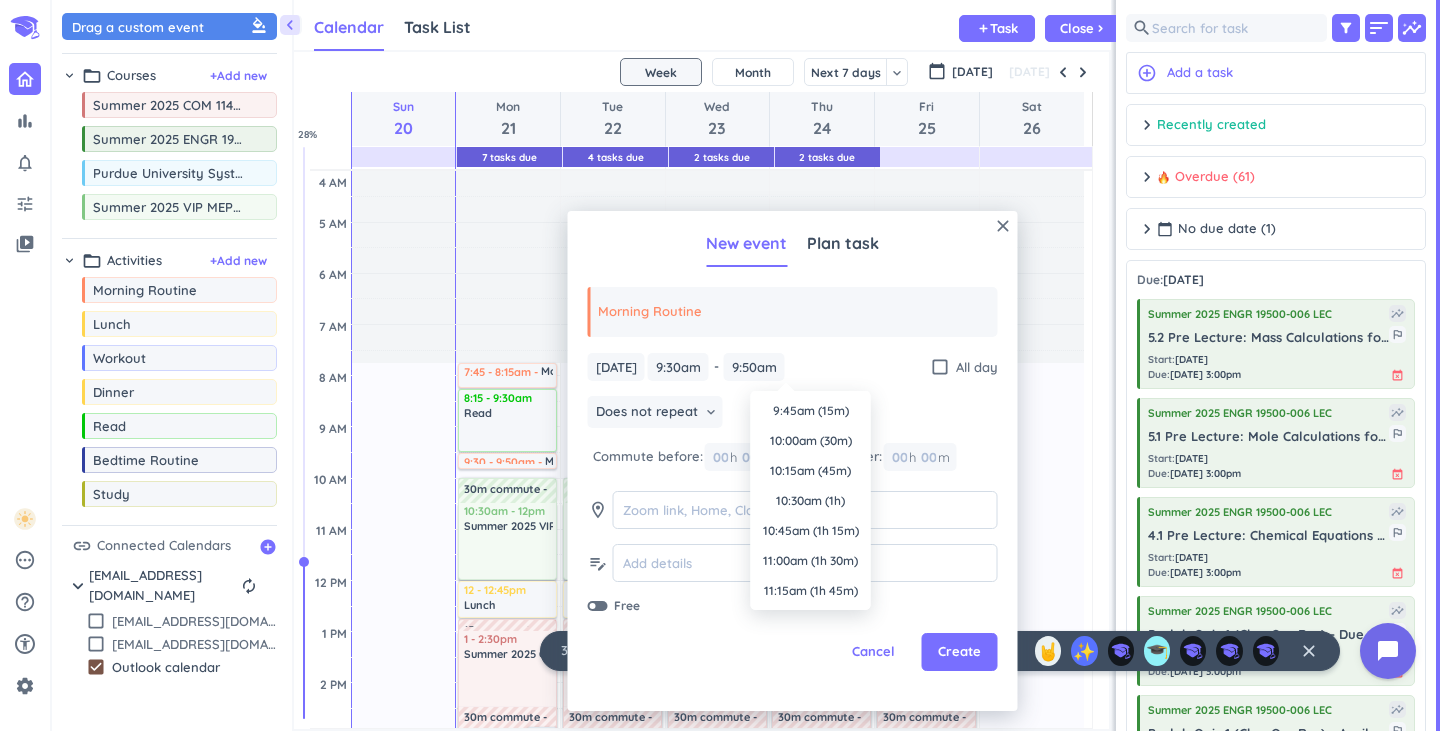click on "10:00am (30m)" at bounding box center [811, 441] 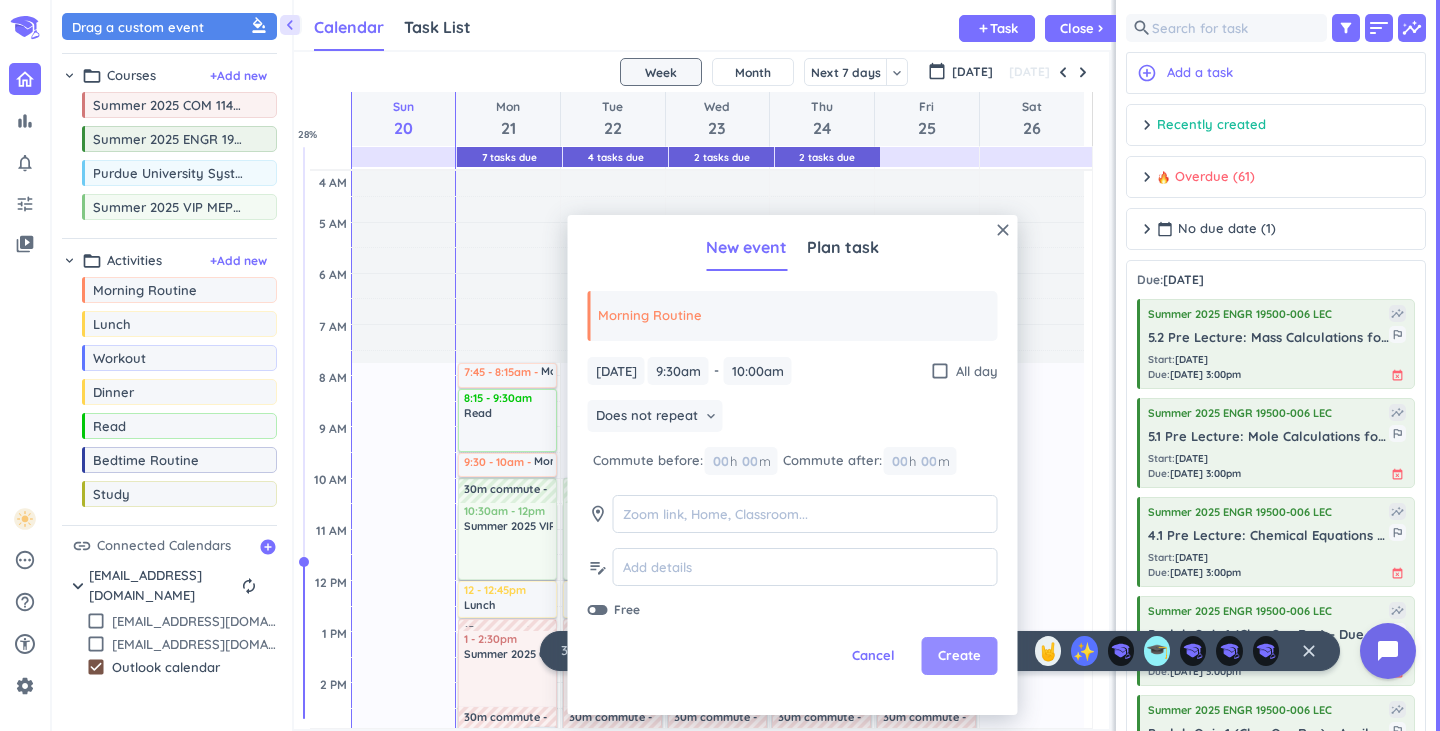 click on "Create" at bounding box center [959, 656] 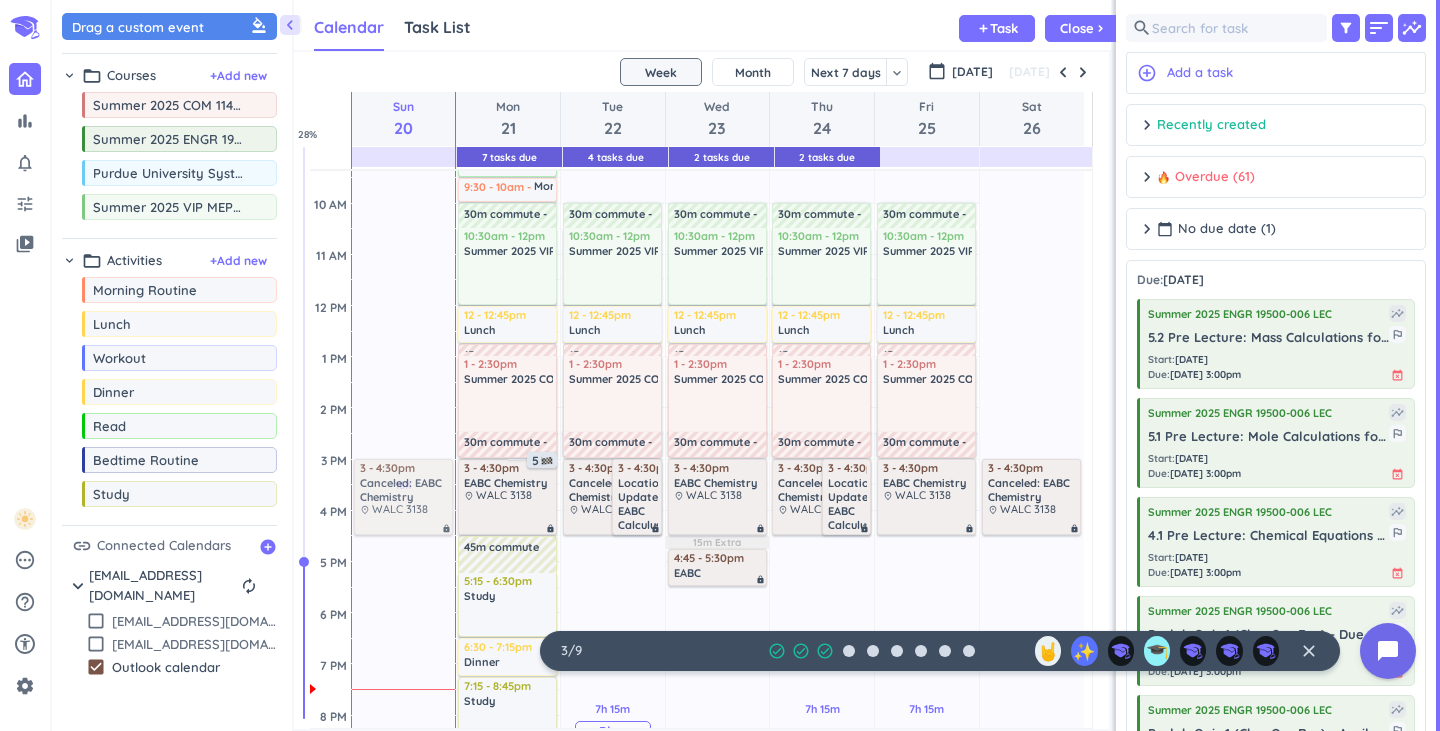 scroll, scrollTop: 572, scrollLeft: 0, axis: vertical 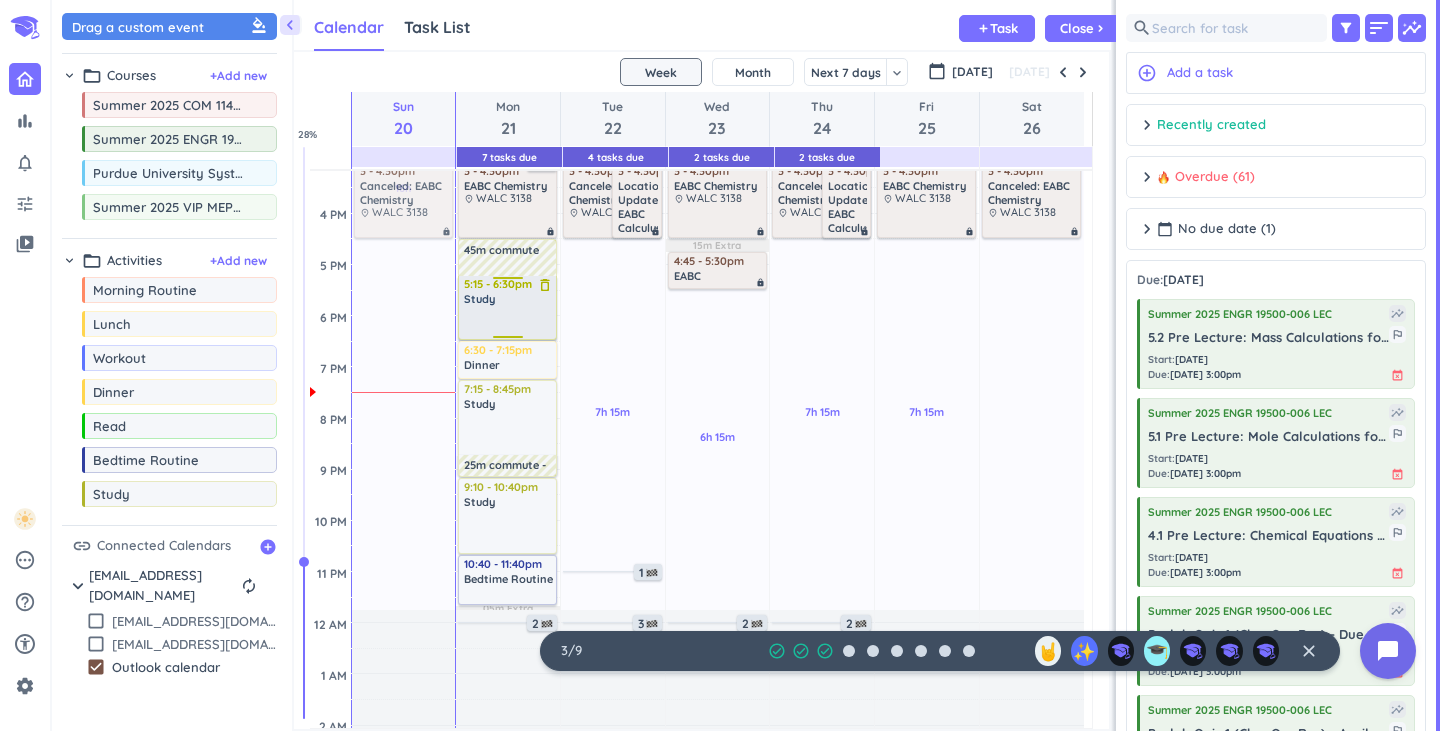click on "5:15 - 6:30pm" at bounding box center [508, 284] 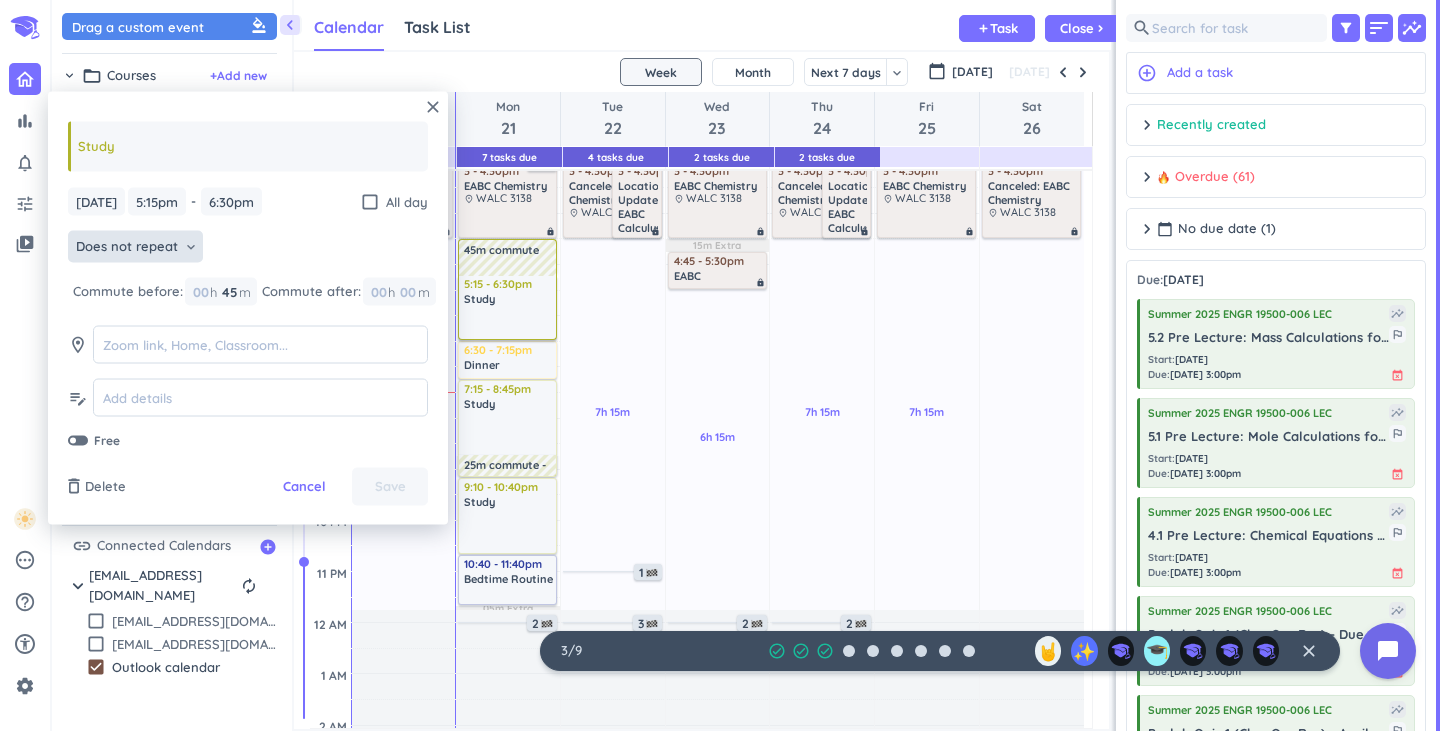 click on "Does not repeat keyboard_arrow_down" at bounding box center [135, 247] 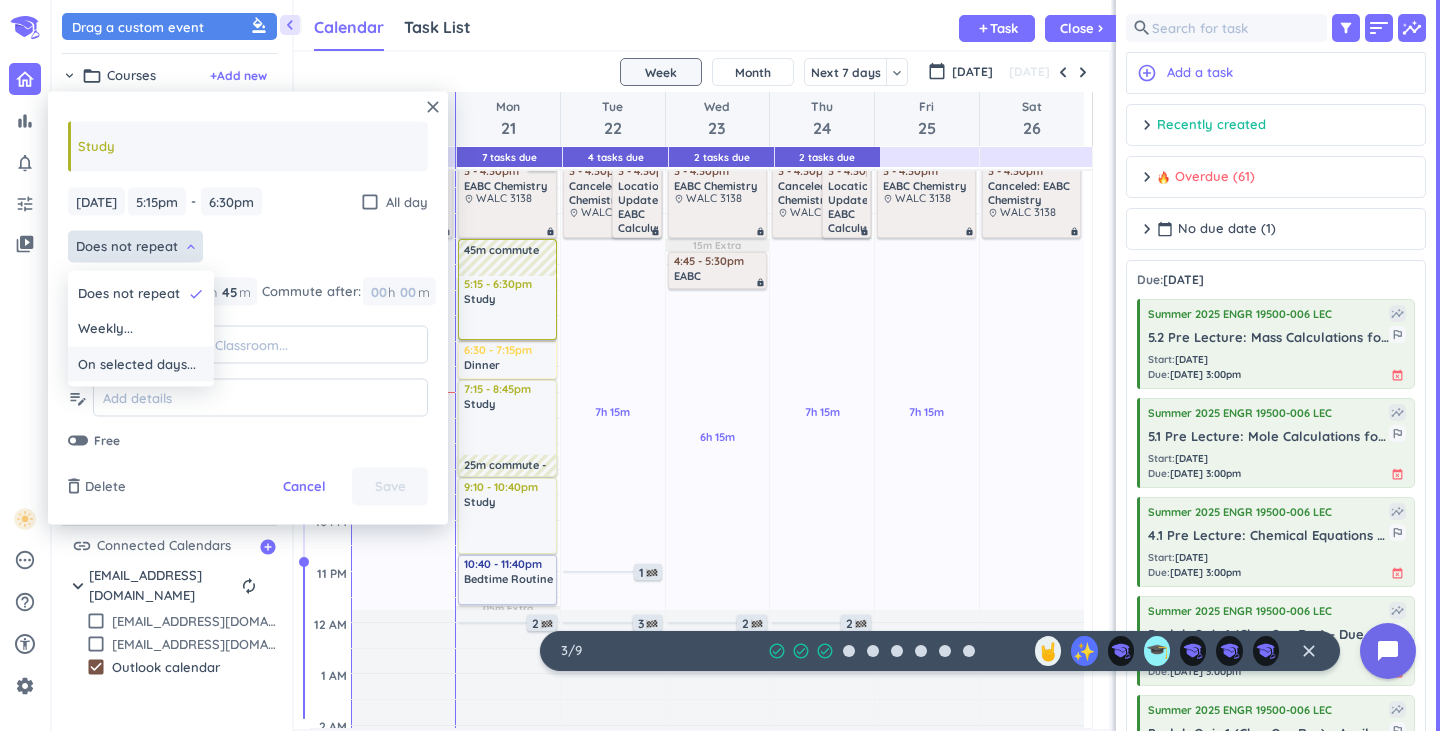 click on "On selected days..." at bounding box center [137, 364] 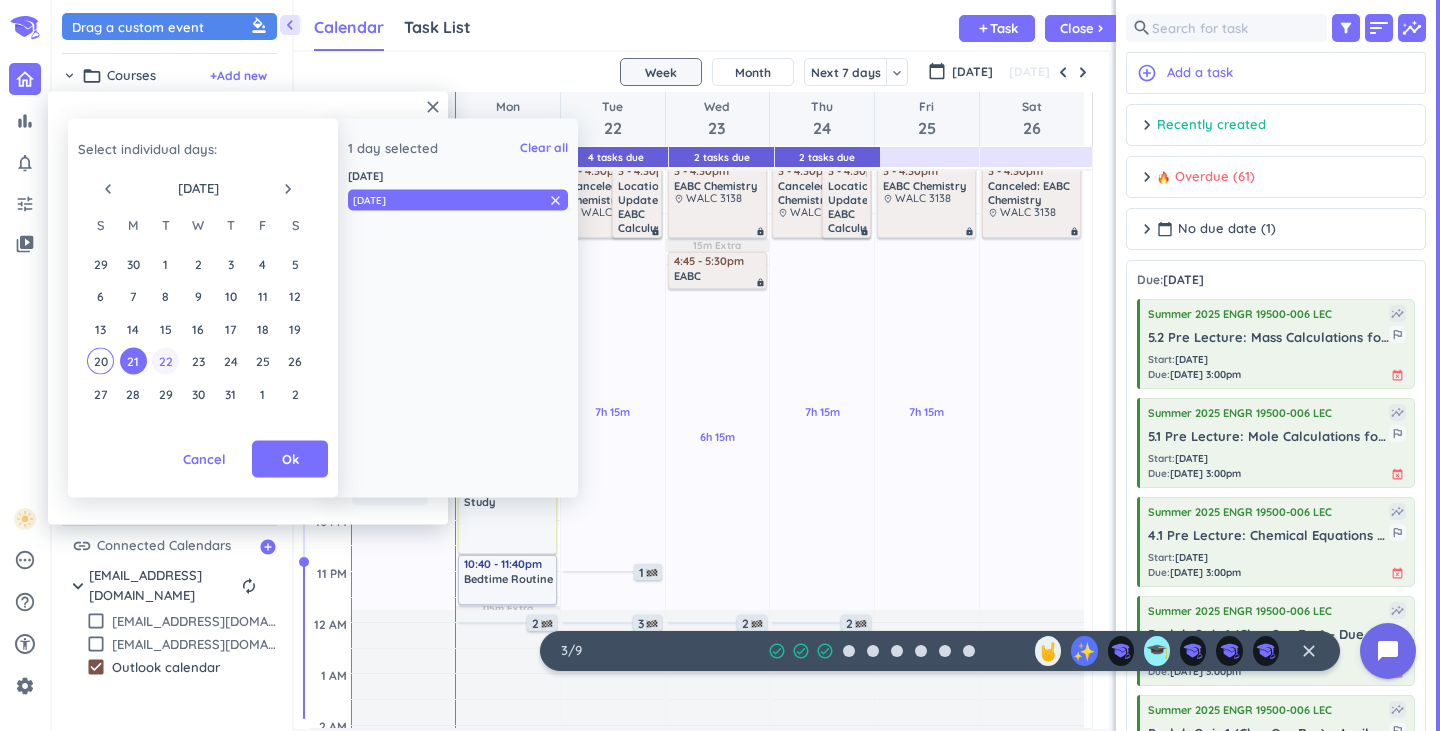 click on "22" at bounding box center (165, 361) 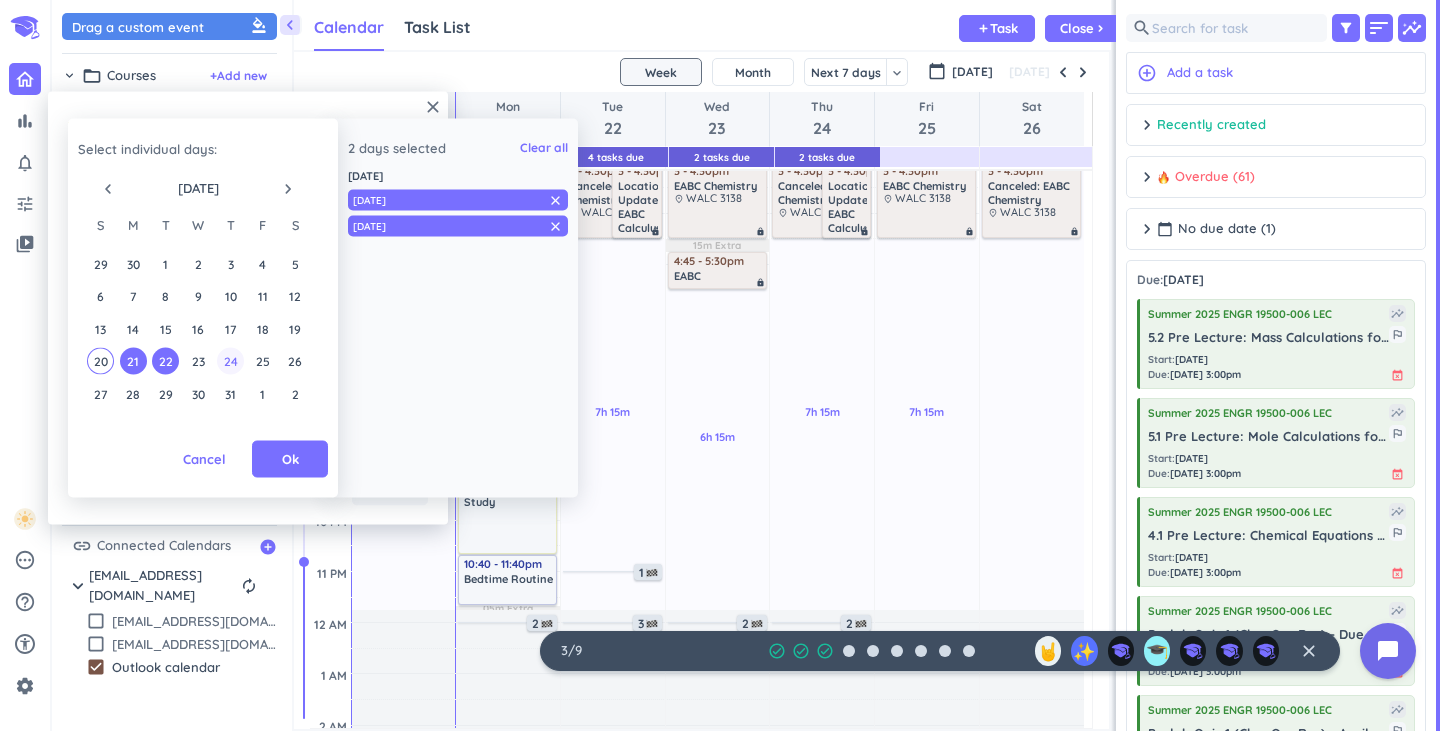 click on "24" at bounding box center (230, 361) 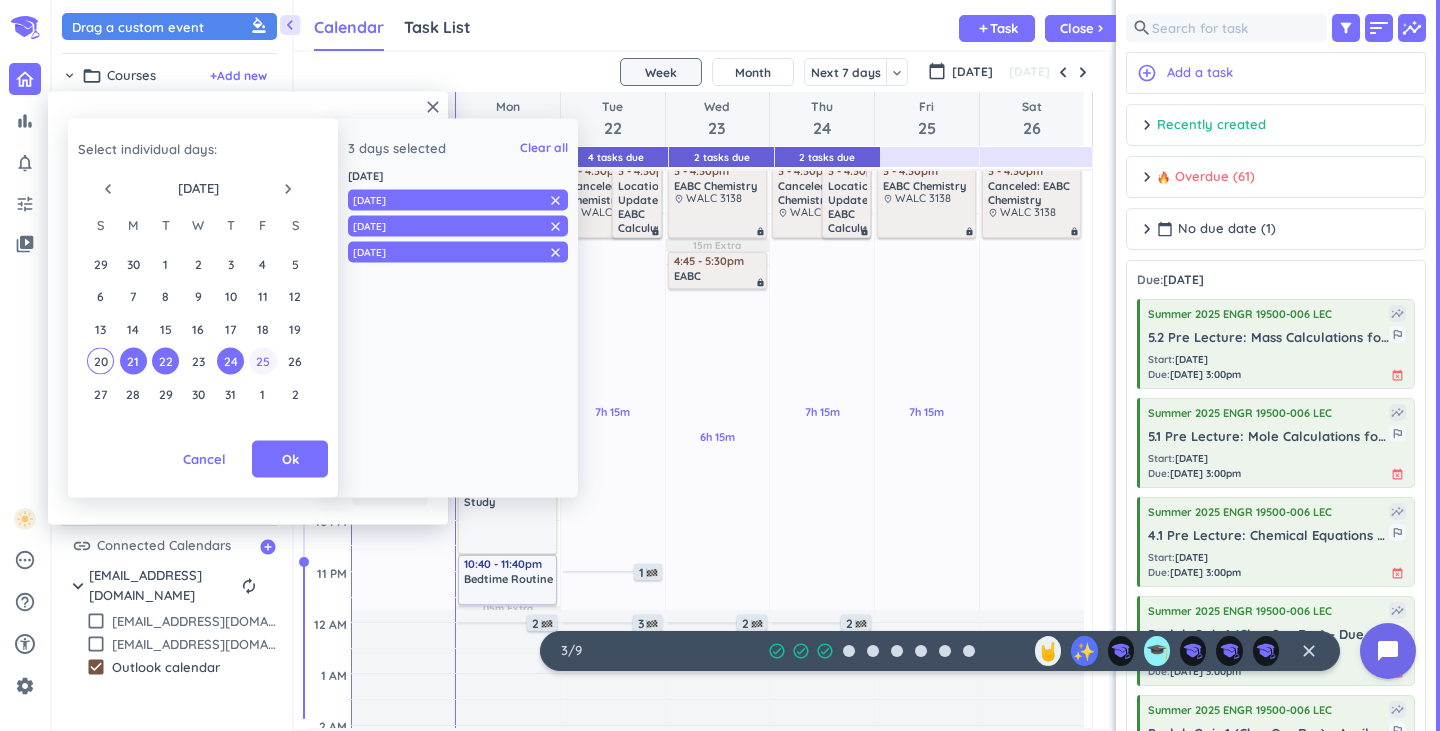 click on "25" at bounding box center [262, 361] 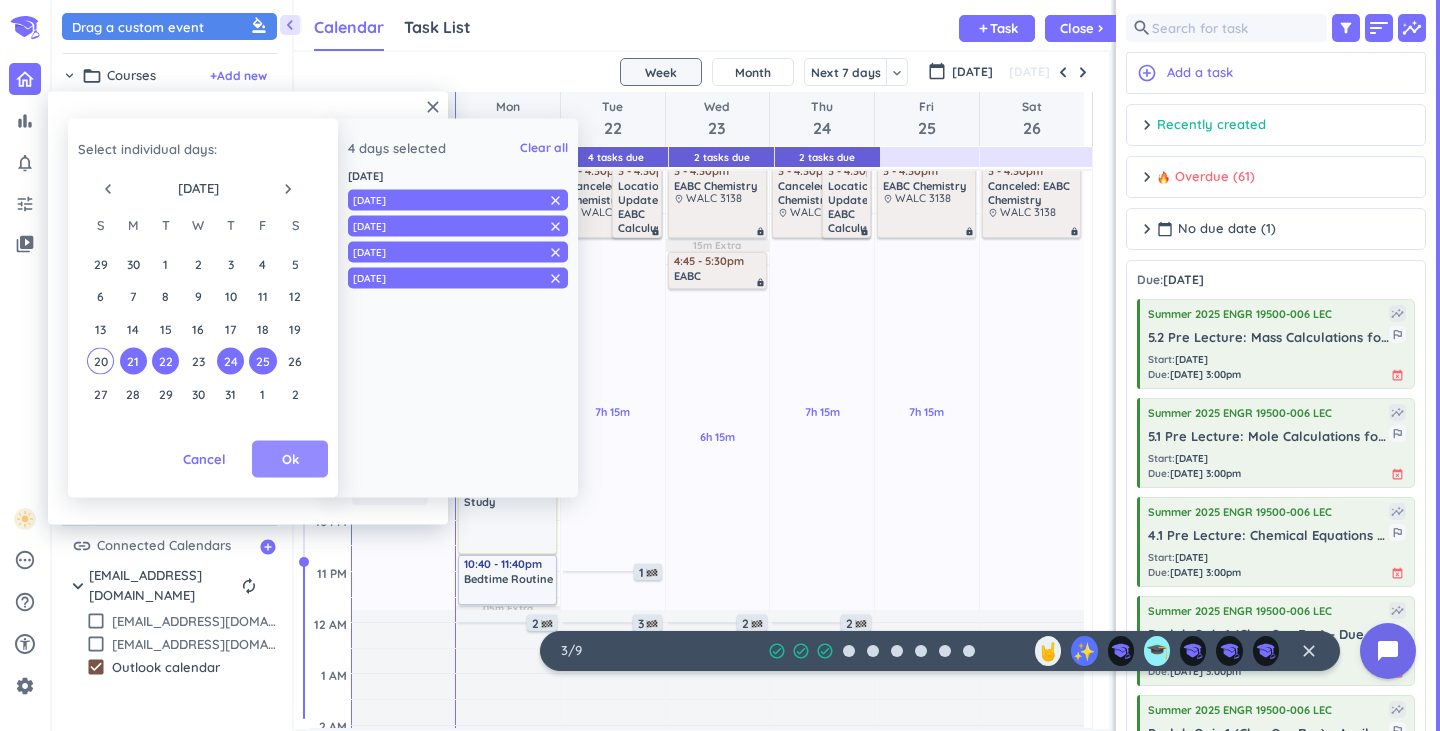 click on "Ok" at bounding box center (290, 459) 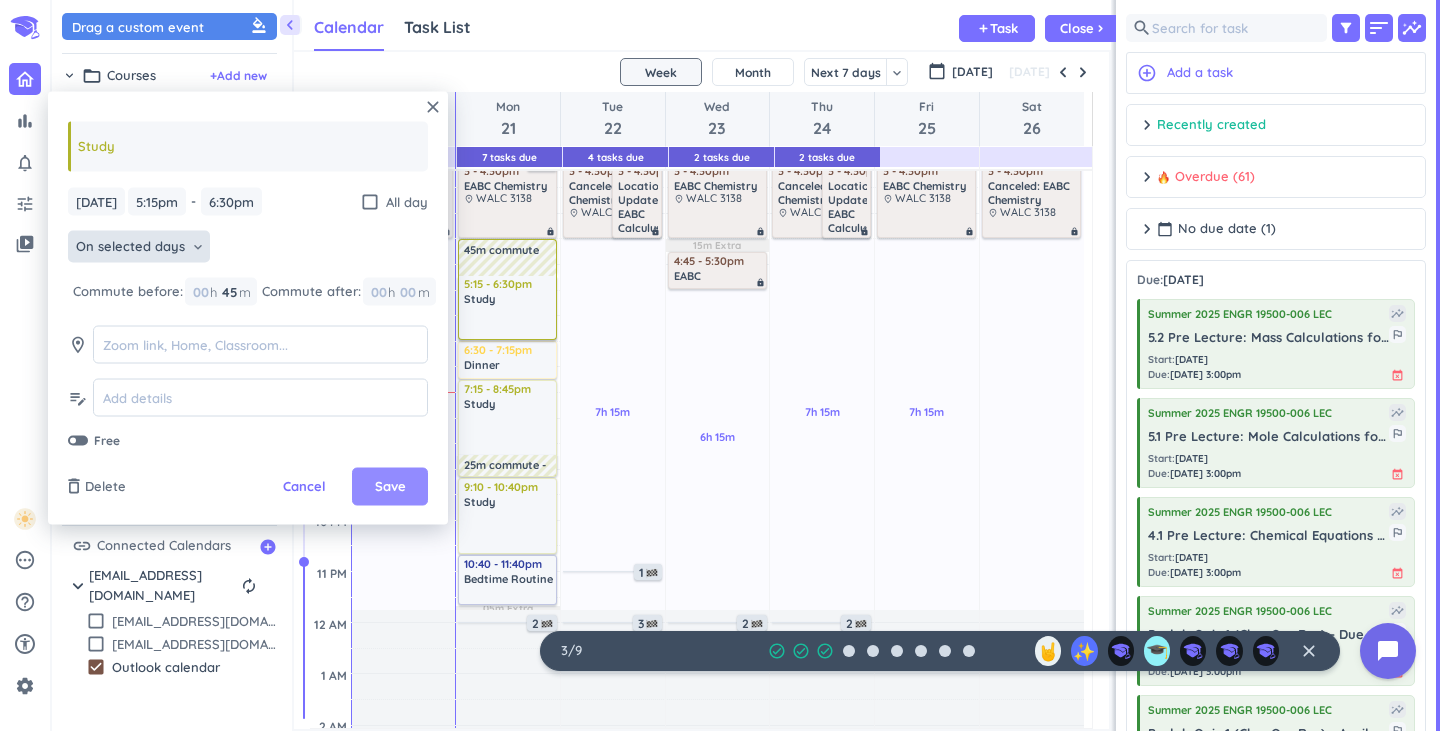click on "Save" at bounding box center [390, 487] 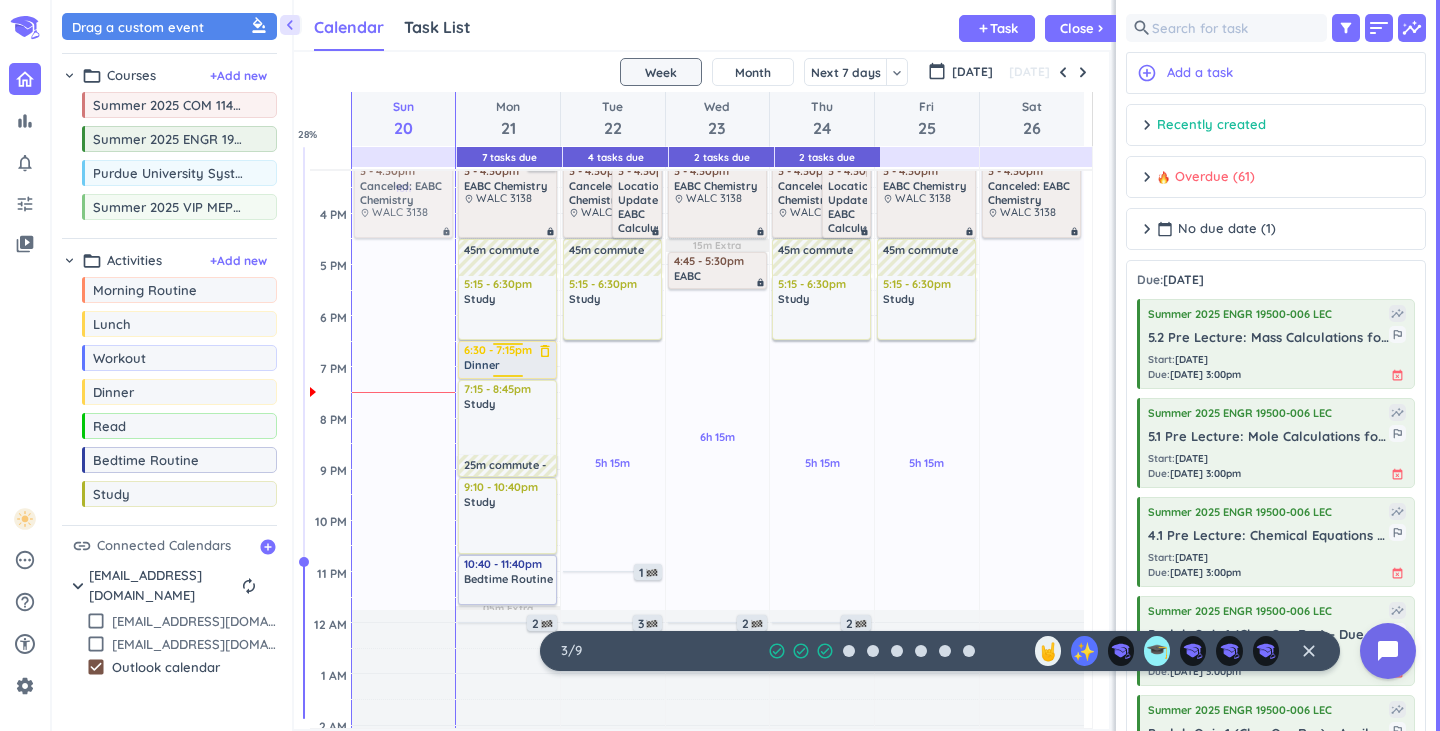 click on "Dinner" at bounding box center [508, 365] 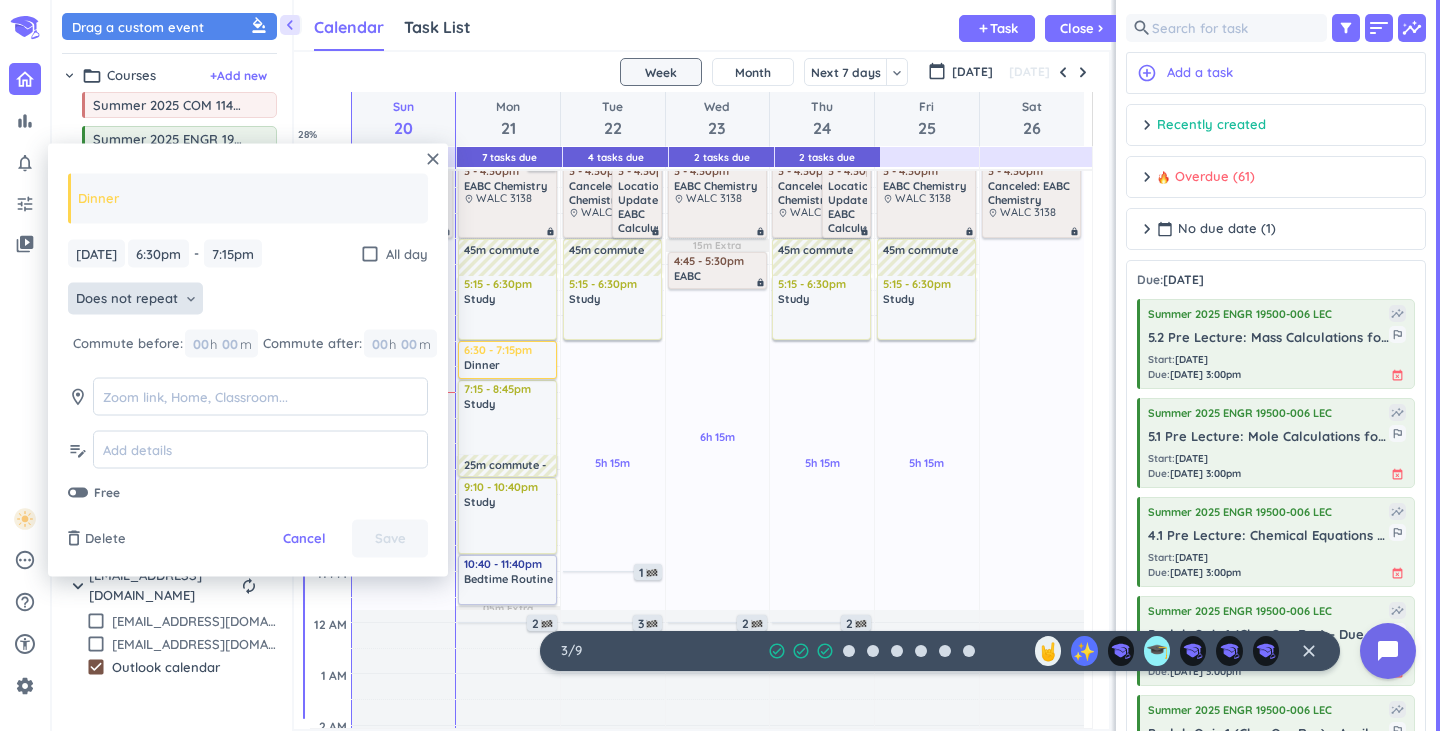 click on "Does not repeat" at bounding box center (127, 299) 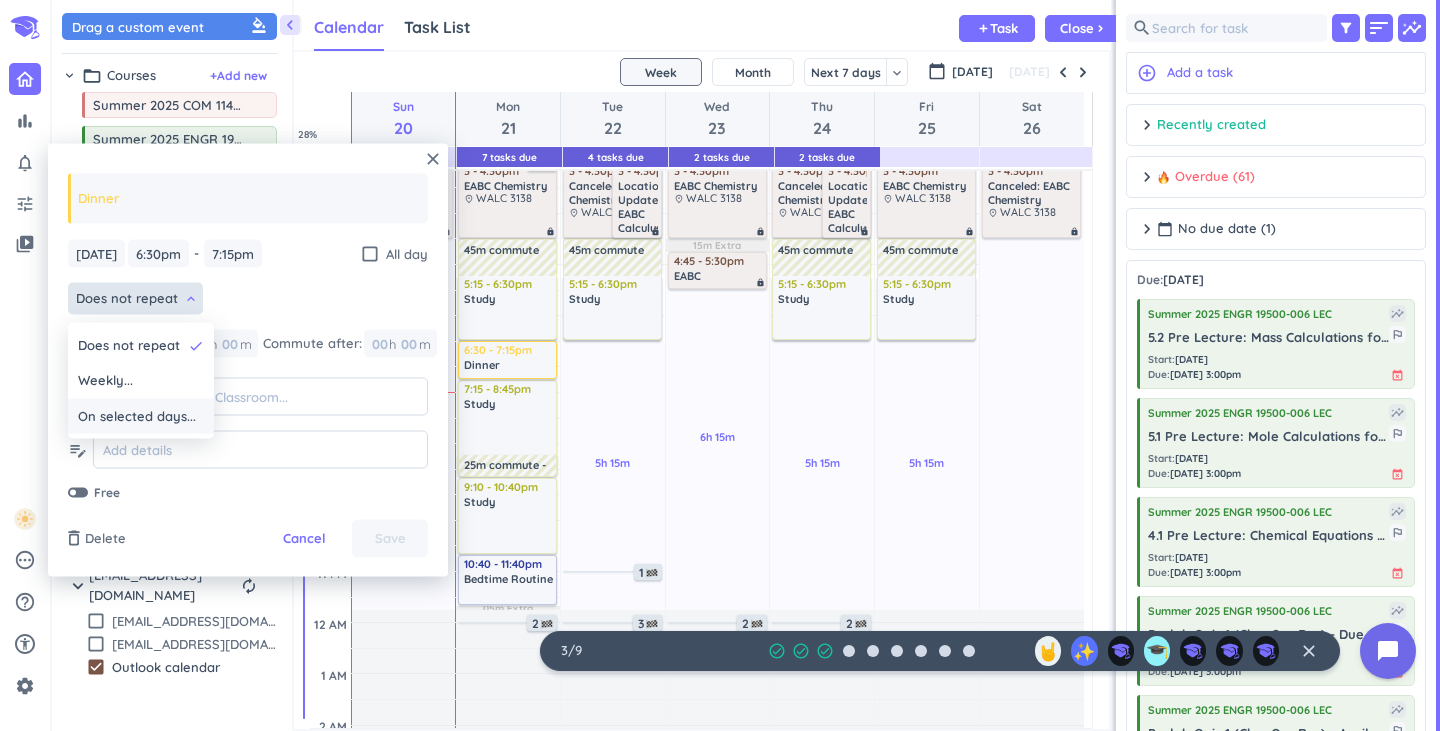 click on "On selected days..." at bounding box center (141, 416) 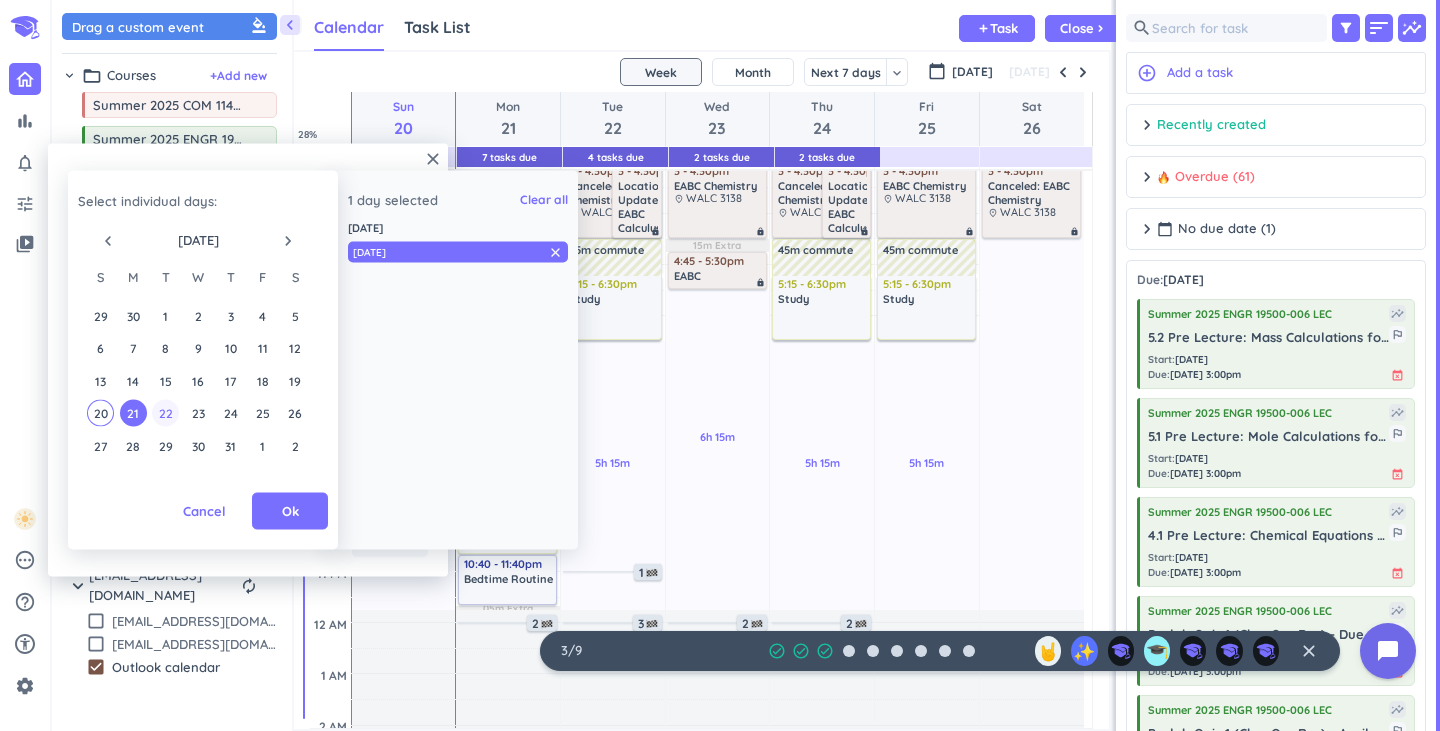 click on "22" at bounding box center [165, 413] 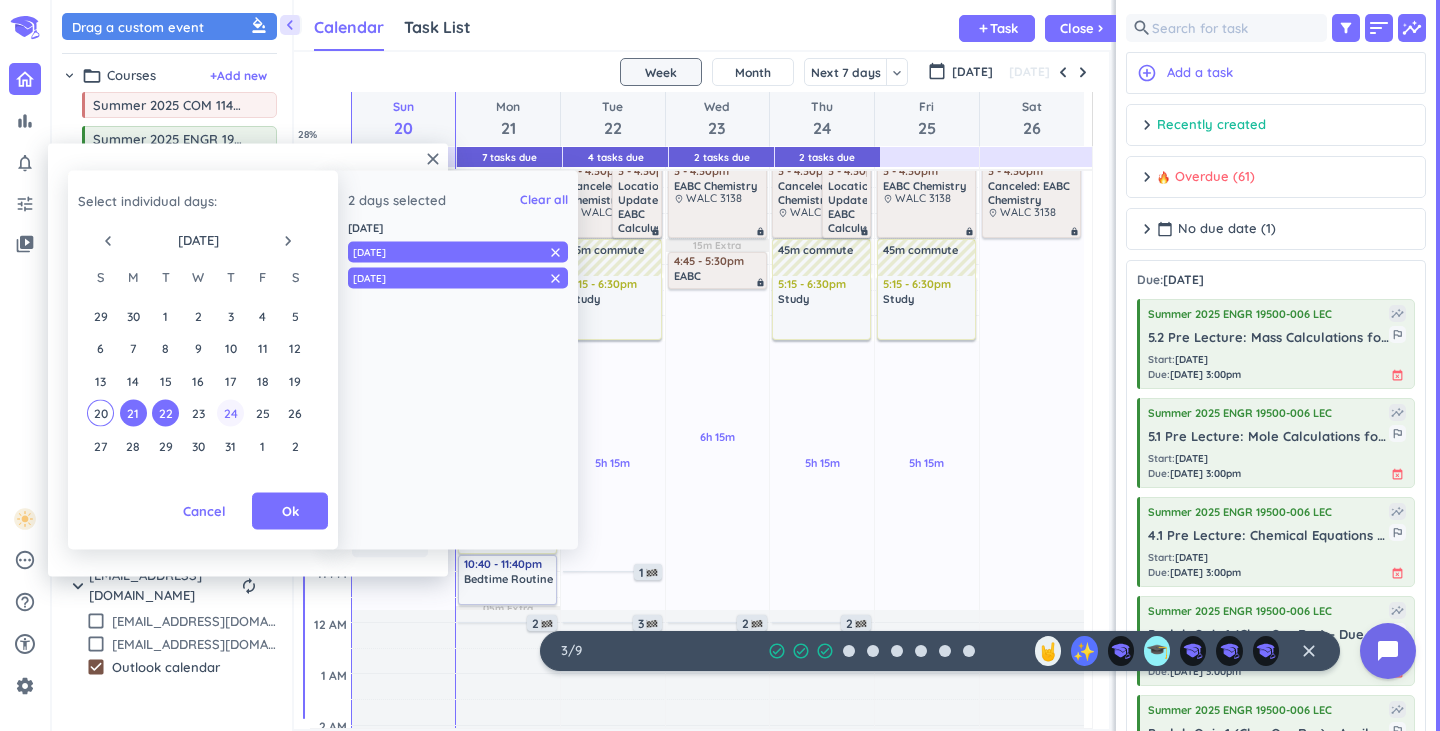 click on "24" at bounding box center (230, 413) 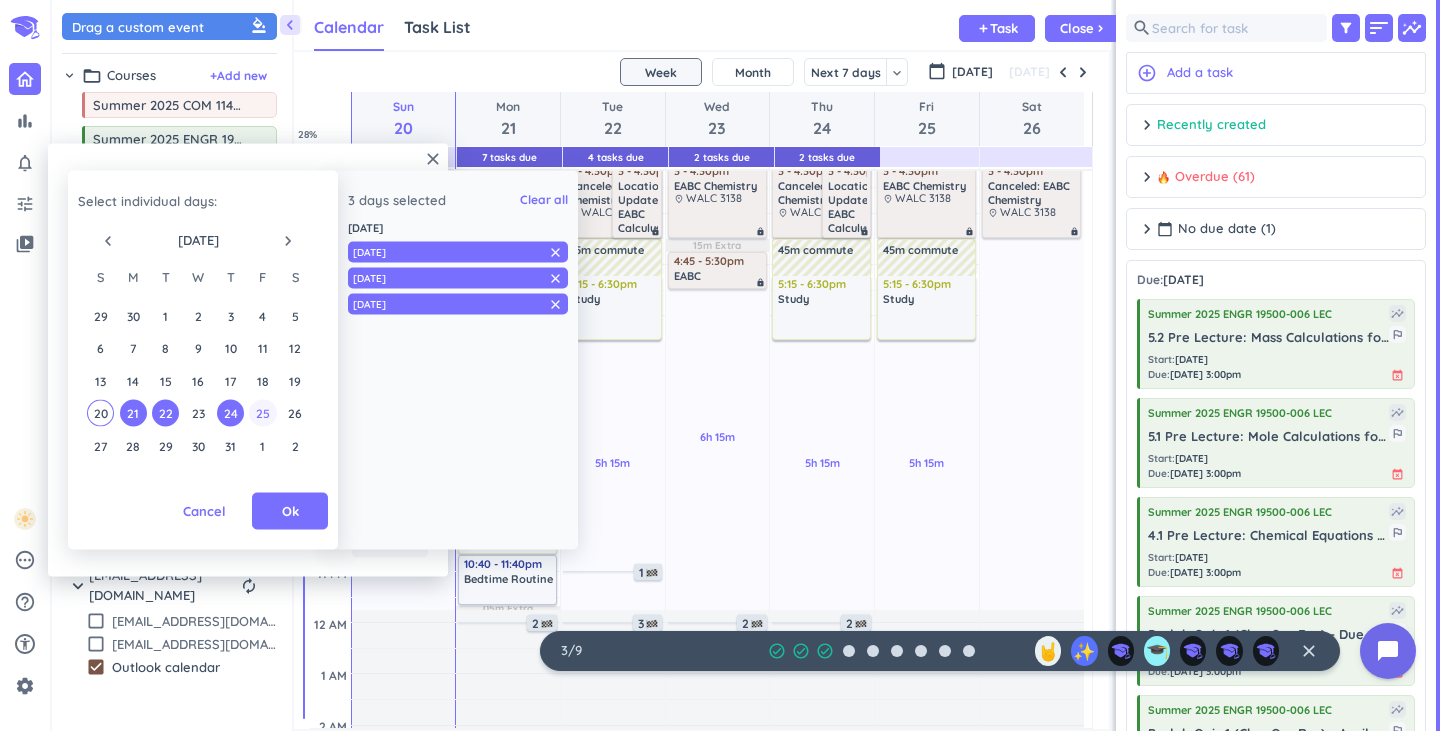 click on "25" at bounding box center [262, 413] 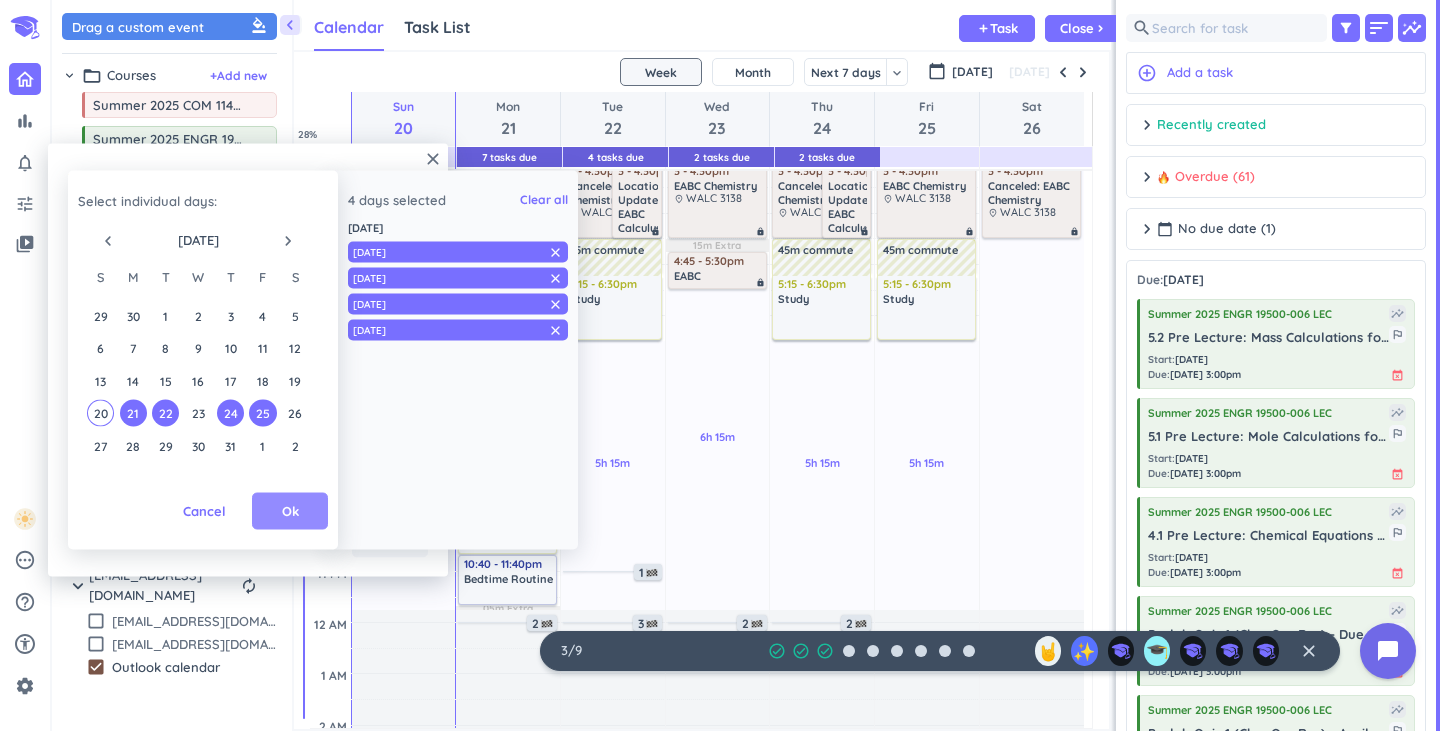 click on "Ok" at bounding box center [290, 511] 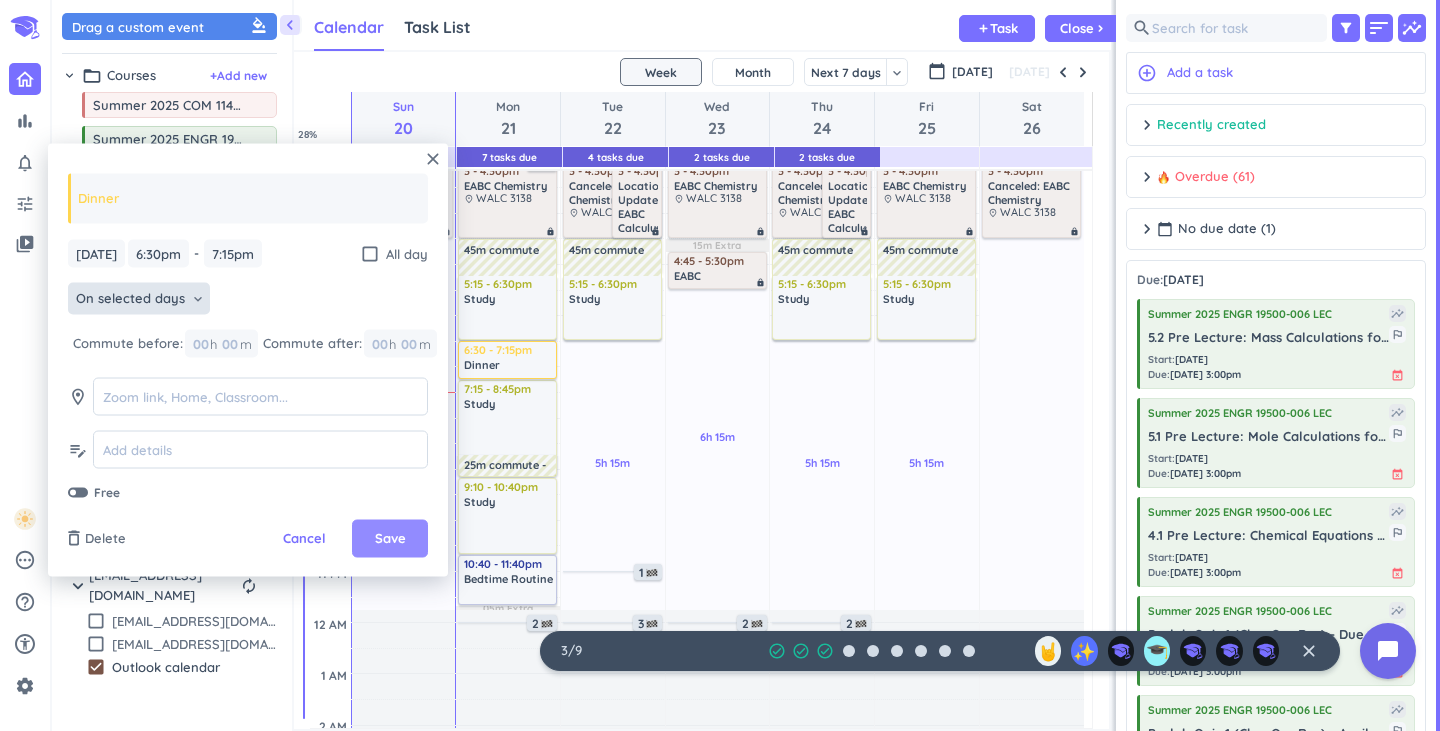 click on "Save" at bounding box center [390, 539] 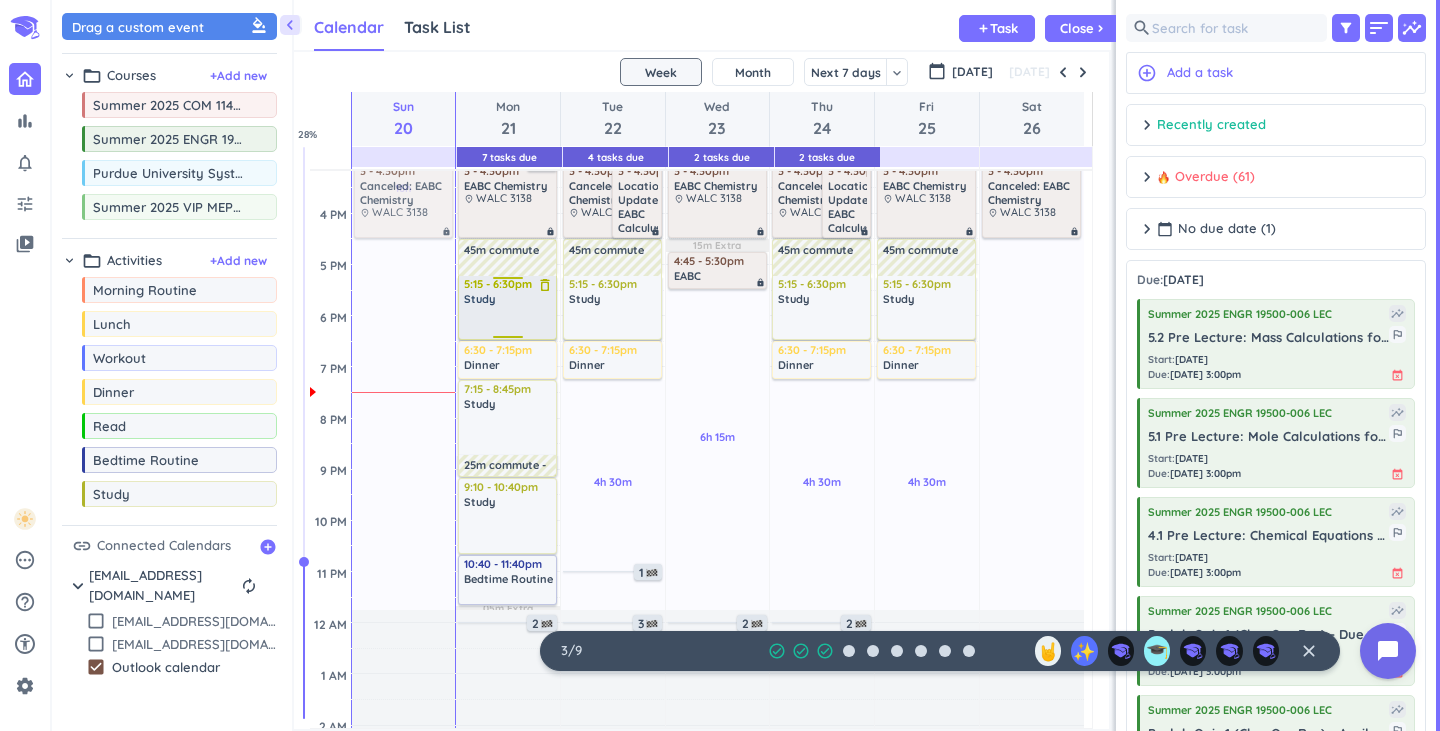 click at bounding box center [508, 322] 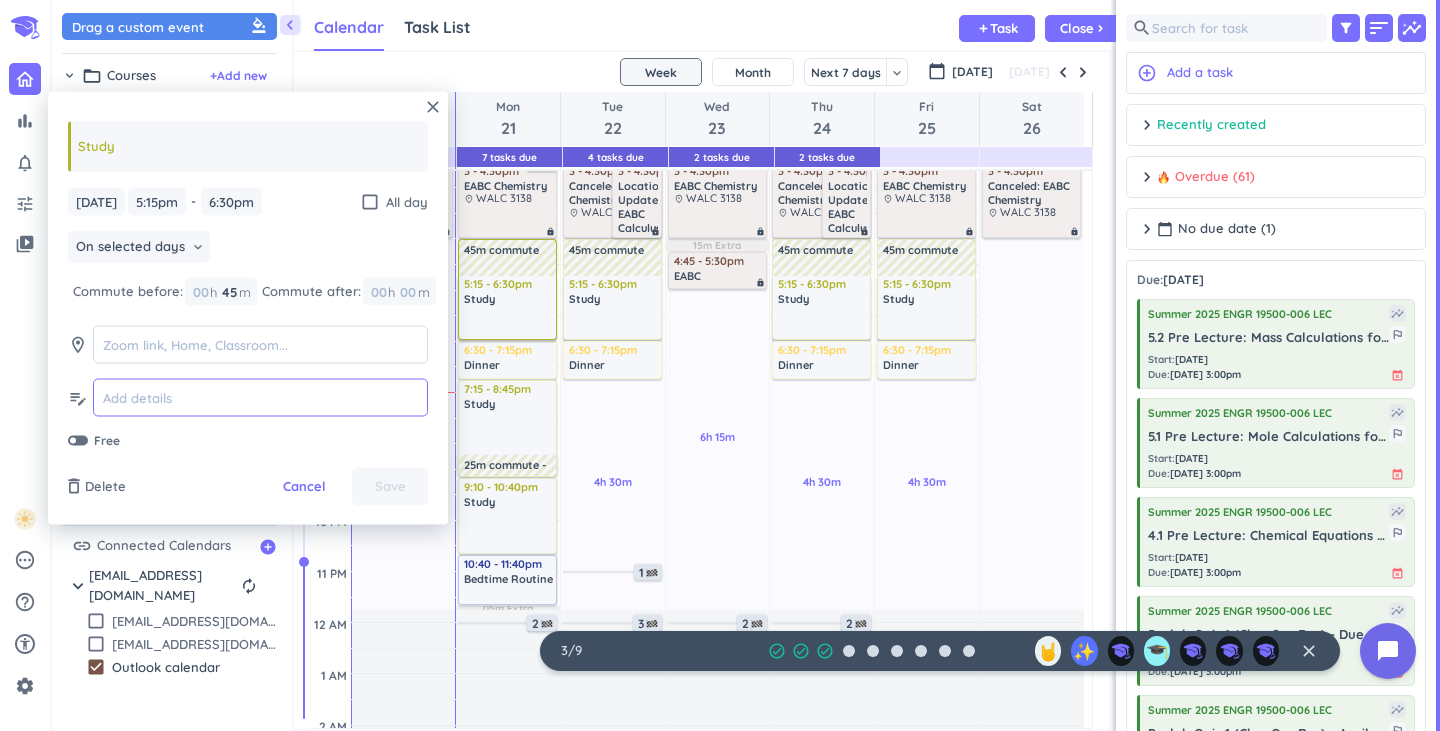 click at bounding box center (260, 397) 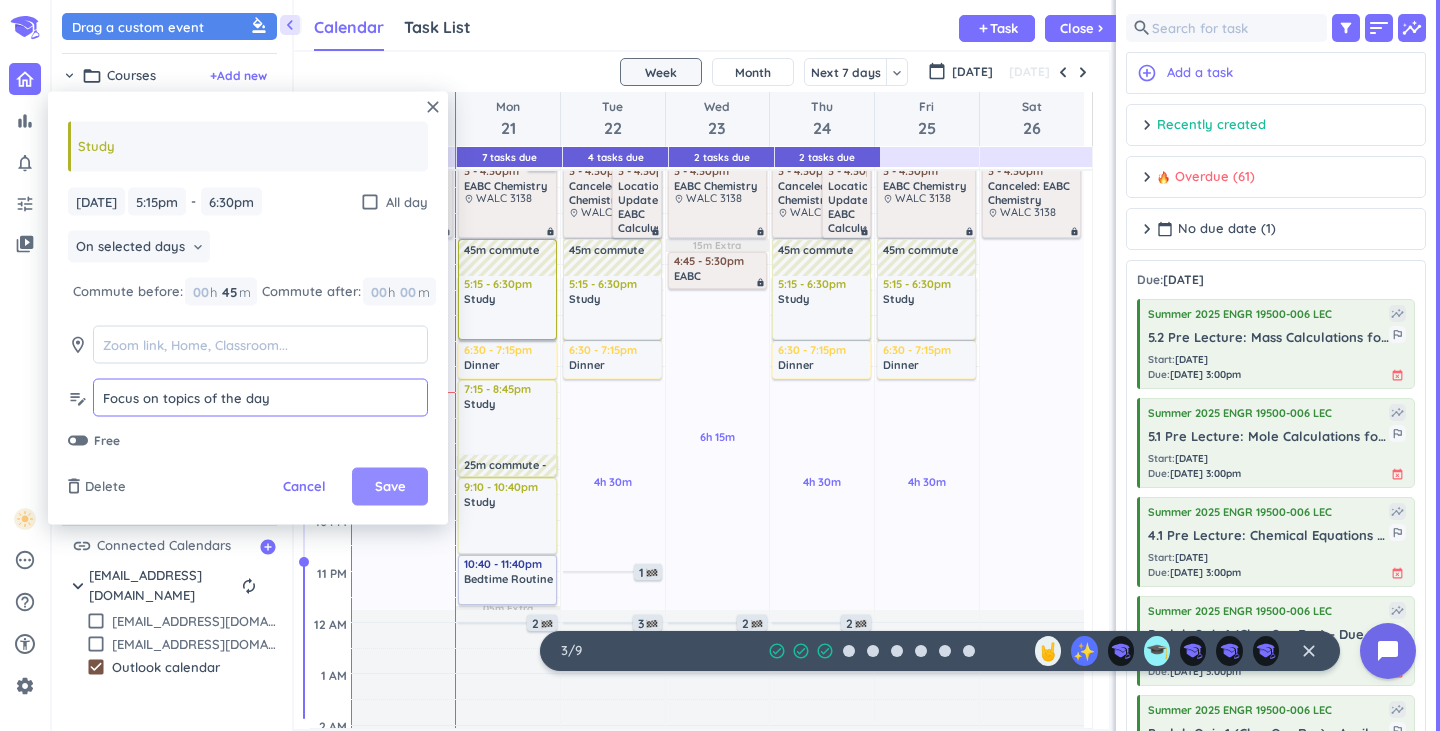 type on "Focus on topics of the day" 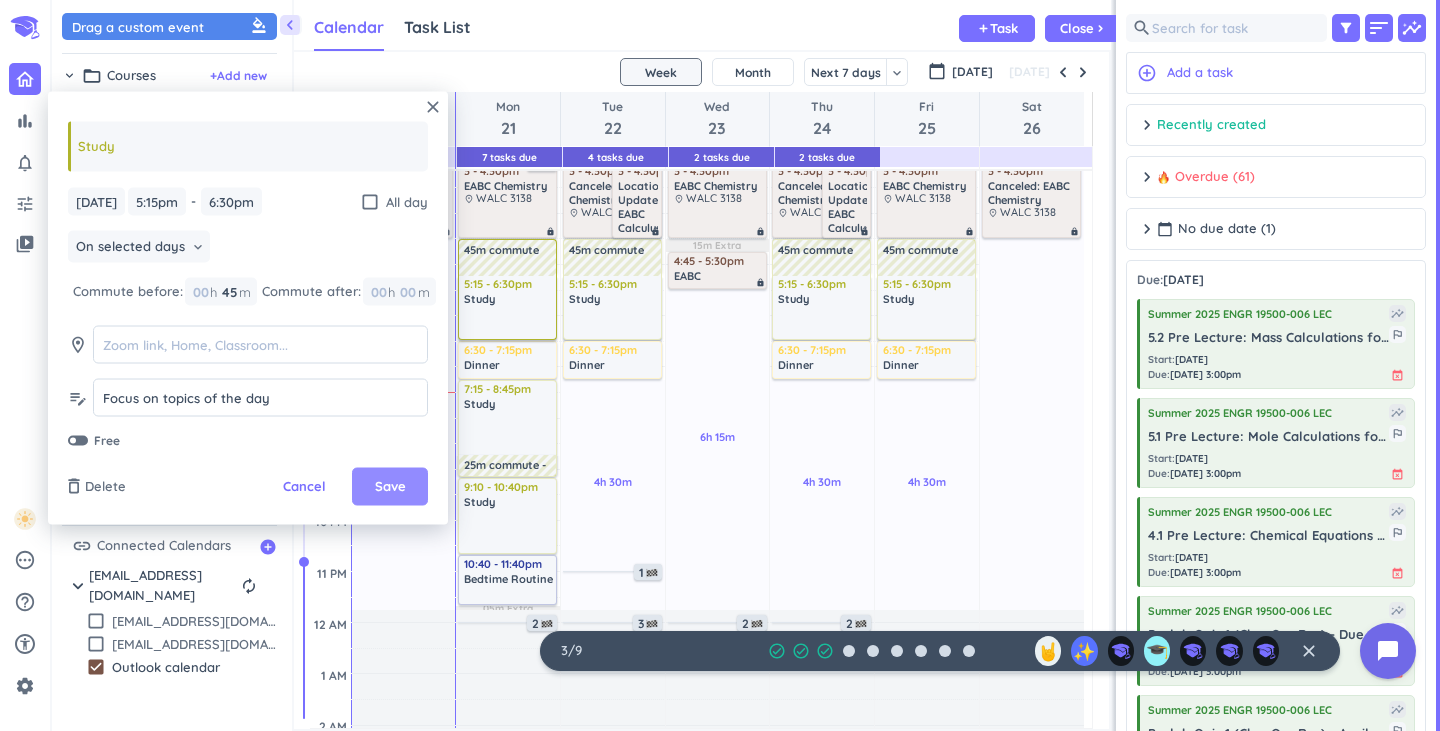 click on "Save" at bounding box center [390, 487] 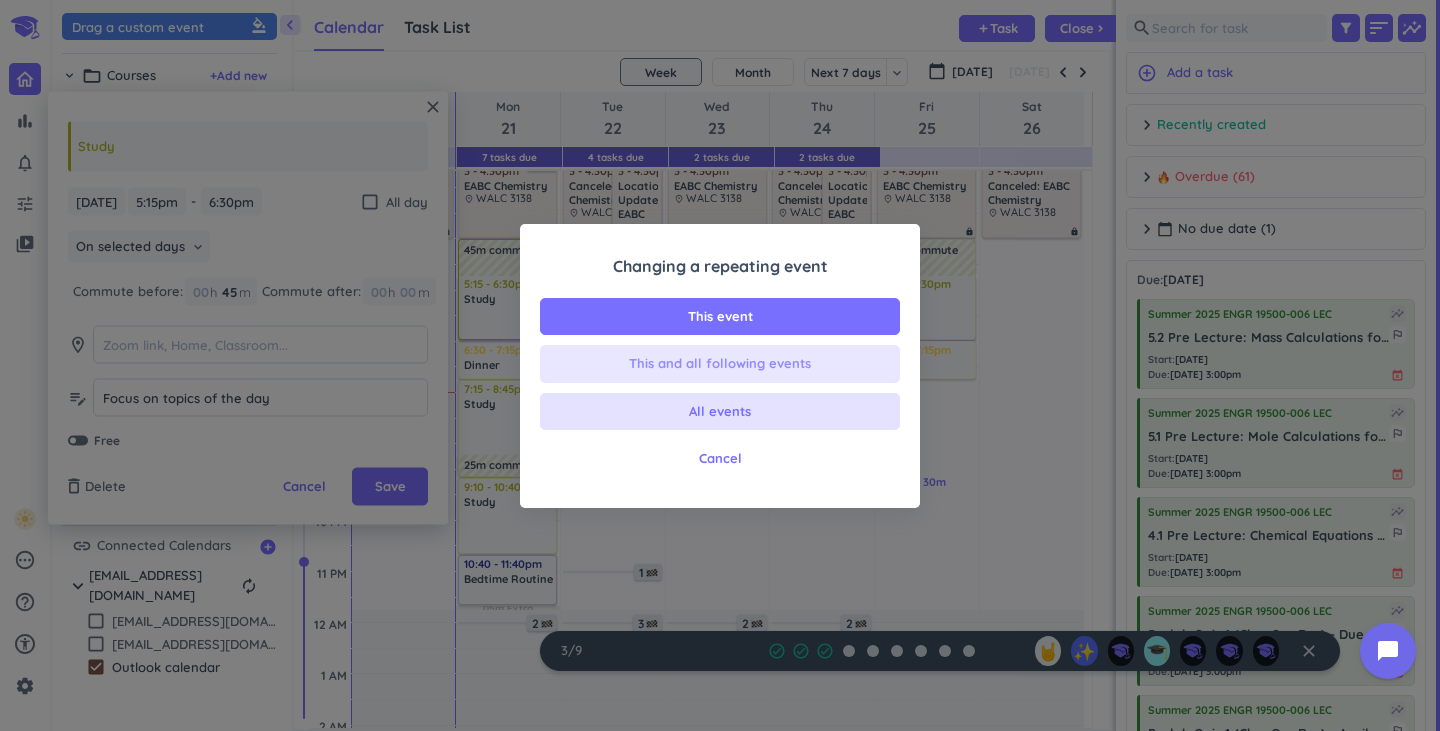 click on "This and all following events" at bounding box center [720, 364] 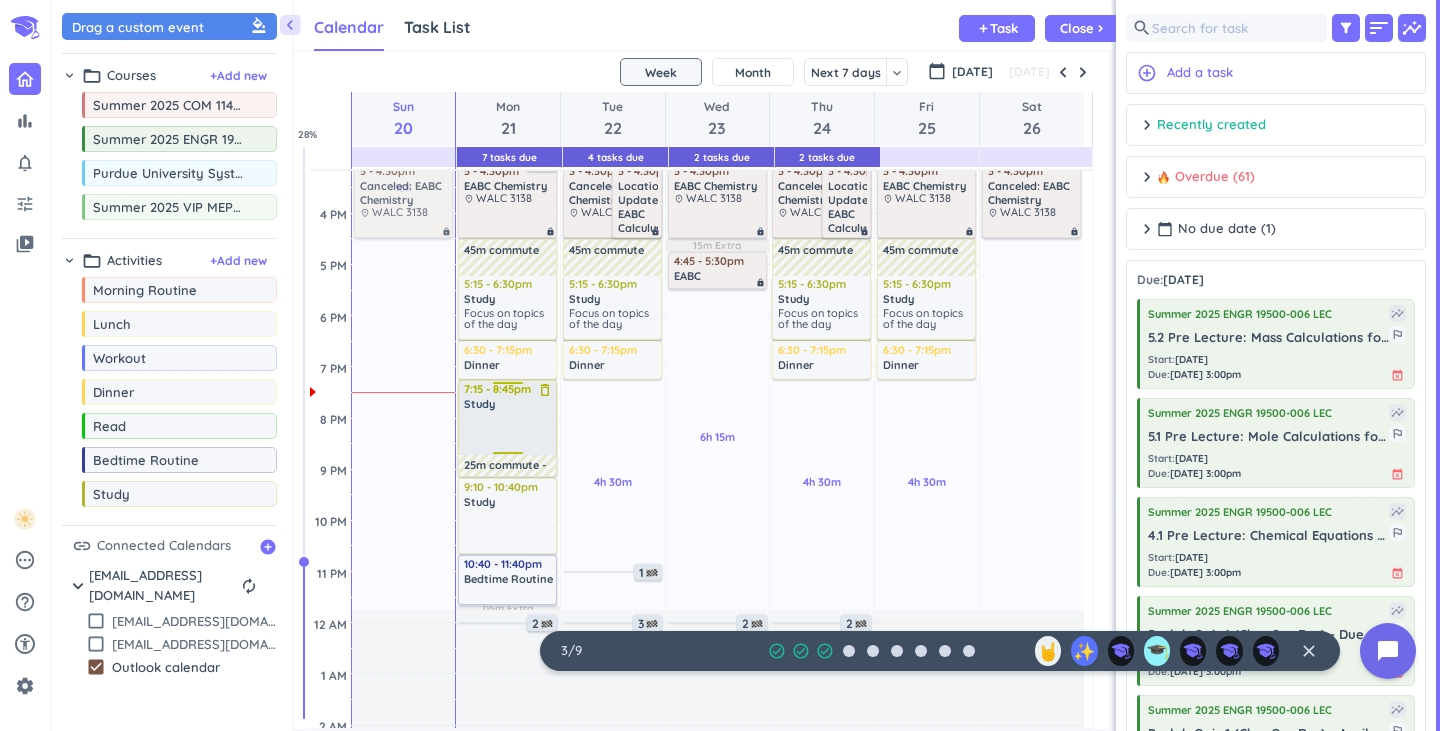 click at bounding box center (508, 432) 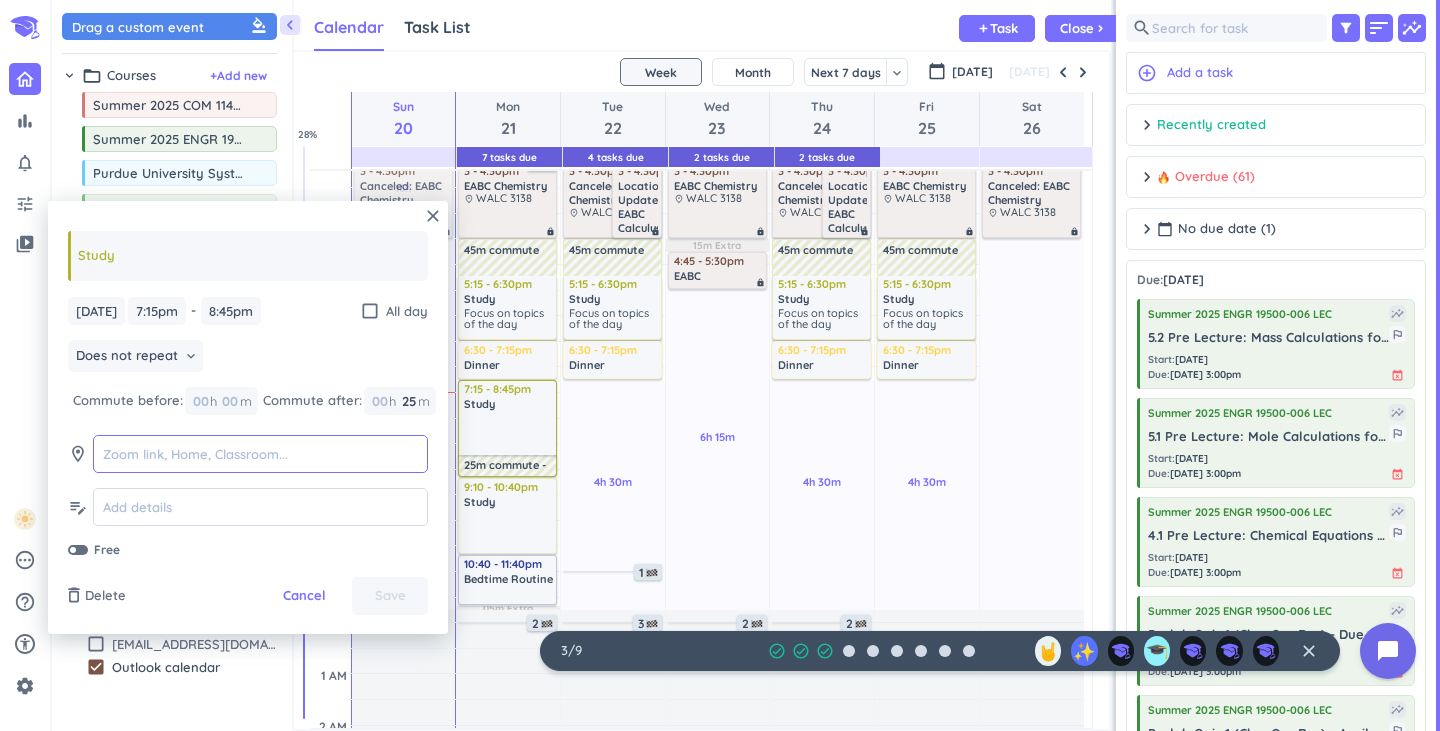 click at bounding box center (260, 454) 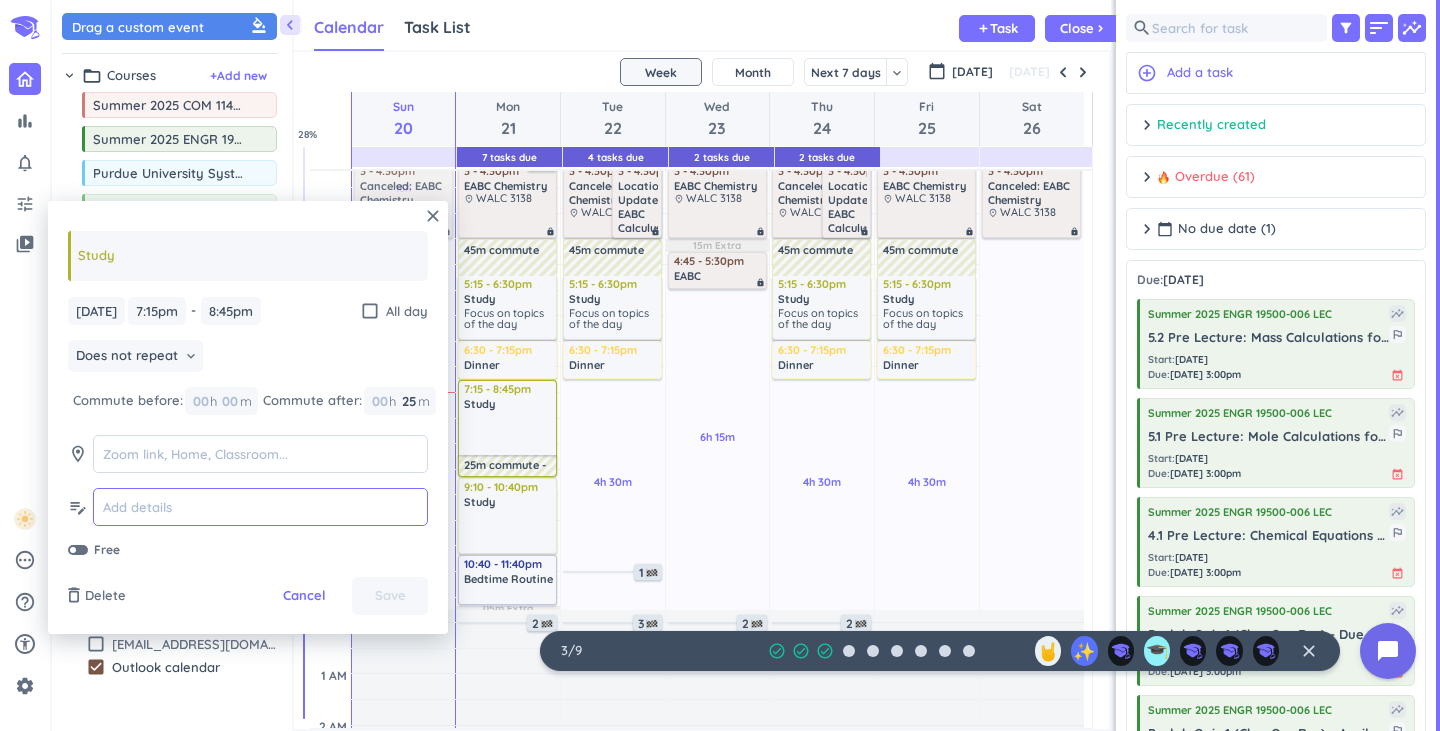 click at bounding box center (260, 507) 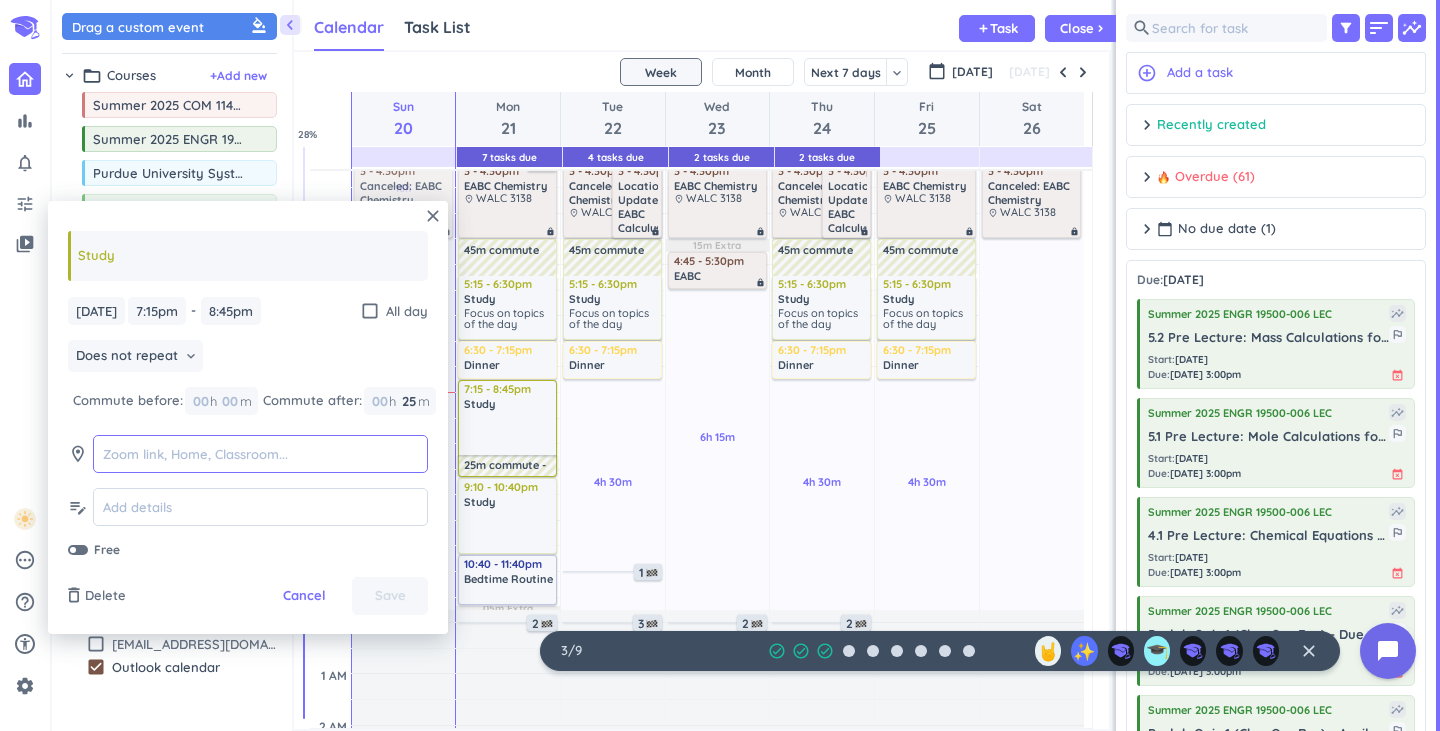 click at bounding box center [260, 454] 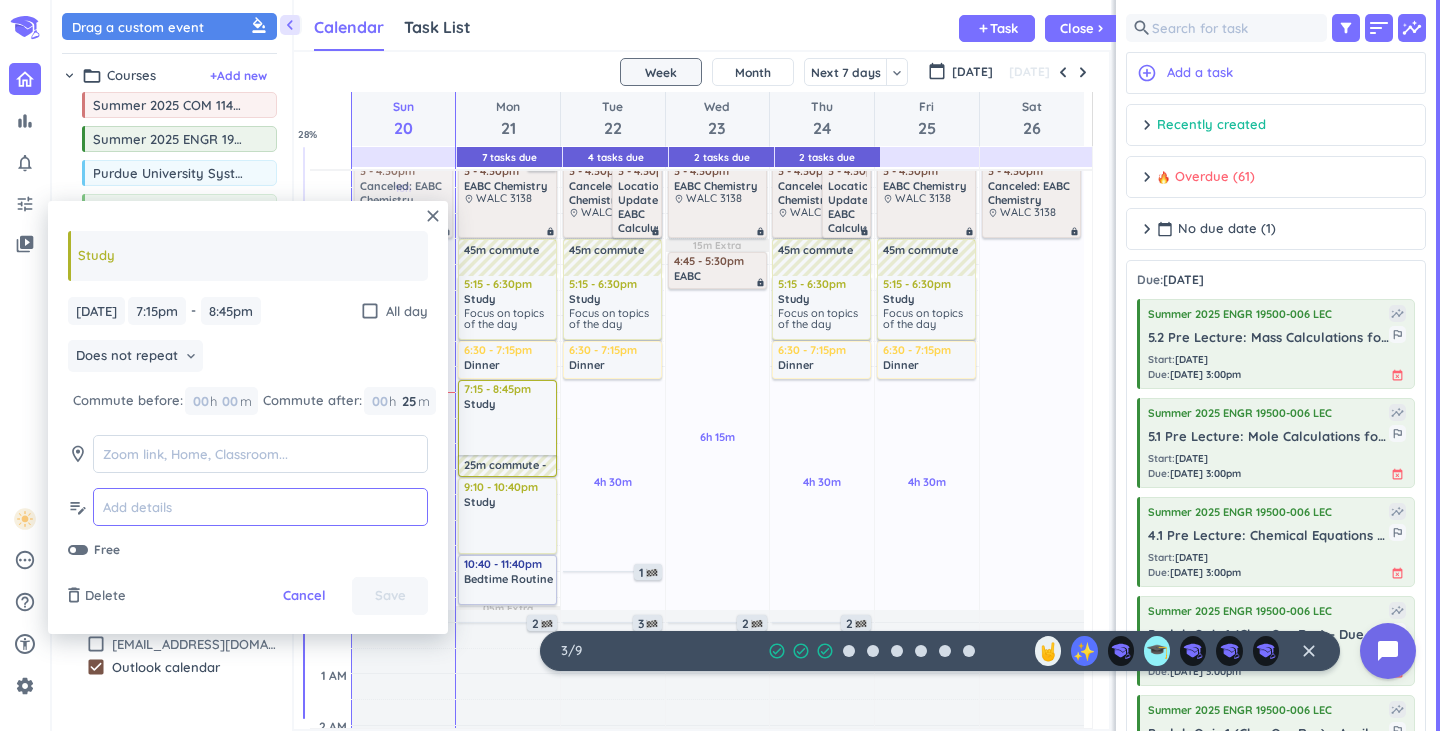 click at bounding box center [260, 507] 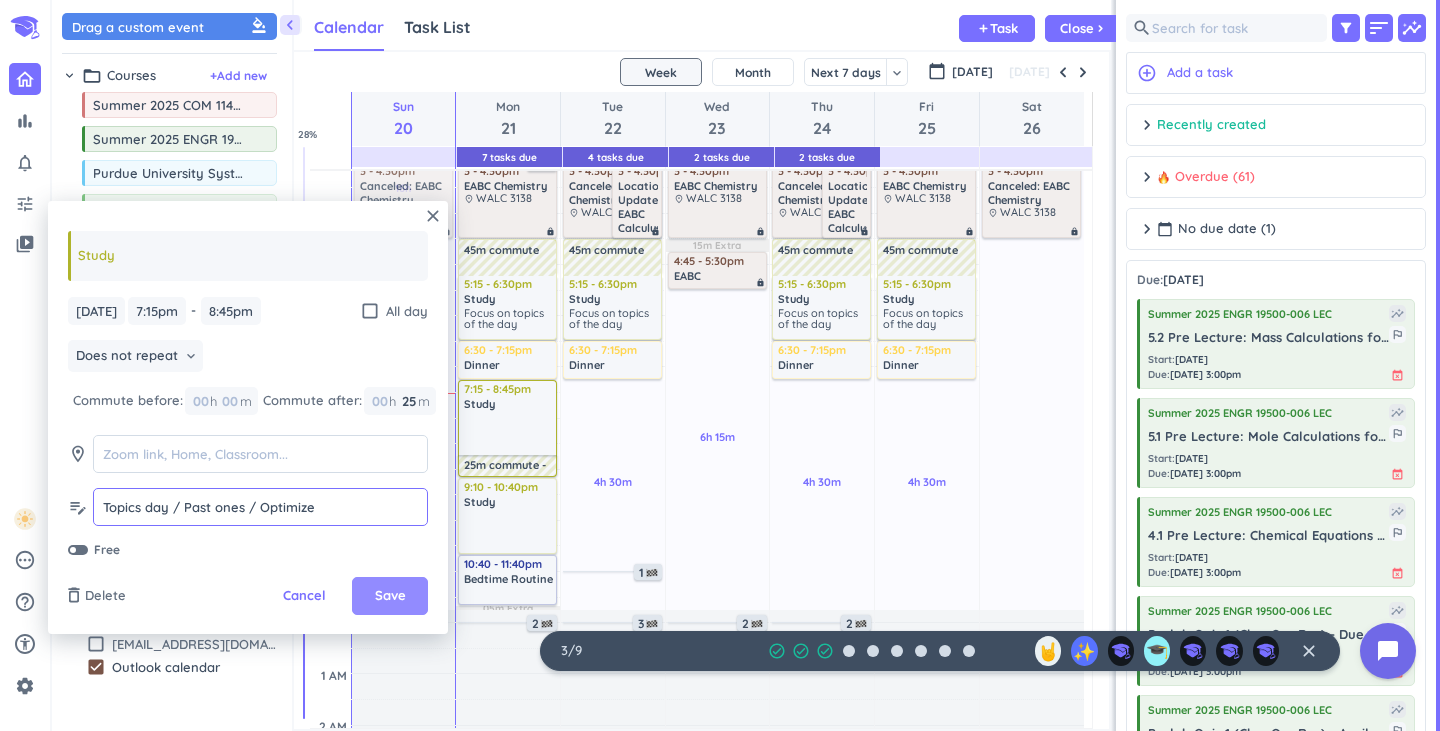 type on "Topics day / Past ones / Optimize" 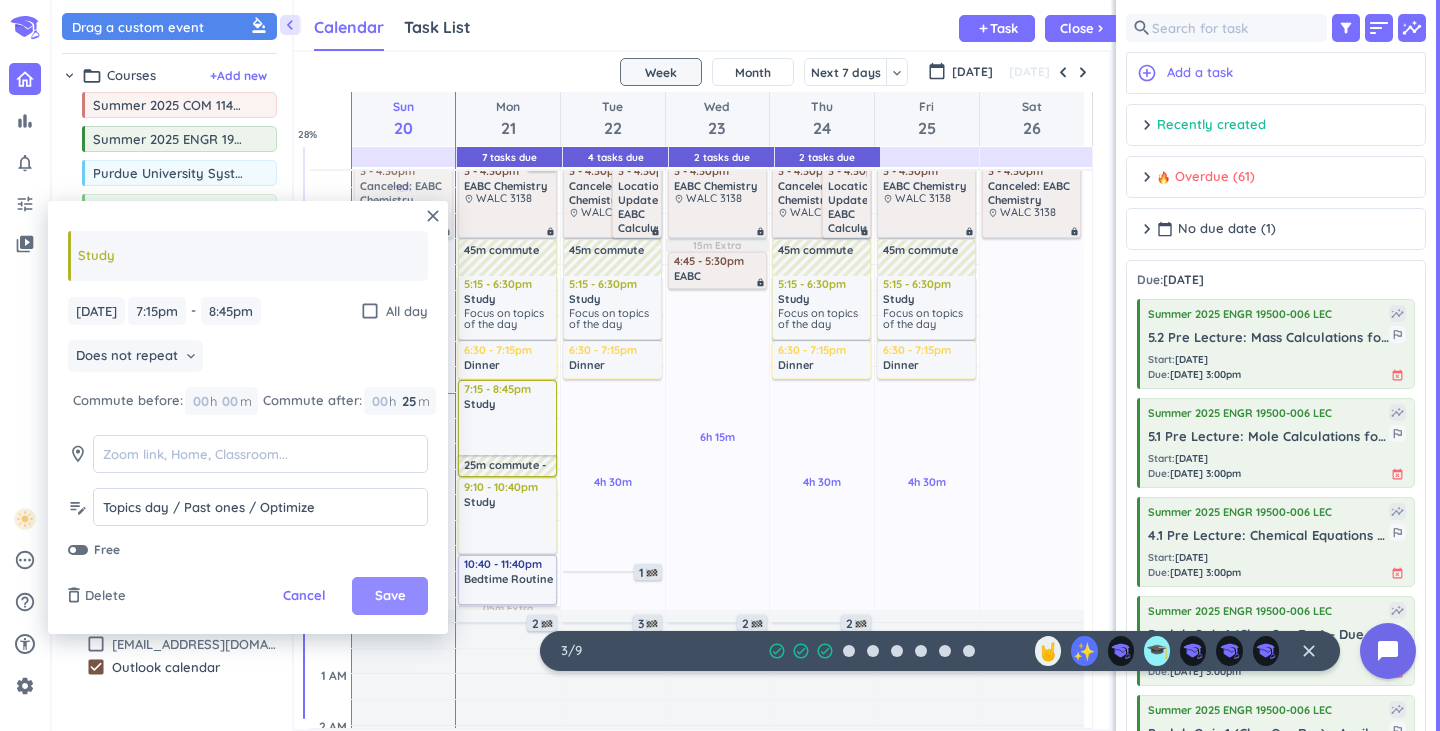 click on "Save" at bounding box center [390, 596] 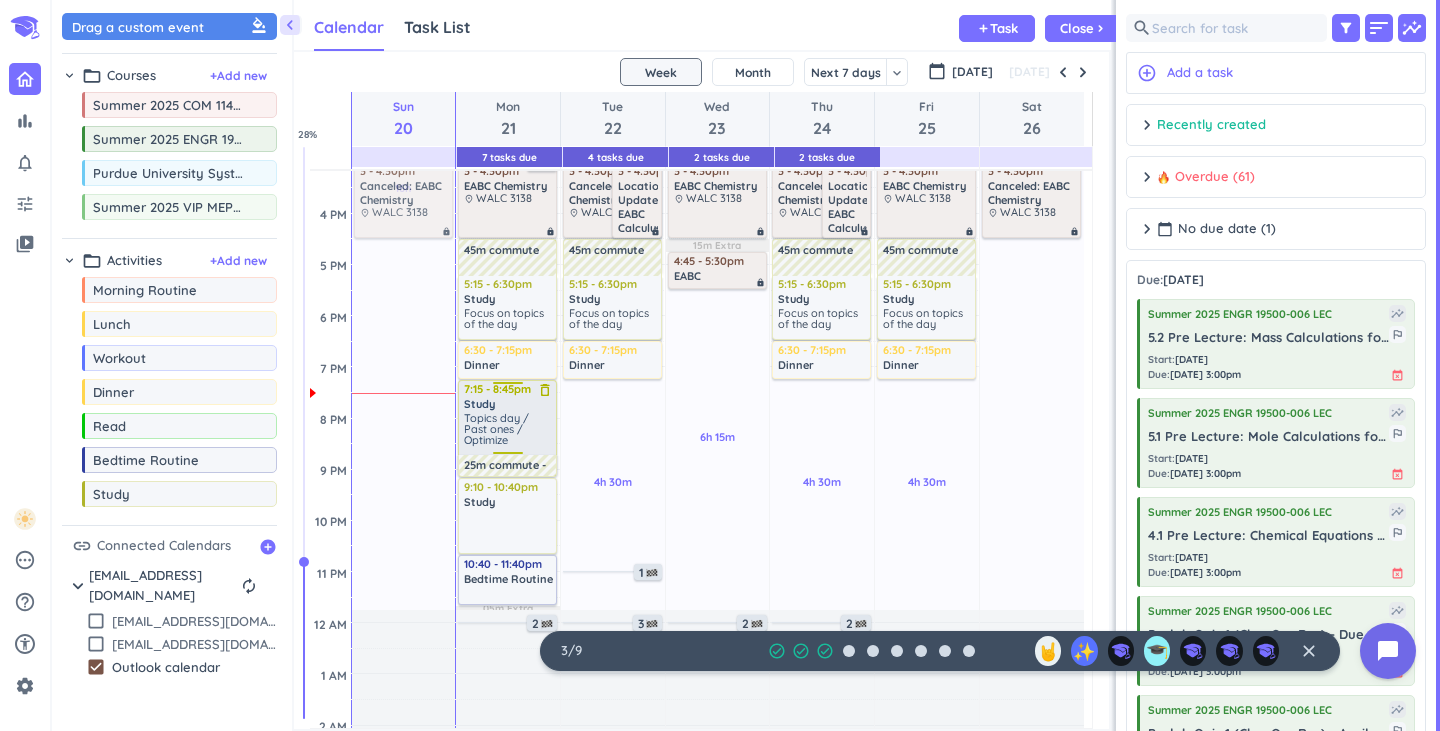 click on "Topics day / Past ones / Optimize" at bounding box center [496, 429] 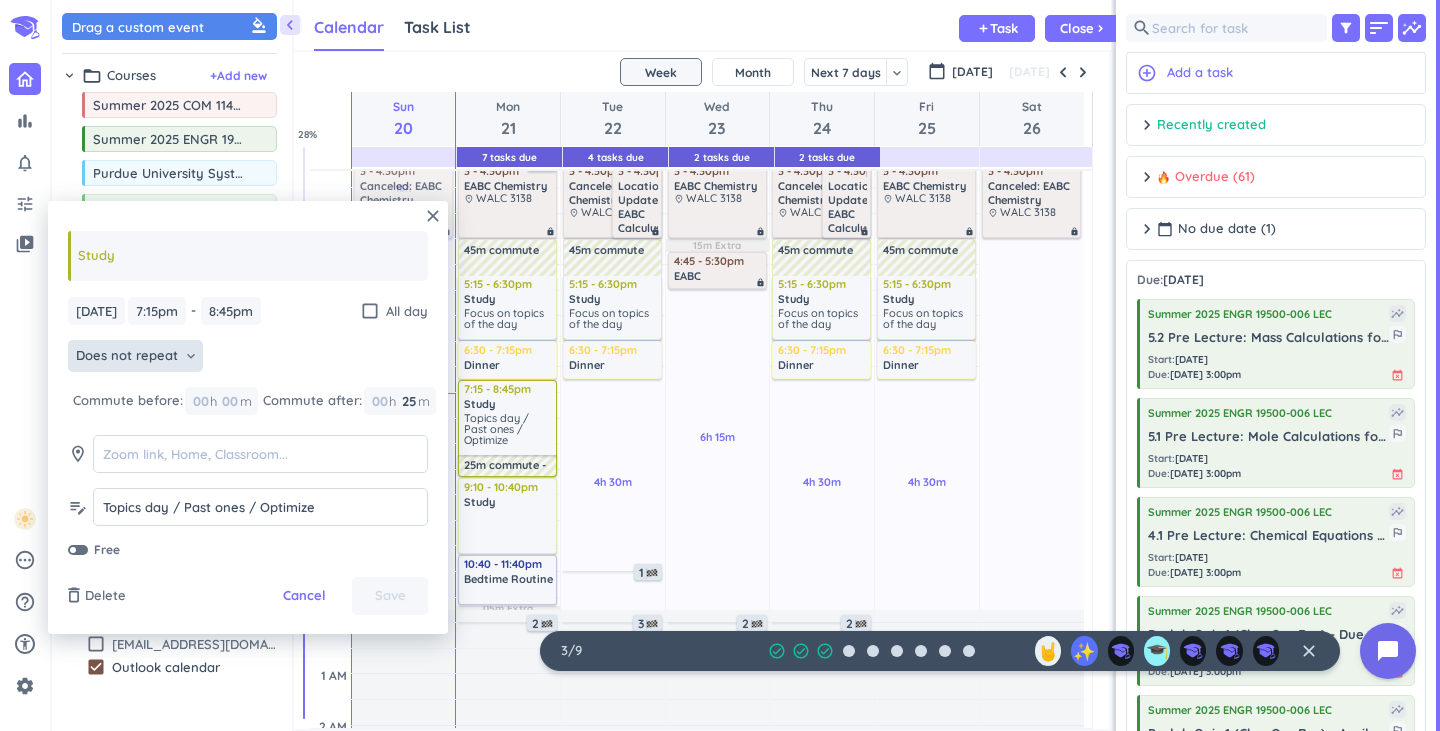 click on "Does not repeat" at bounding box center [127, 356] 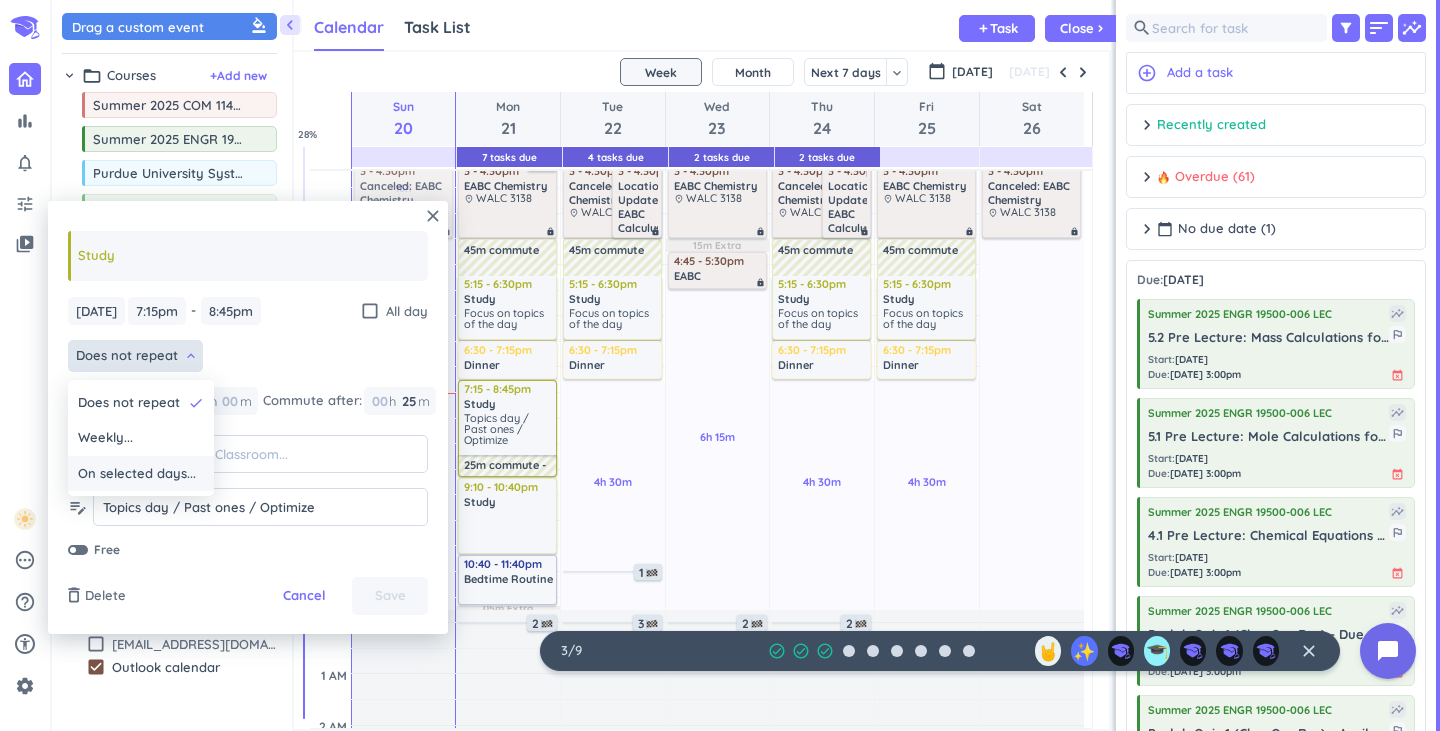 click on "On selected days..." at bounding box center (137, 474) 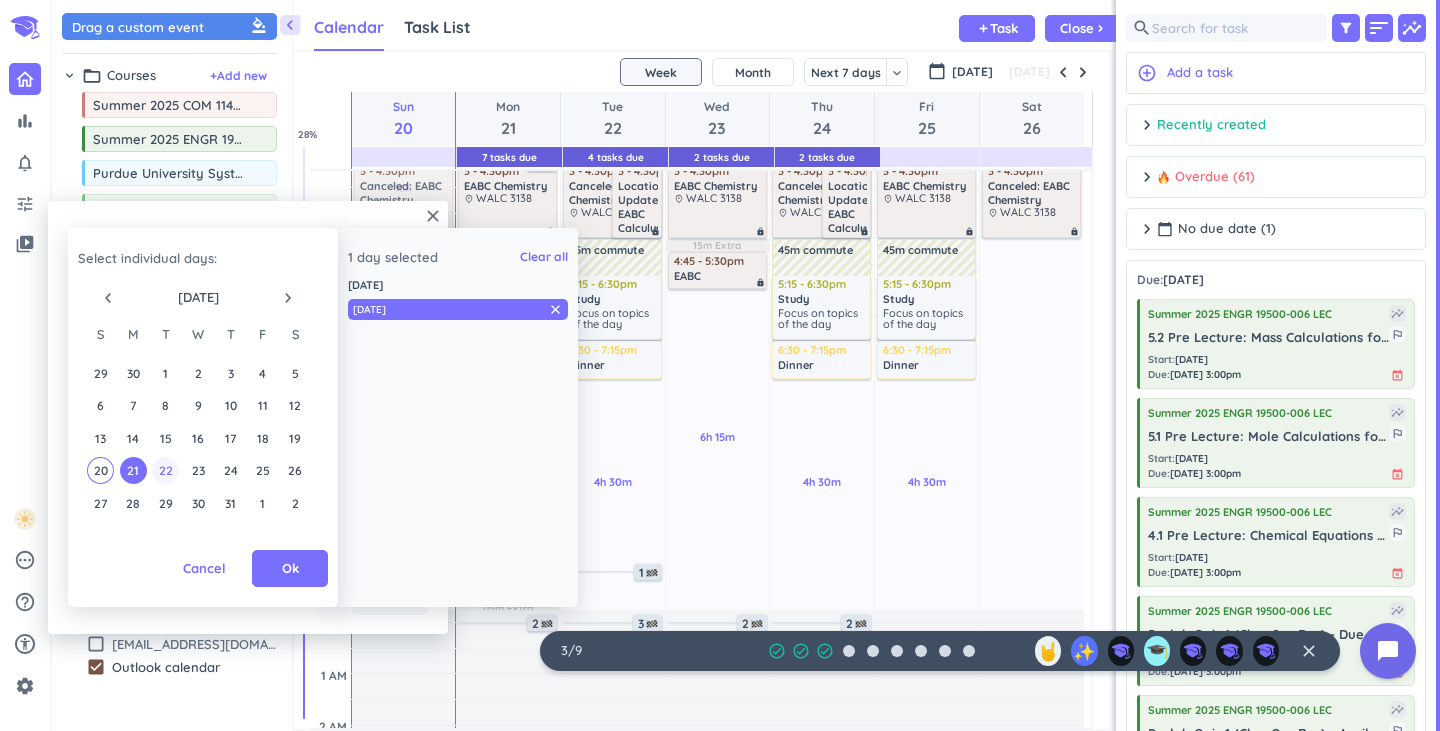 click on "22" at bounding box center [165, 470] 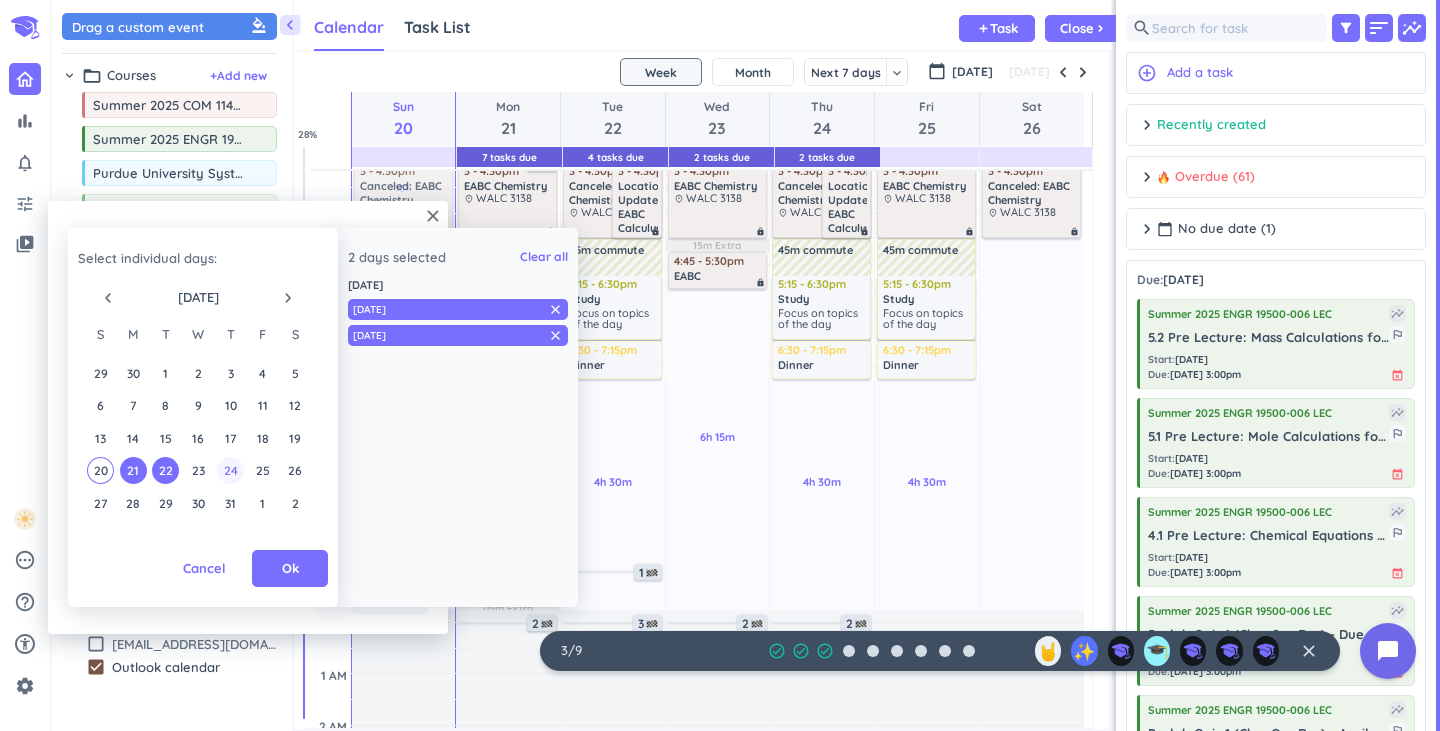 click on "24" at bounding box center [230, 470] 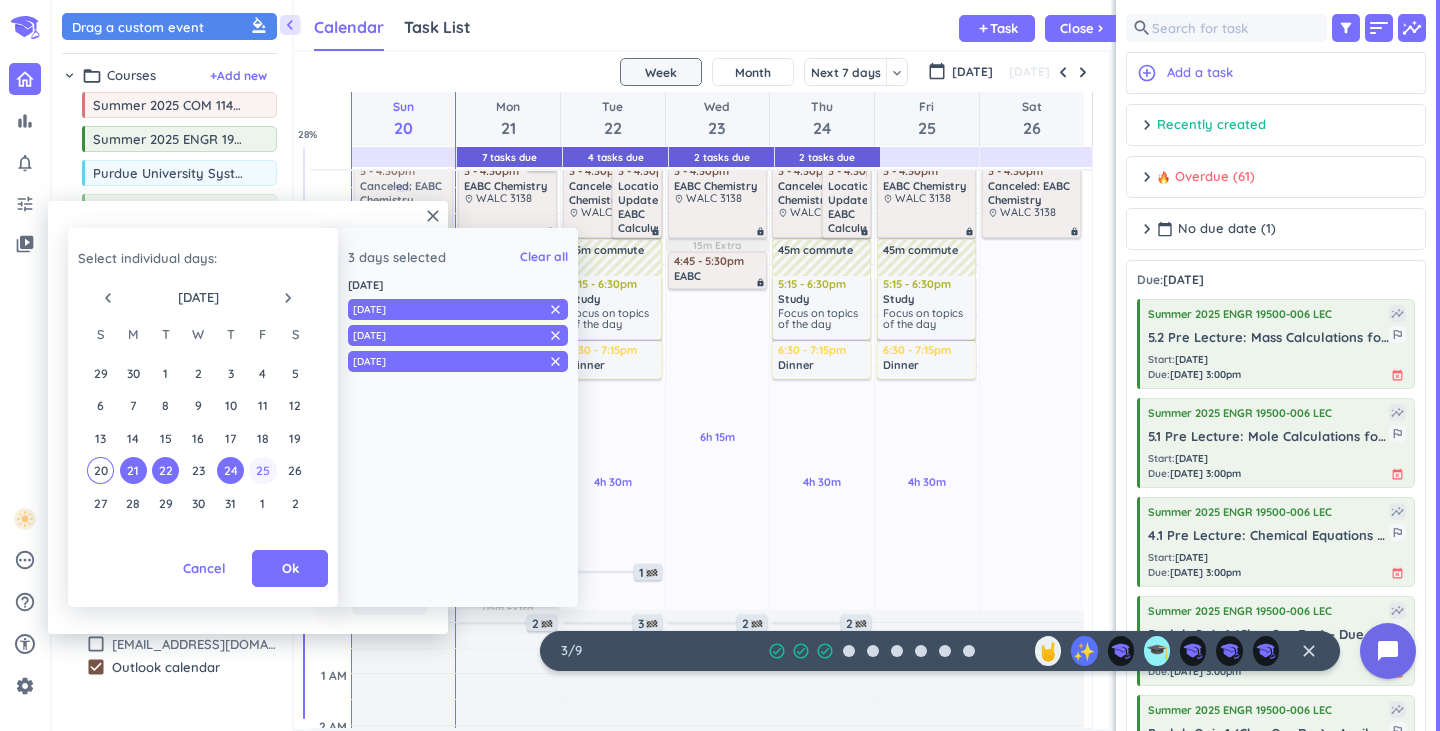 click on "25" at bounding box center (262, 470) 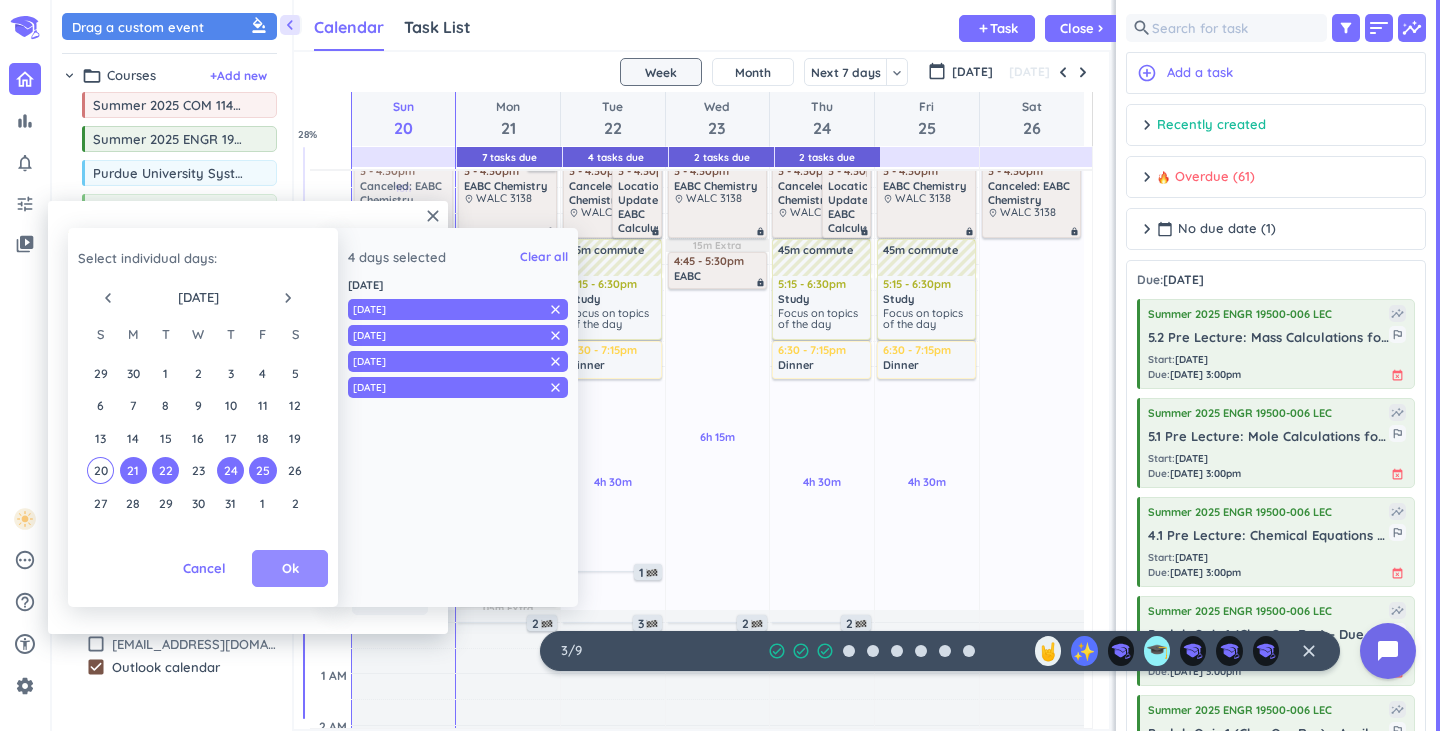 click on "Ok" at bounding box center [290, 569] 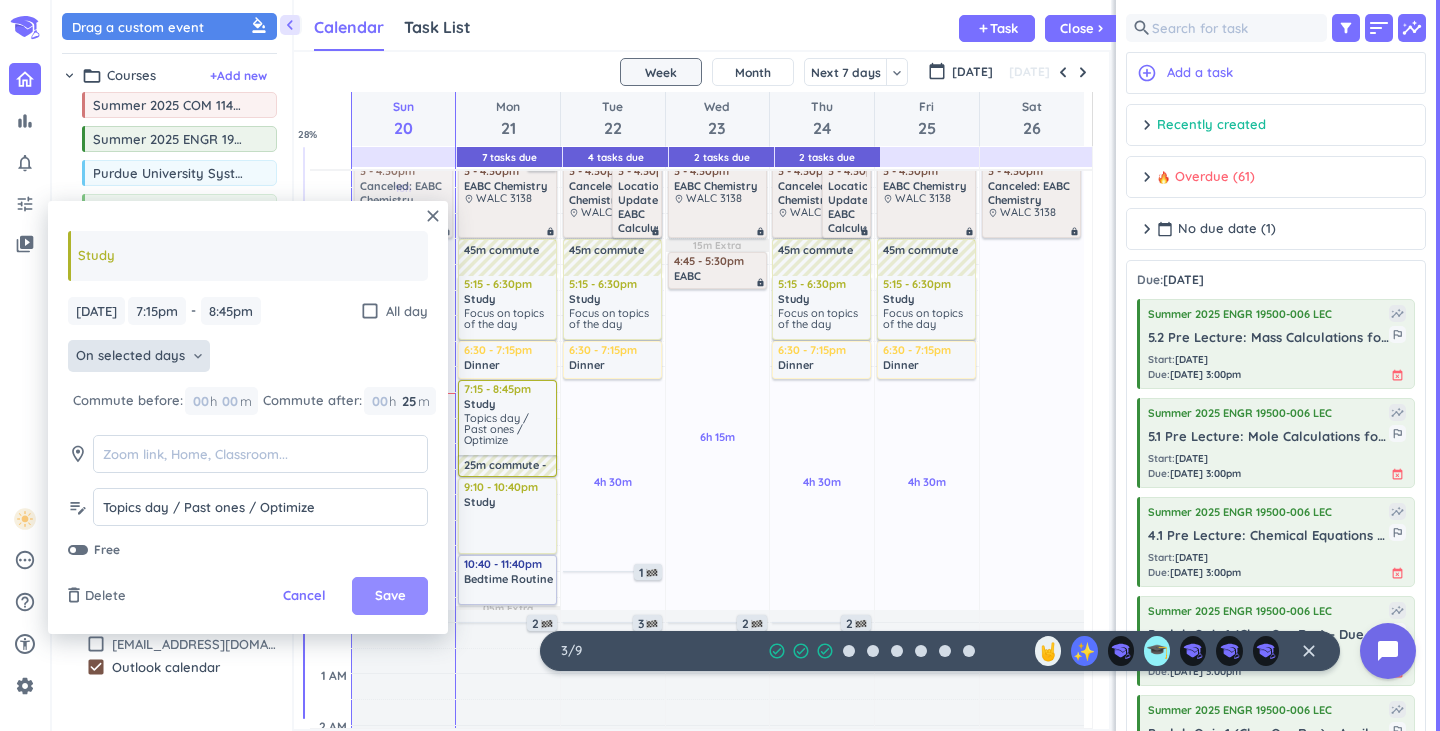 click on "Save" at bounding box center [390, 596] 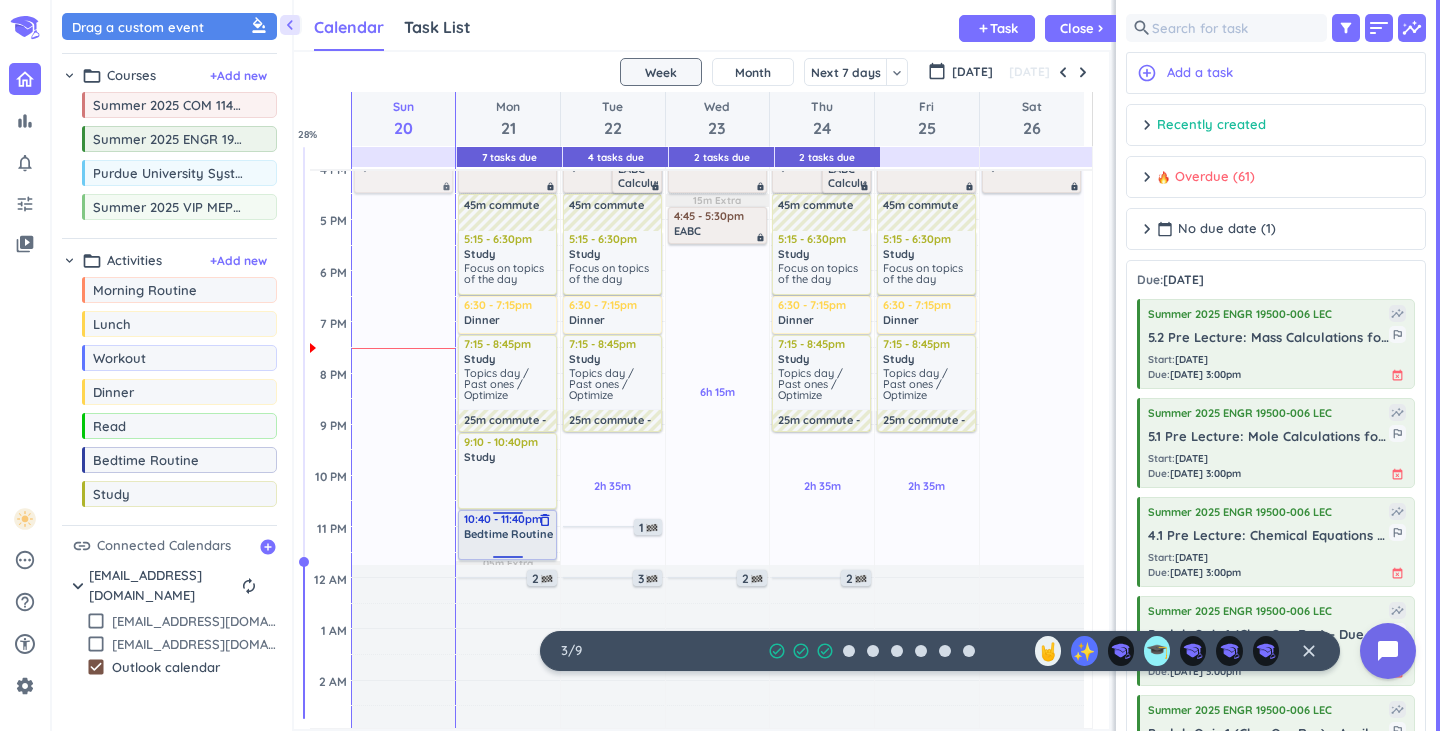 scroll, scrollTop: 672, scrollLeft: 0, axis: vertical 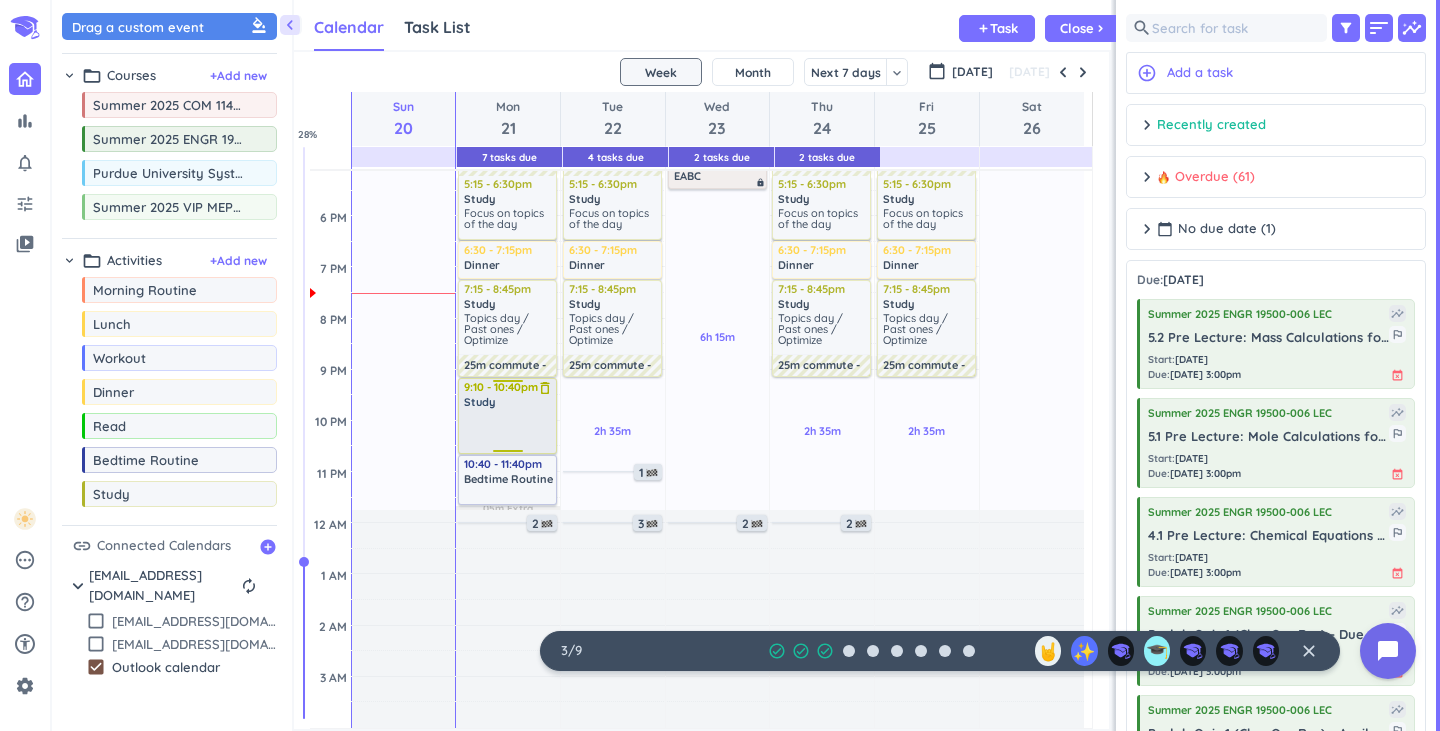 click at bounding box center (508, 430) 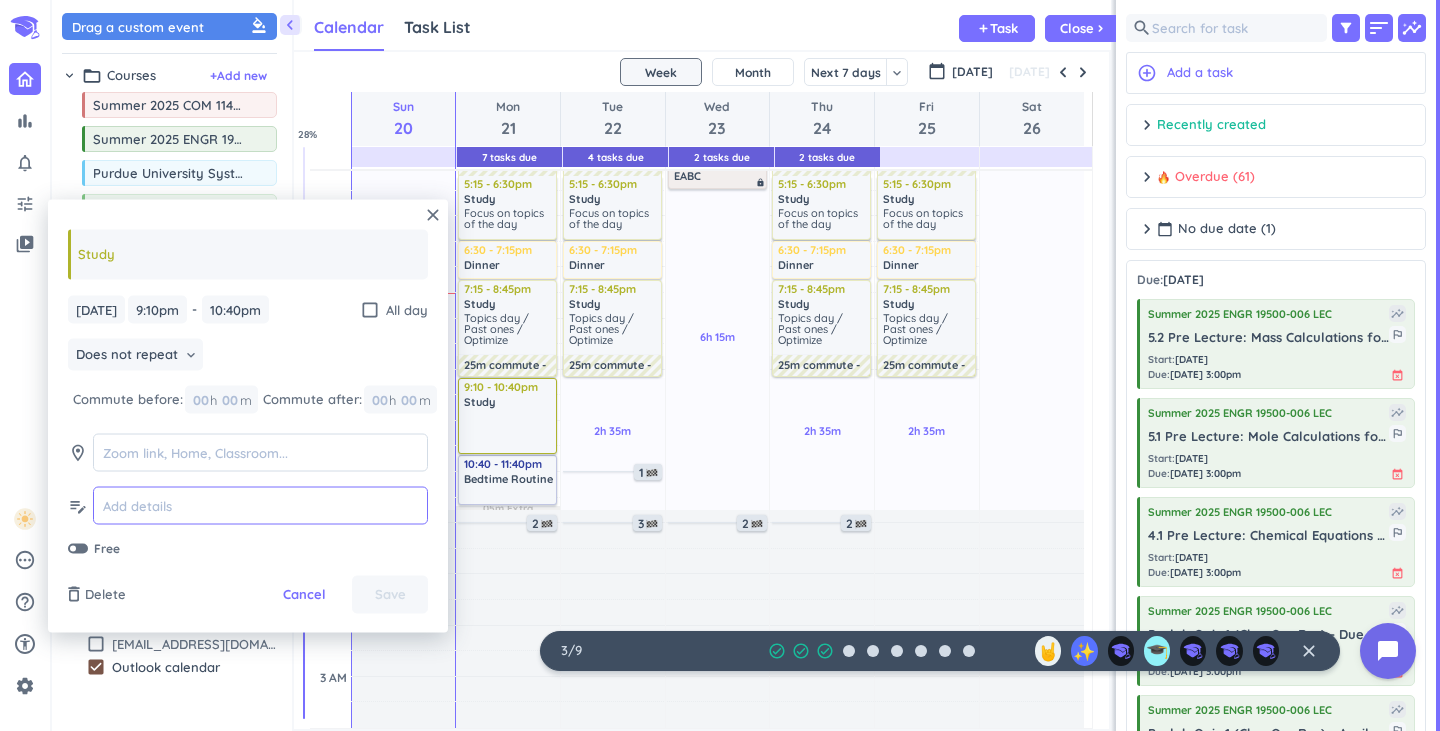 click at bounding box center (260, 505) 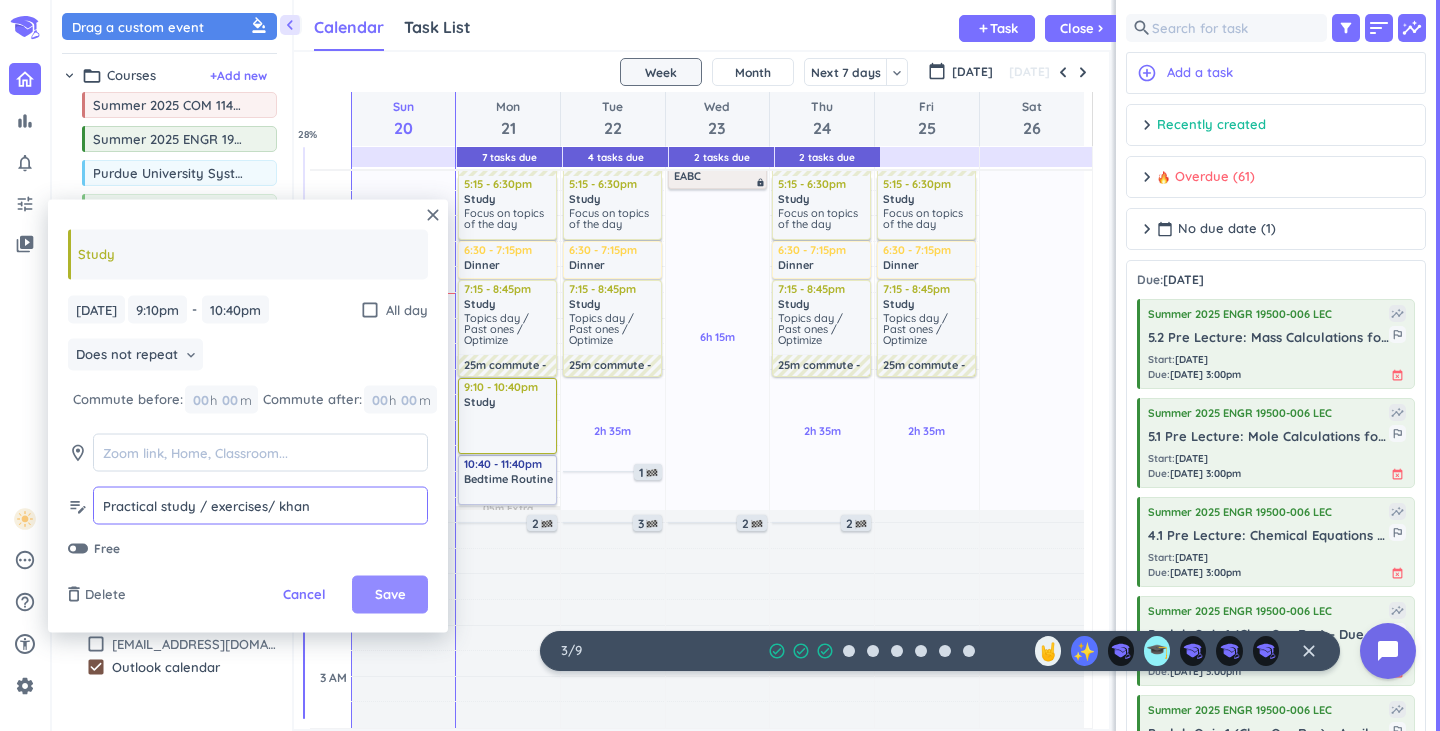 type on "Practical study / exercises/ khan" 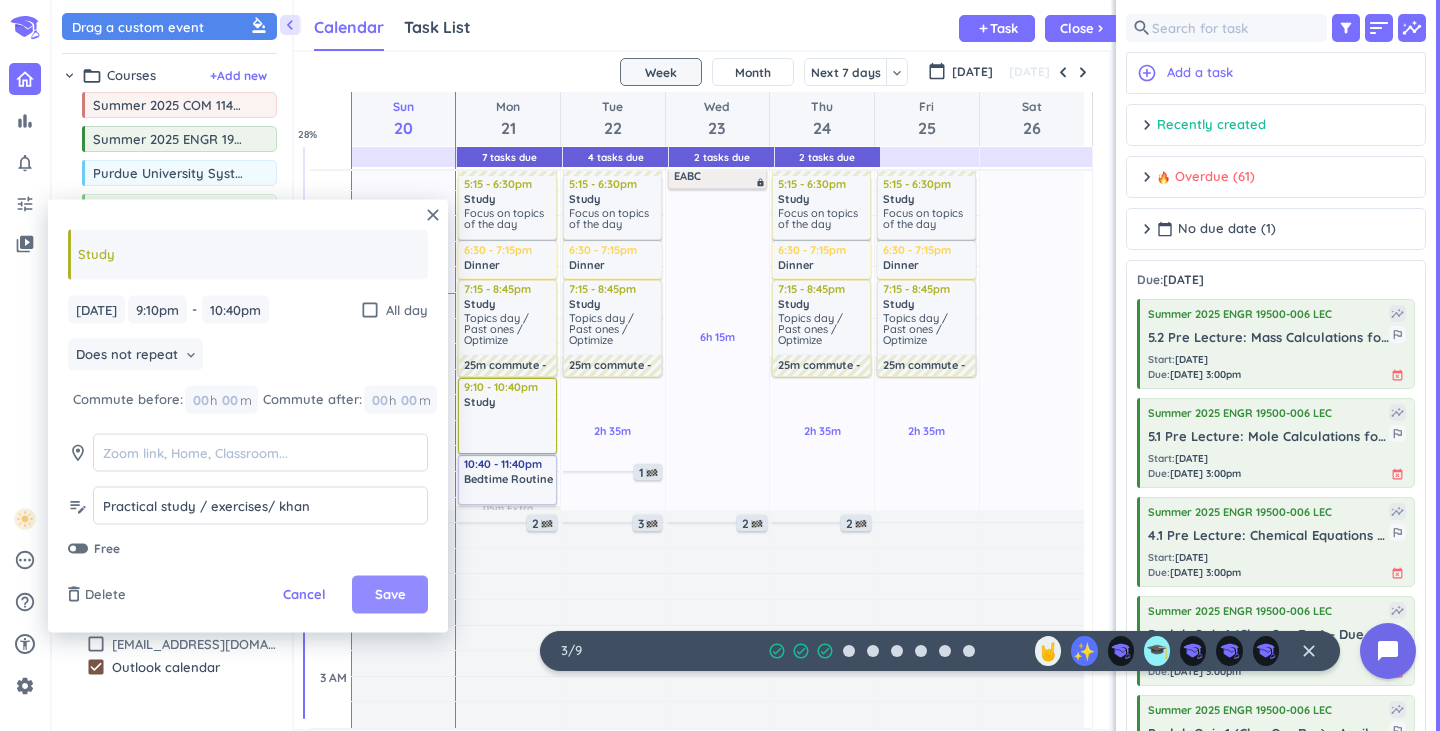 click on "Save" at bounding box center [390, 595] 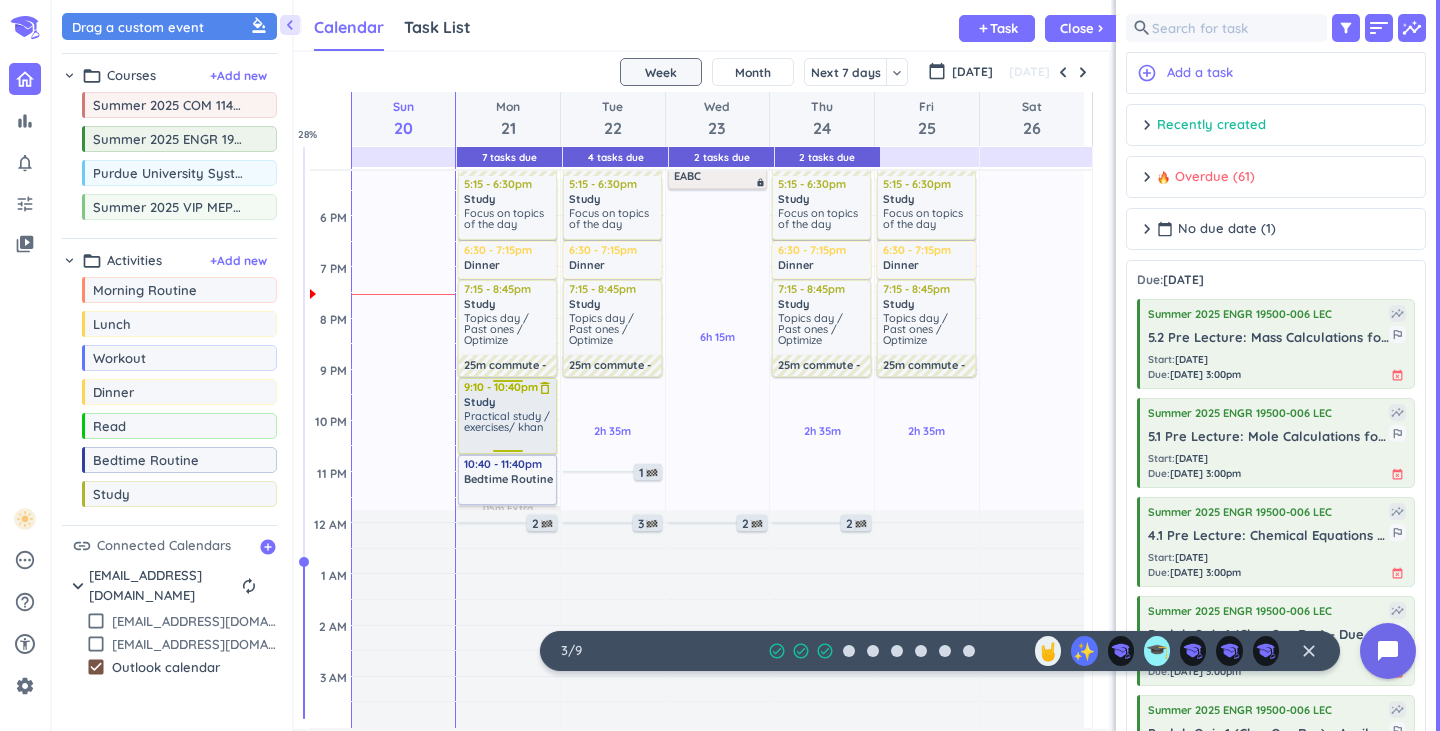 click on "Practical study / exercises/ khan" at bounding box center (507, 421) 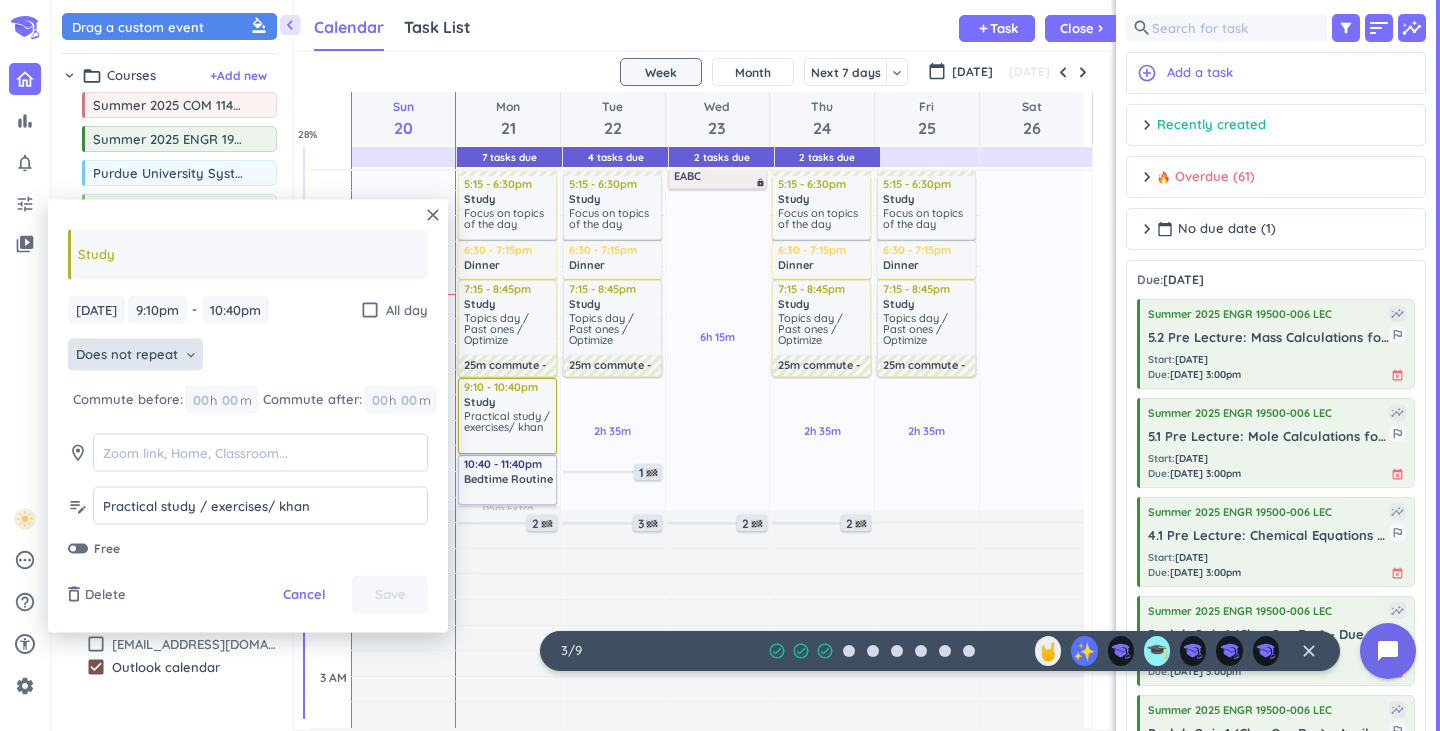 click on "Does not repeat" at bounding box center [127, 355] 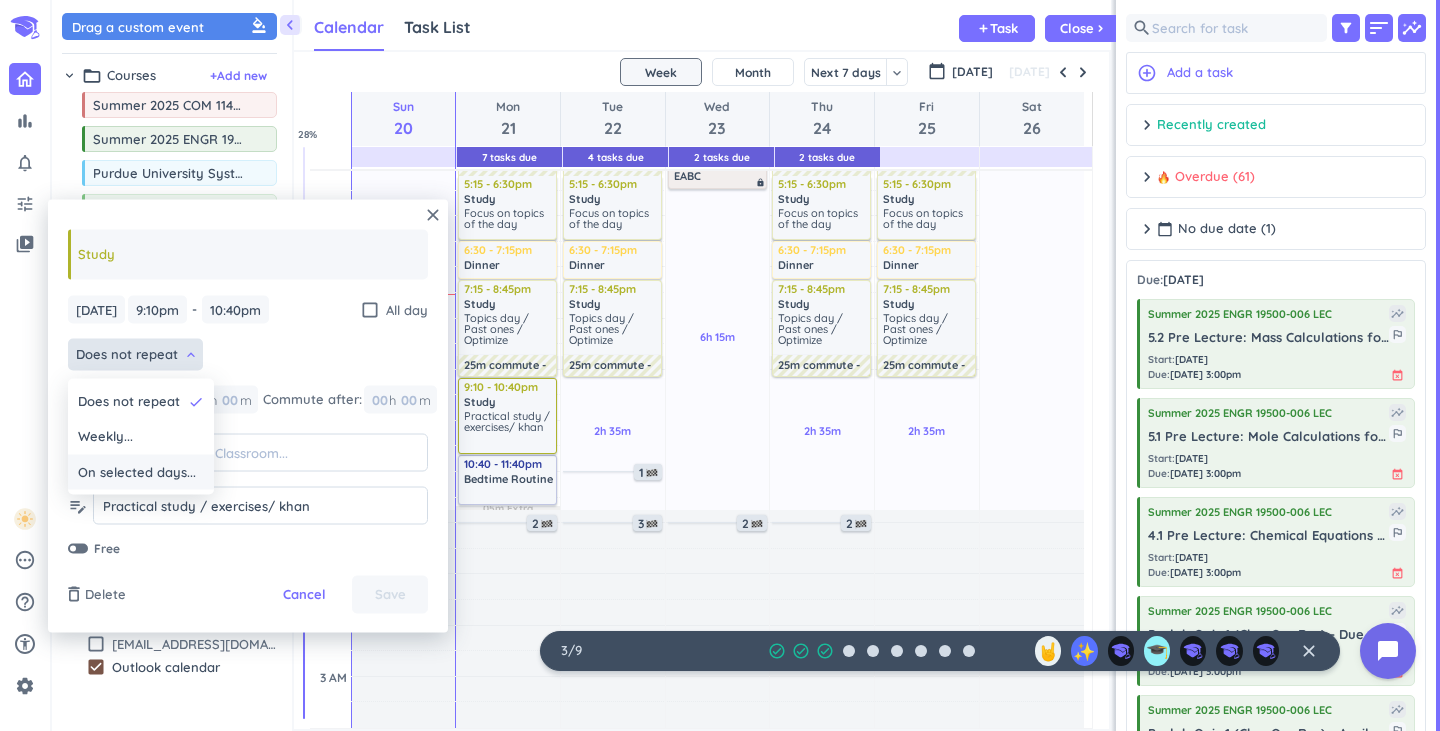 click on "On selected days..." at bounding box center [141, 472] 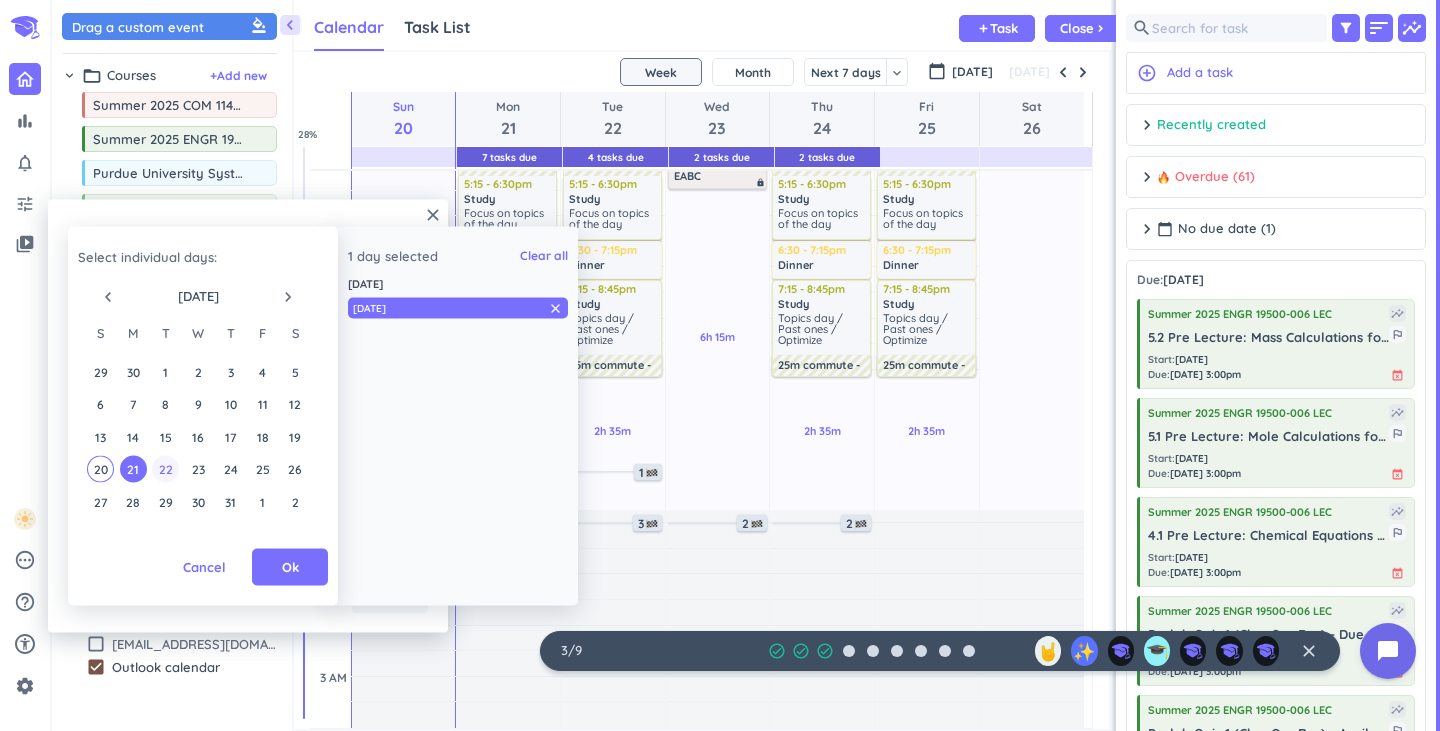 click on "22" at bounding box center (165, 469) 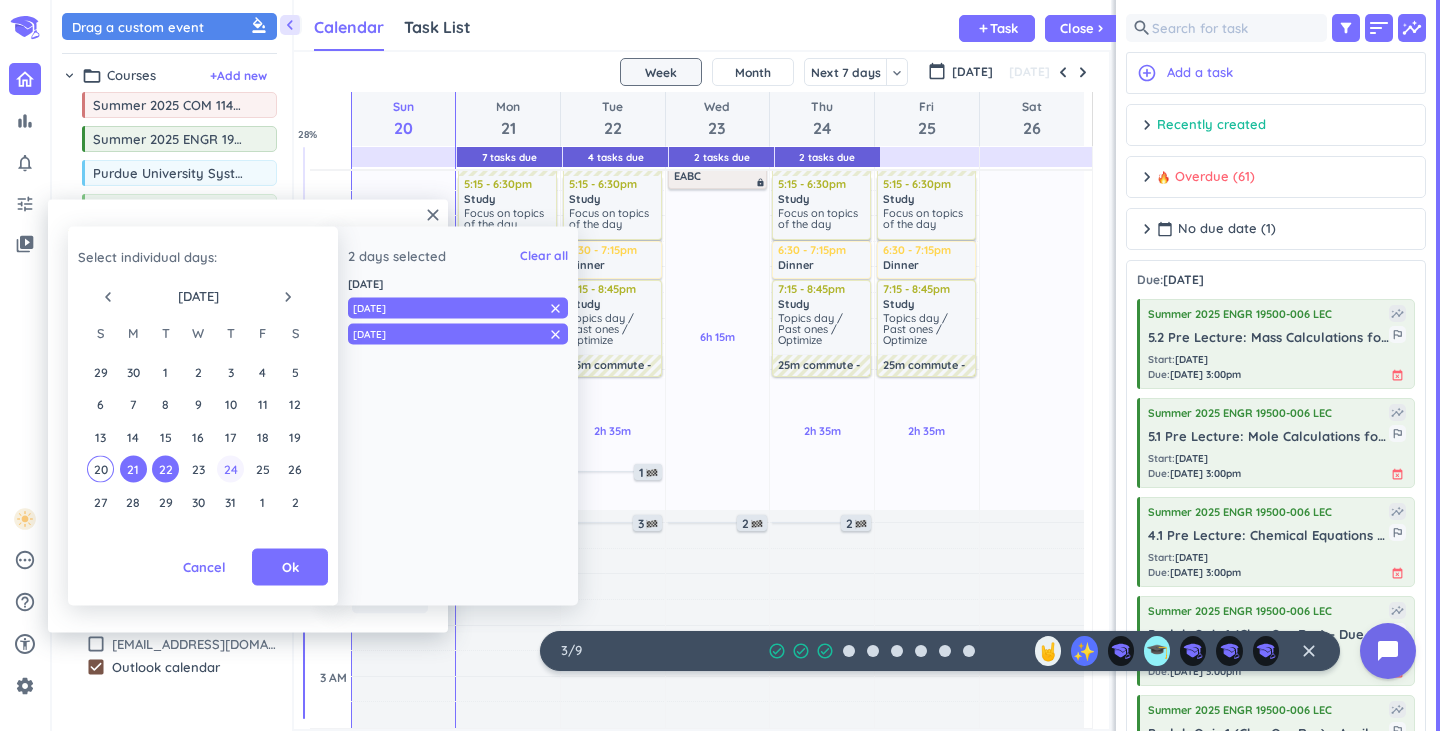 click on "24" at bounding box center (230, 469) 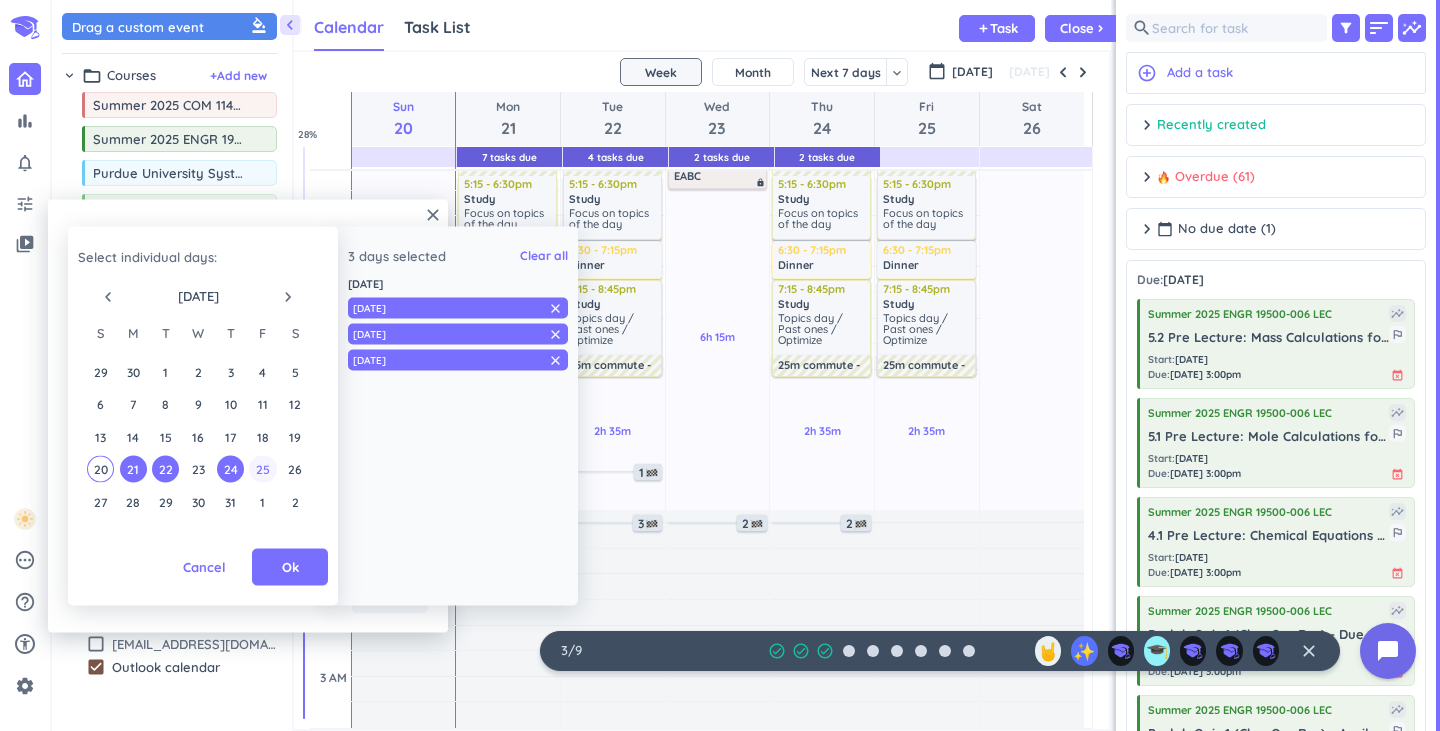 click on "25" at bounding box center (262, 469) 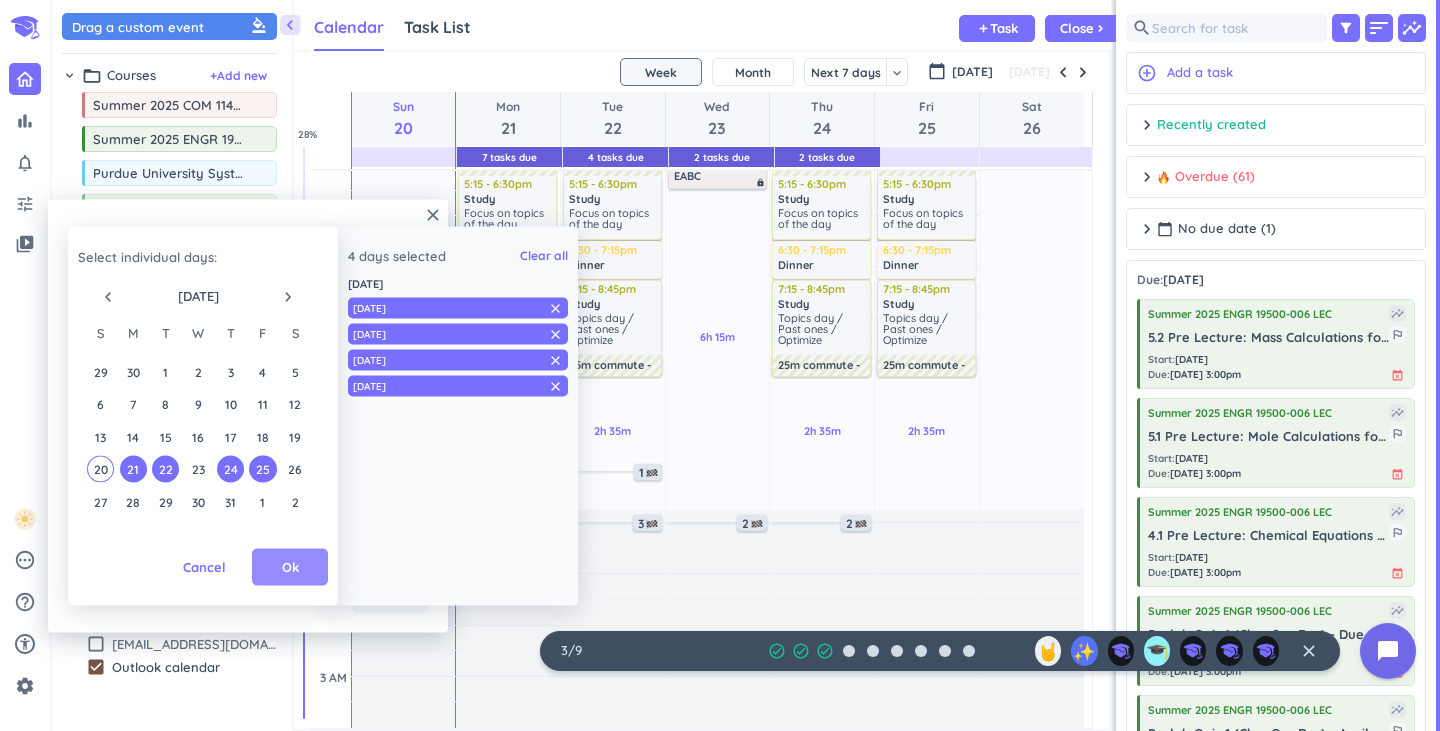 click on "Ok" at bounding box center [290, 567] 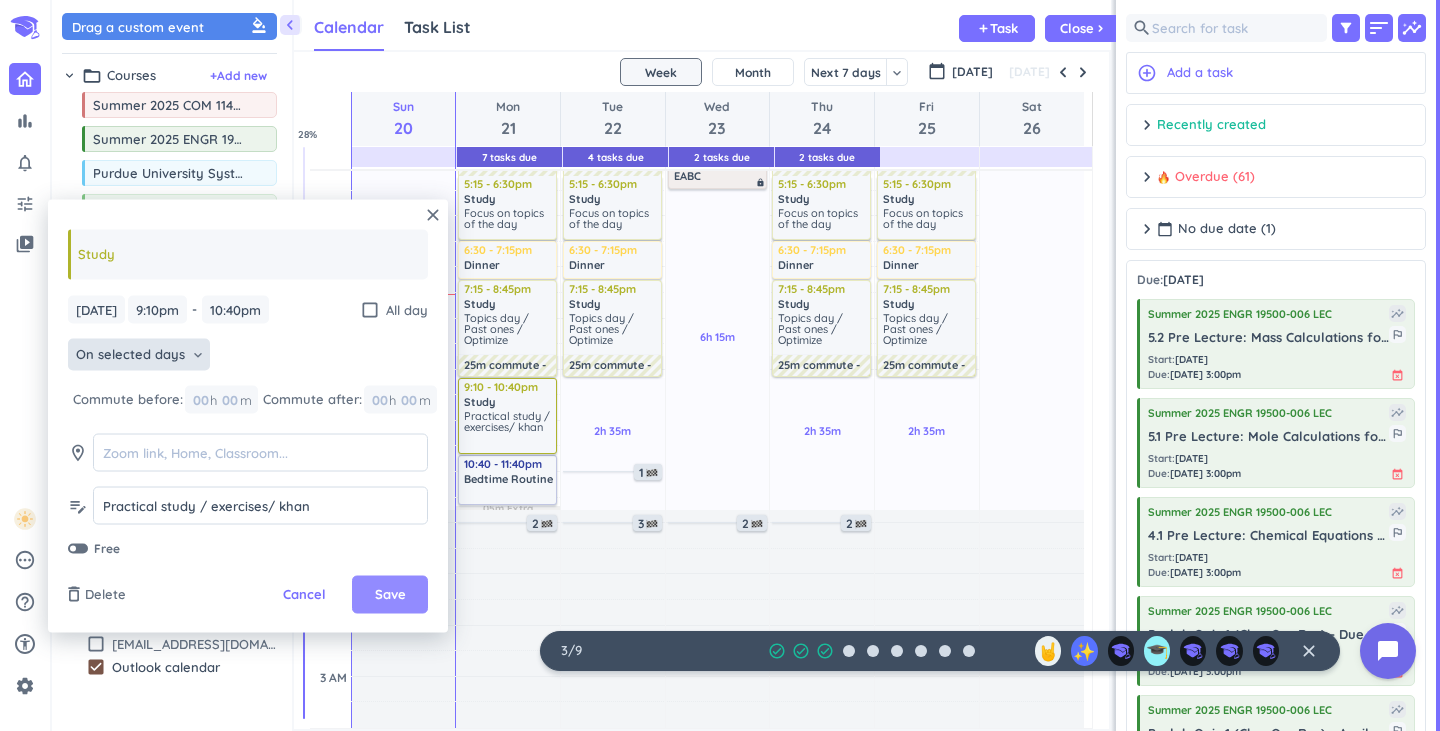 click on "Save" at bounding box center [390, 595] 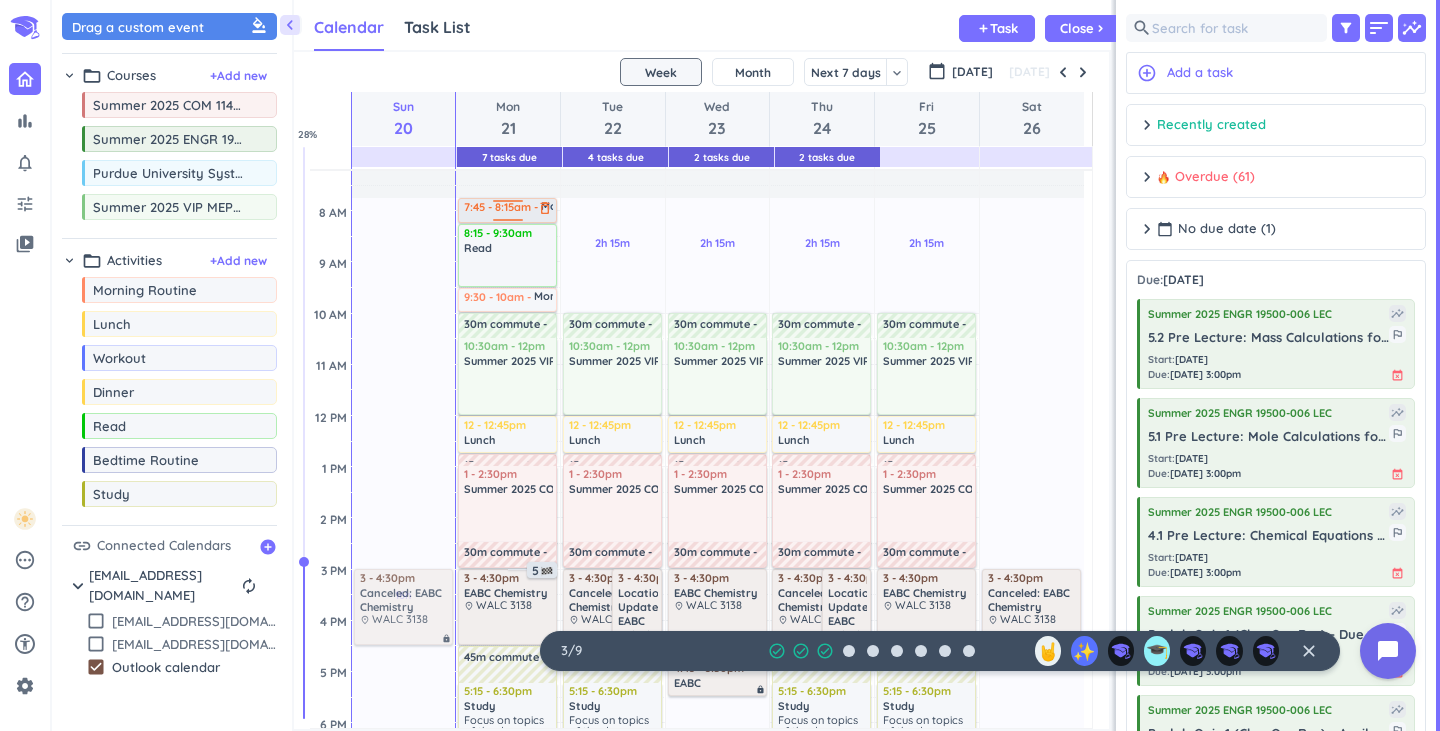 scroll, scrollTop: 0, scrollLeft: 0, axis: both 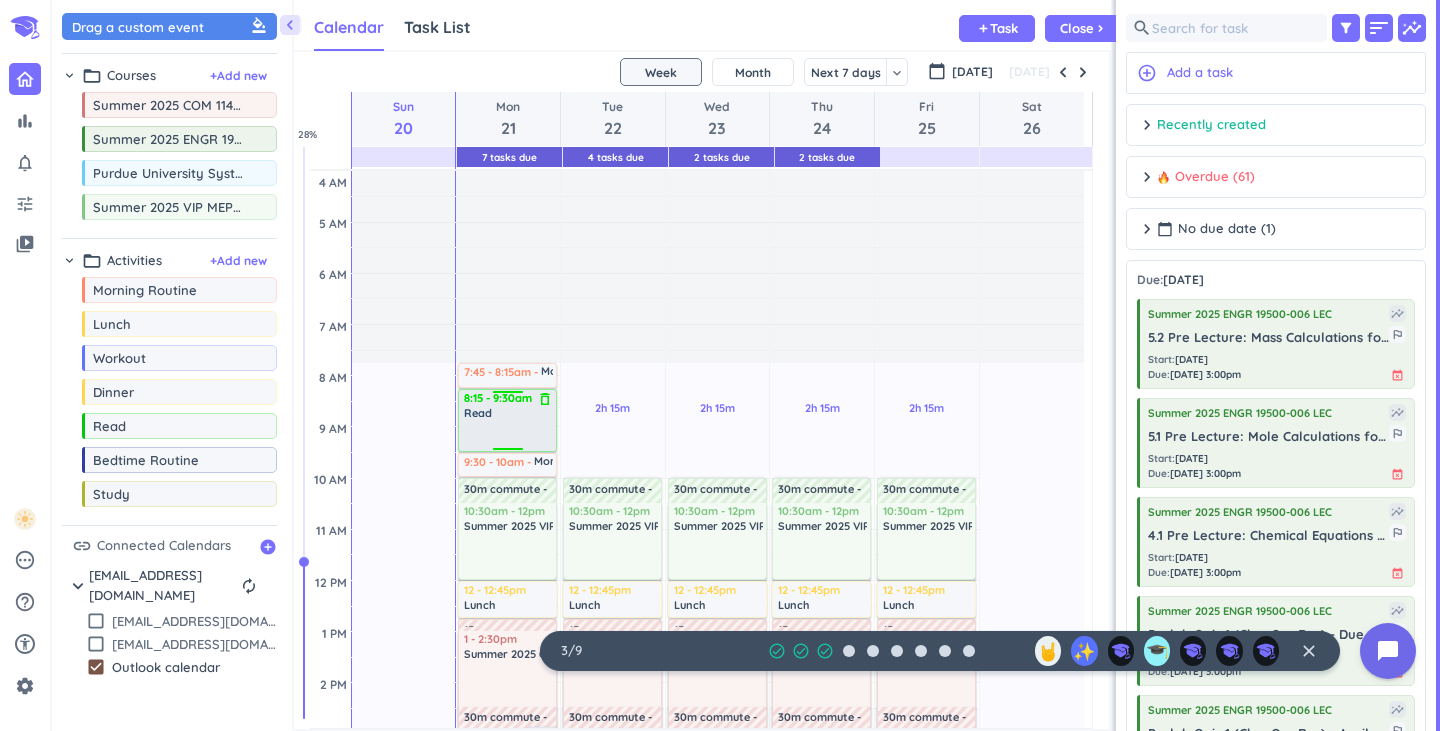 click at bounding box center (508, 435) 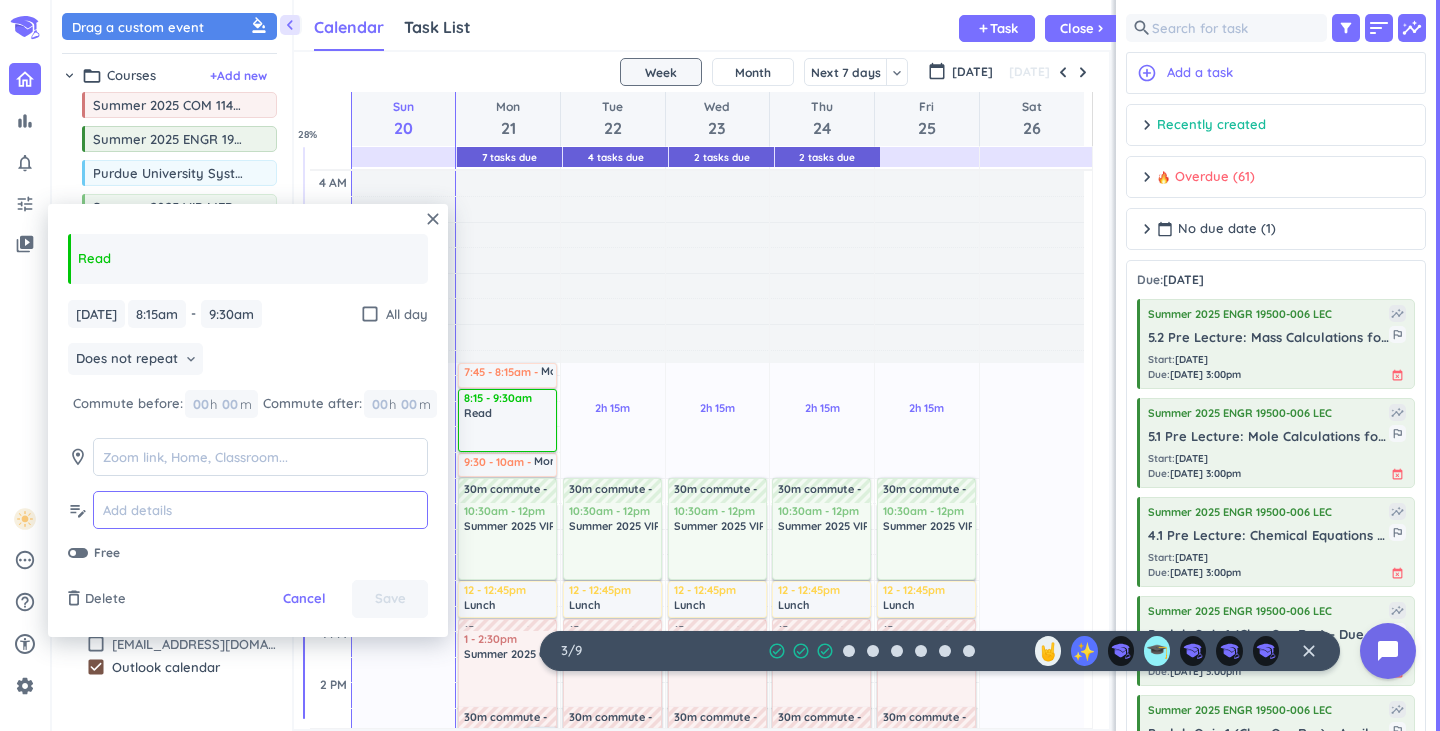 click at bounding box center (260, 510) 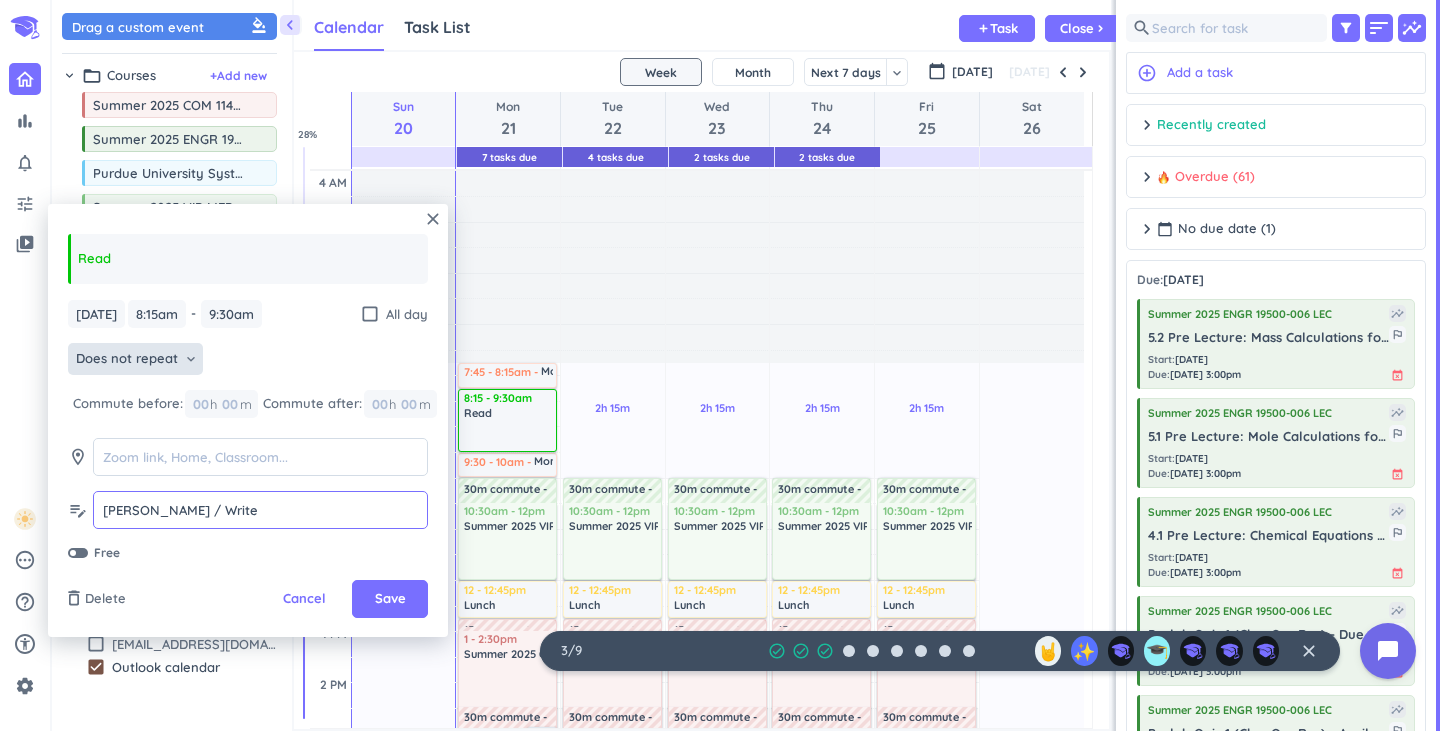 type on "[PERSON_NAME] / Write" 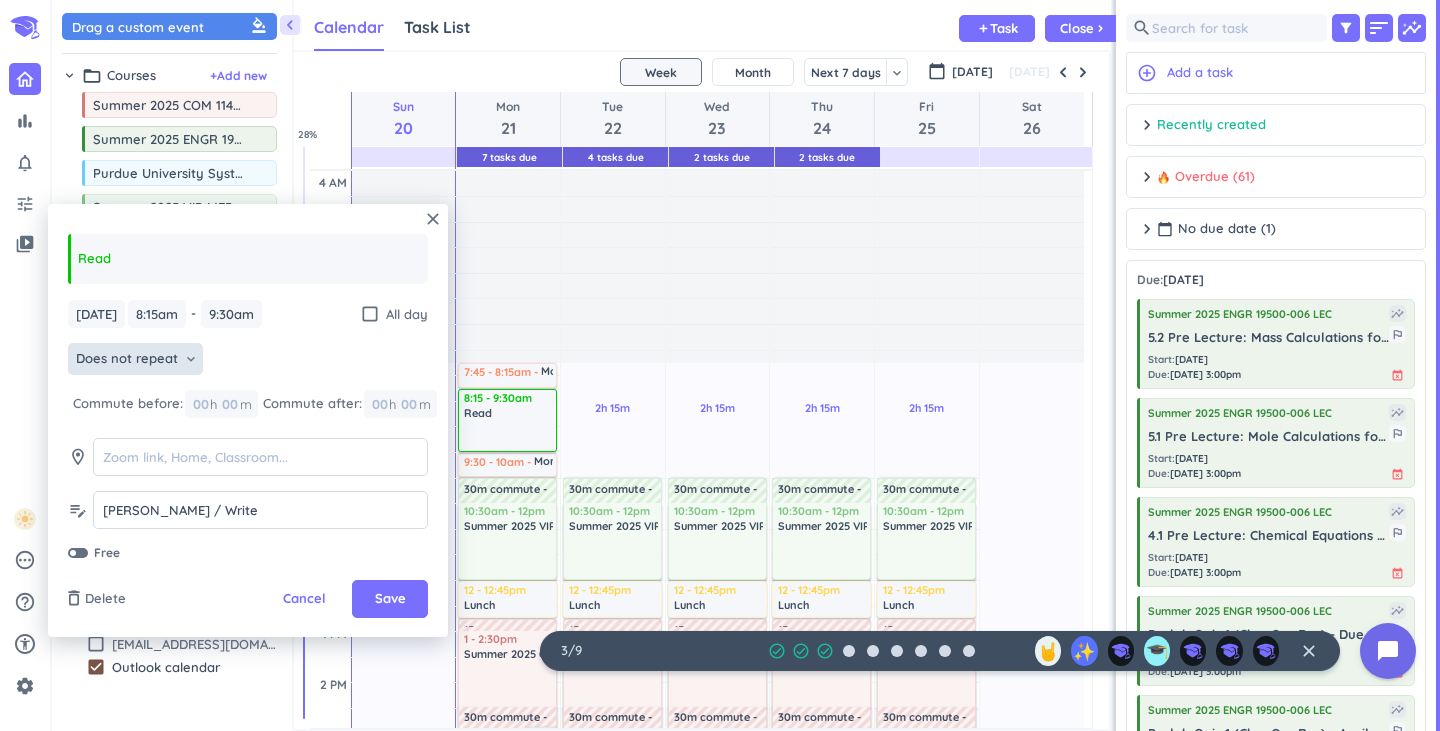 click on "Does not repeat" at bounding box center (127, 359) 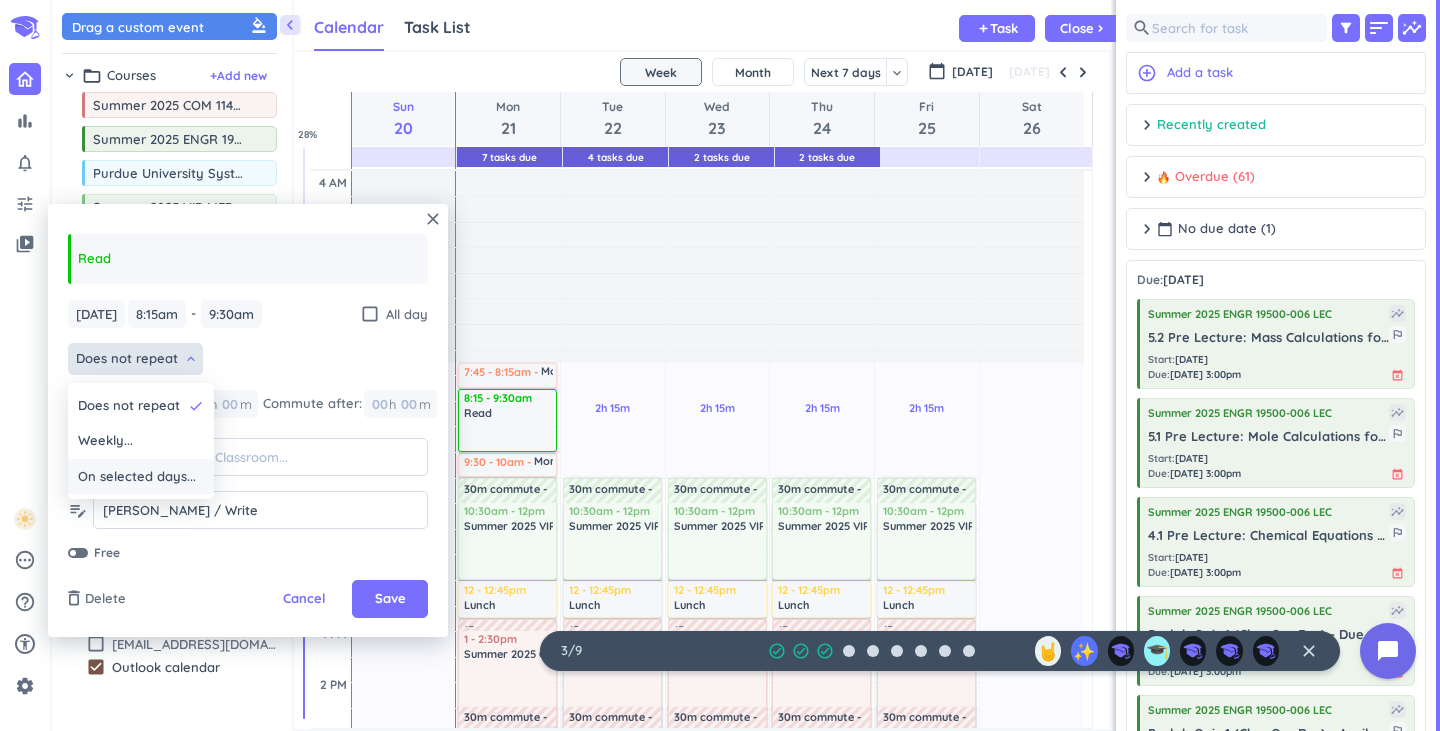click on "On selected days..." at bounding box center [137, 477] 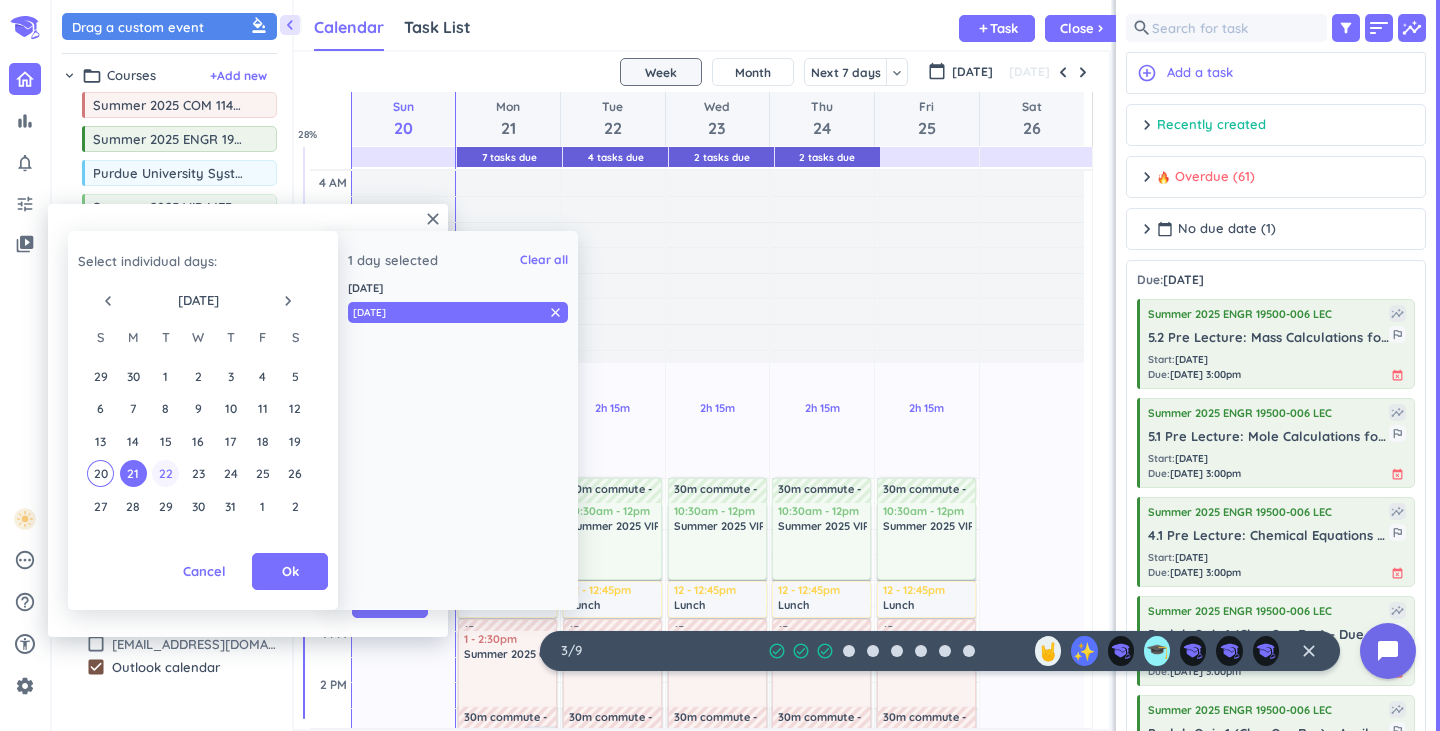 click on "22" at bounding box center (165, 473) 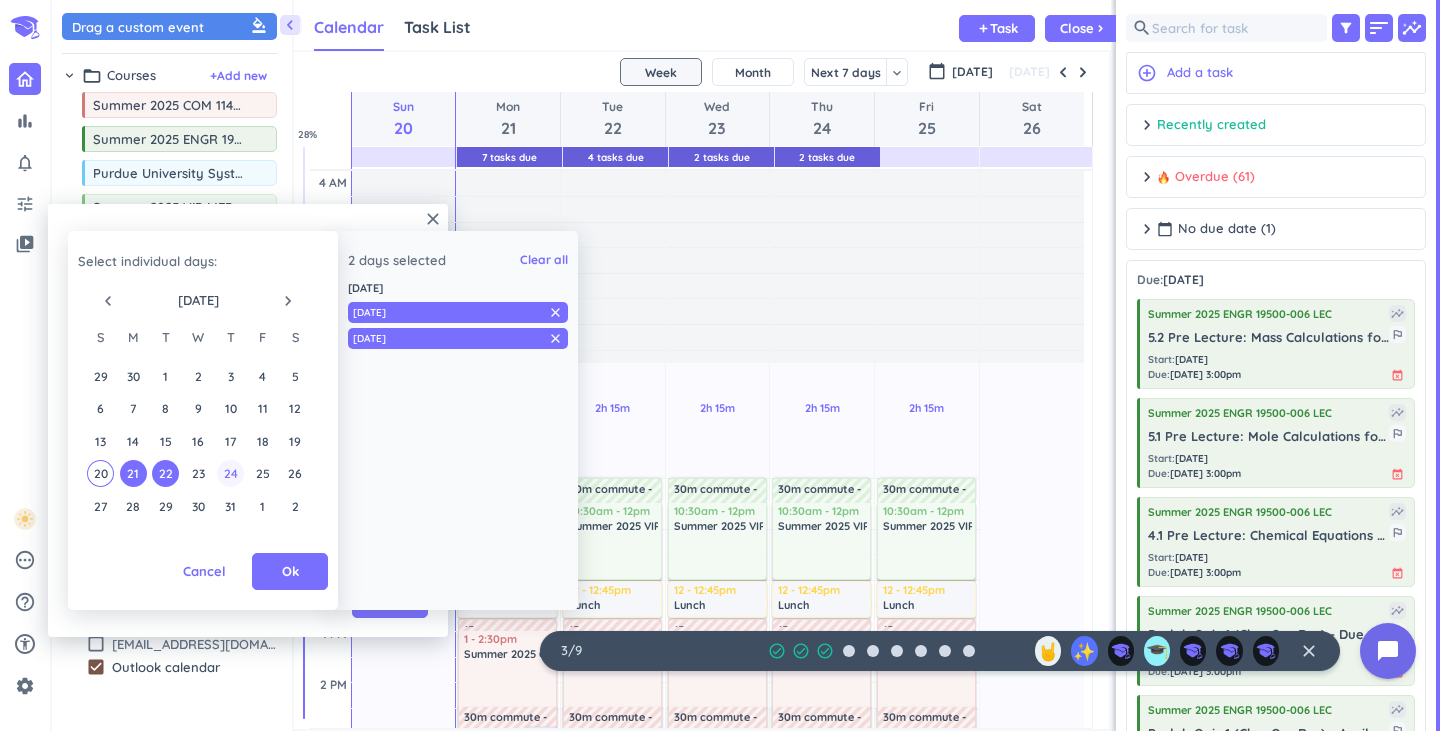 click on "24" at bounding box center (230, 473) 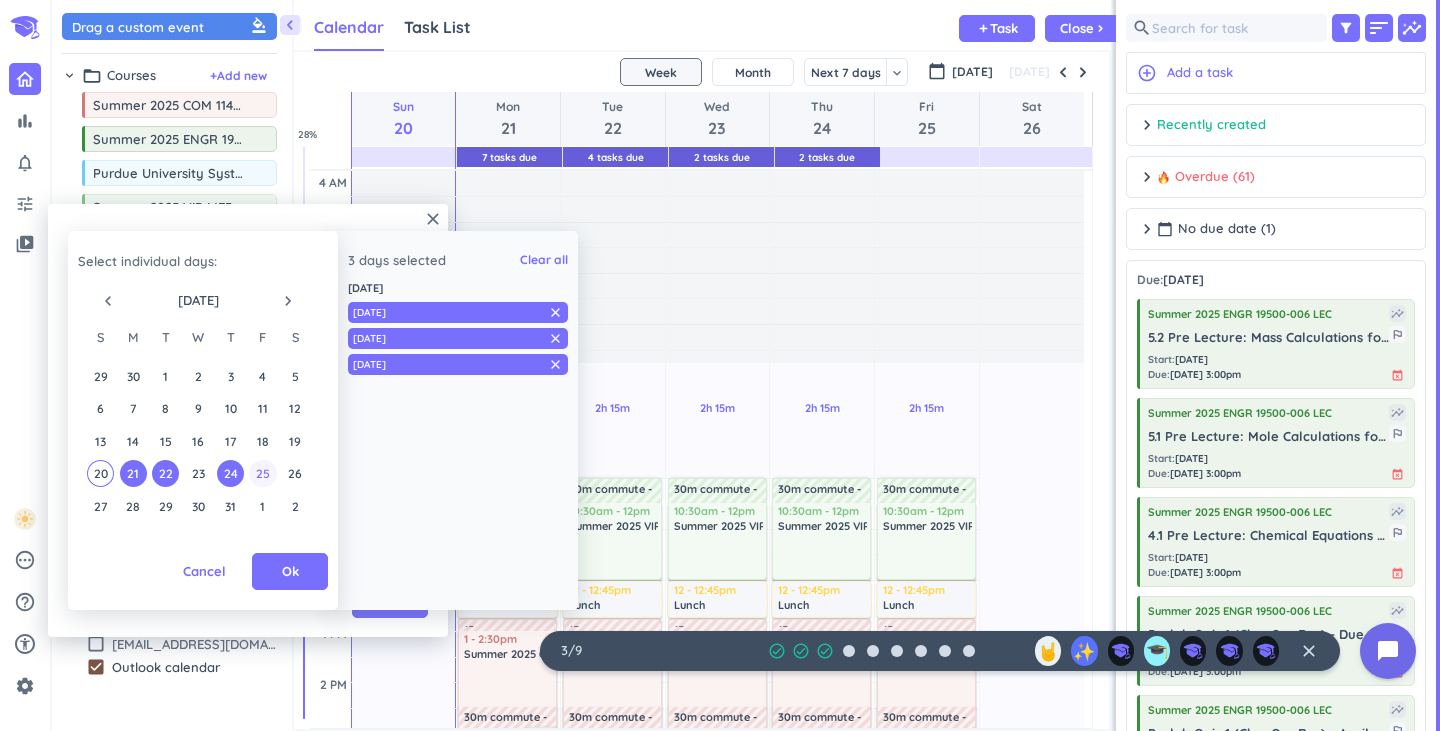 click on "25" at bounding box center (262, 473) 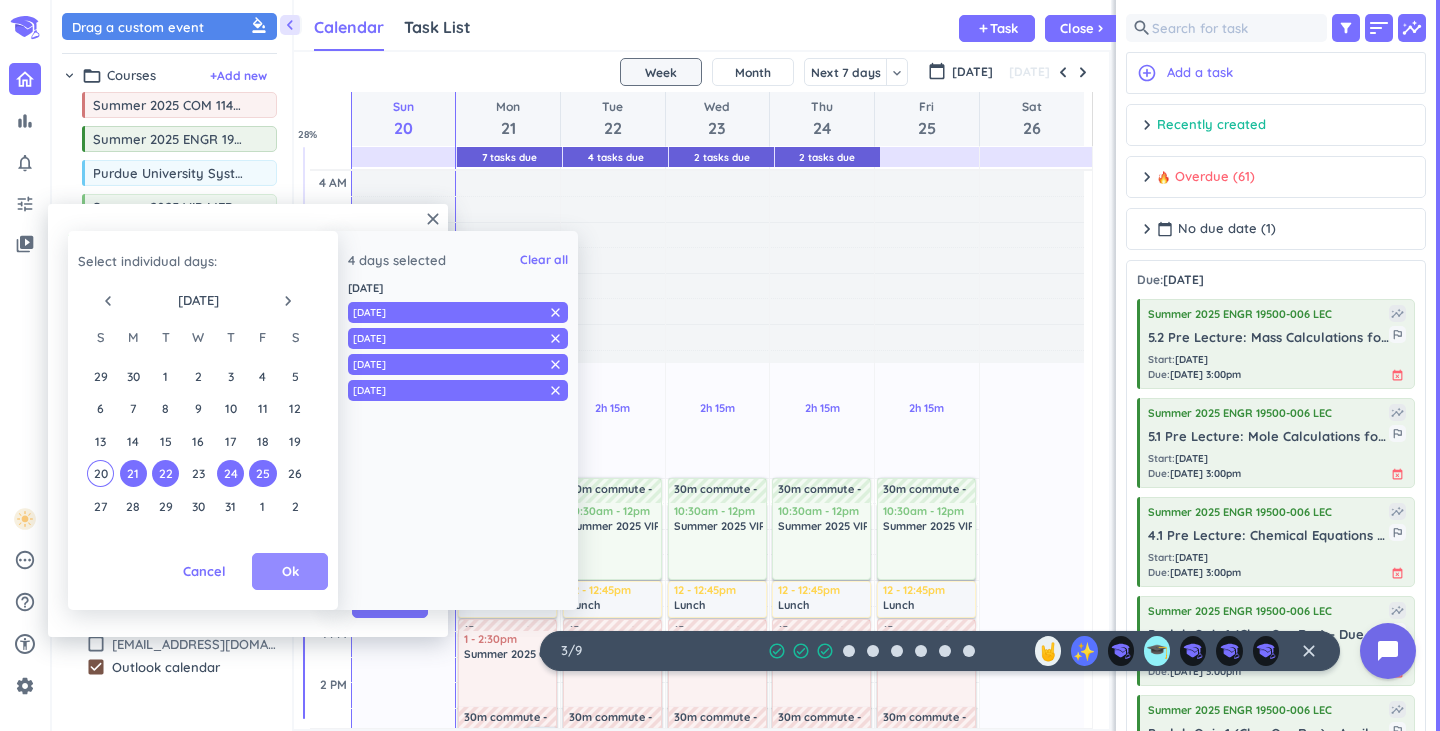 click on "Ok" at bounding box center [290, 572] 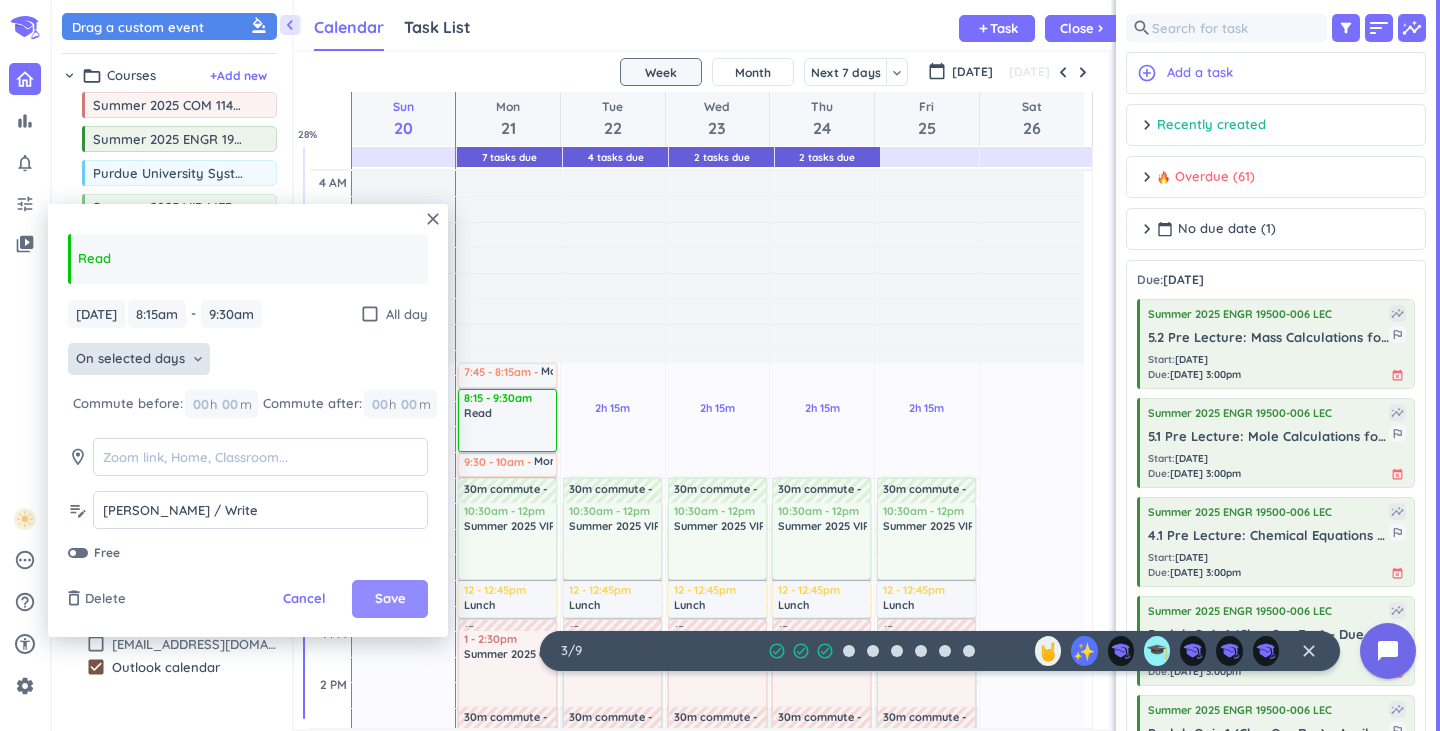 click on "Save" at bounding box center [390, 599] 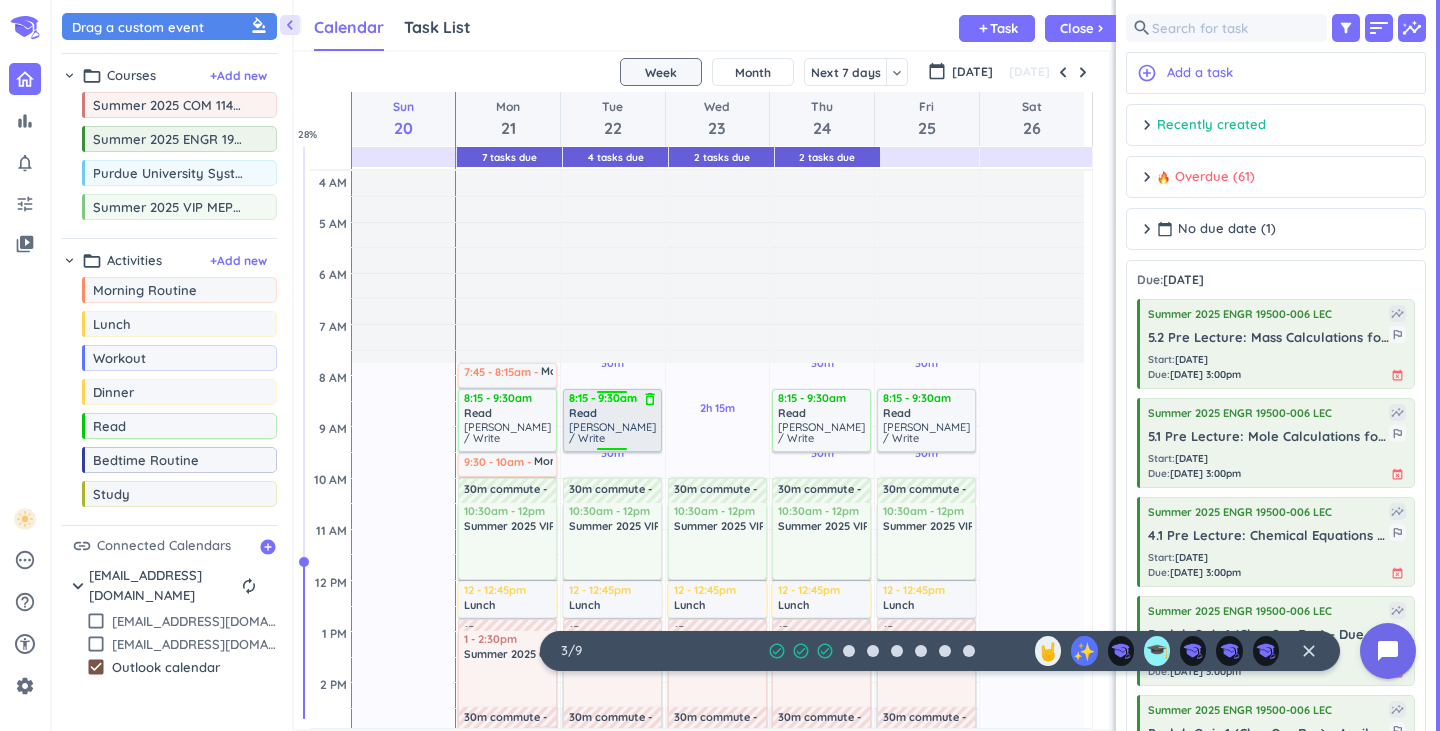click on "Read" at bounding box center [613, 413] 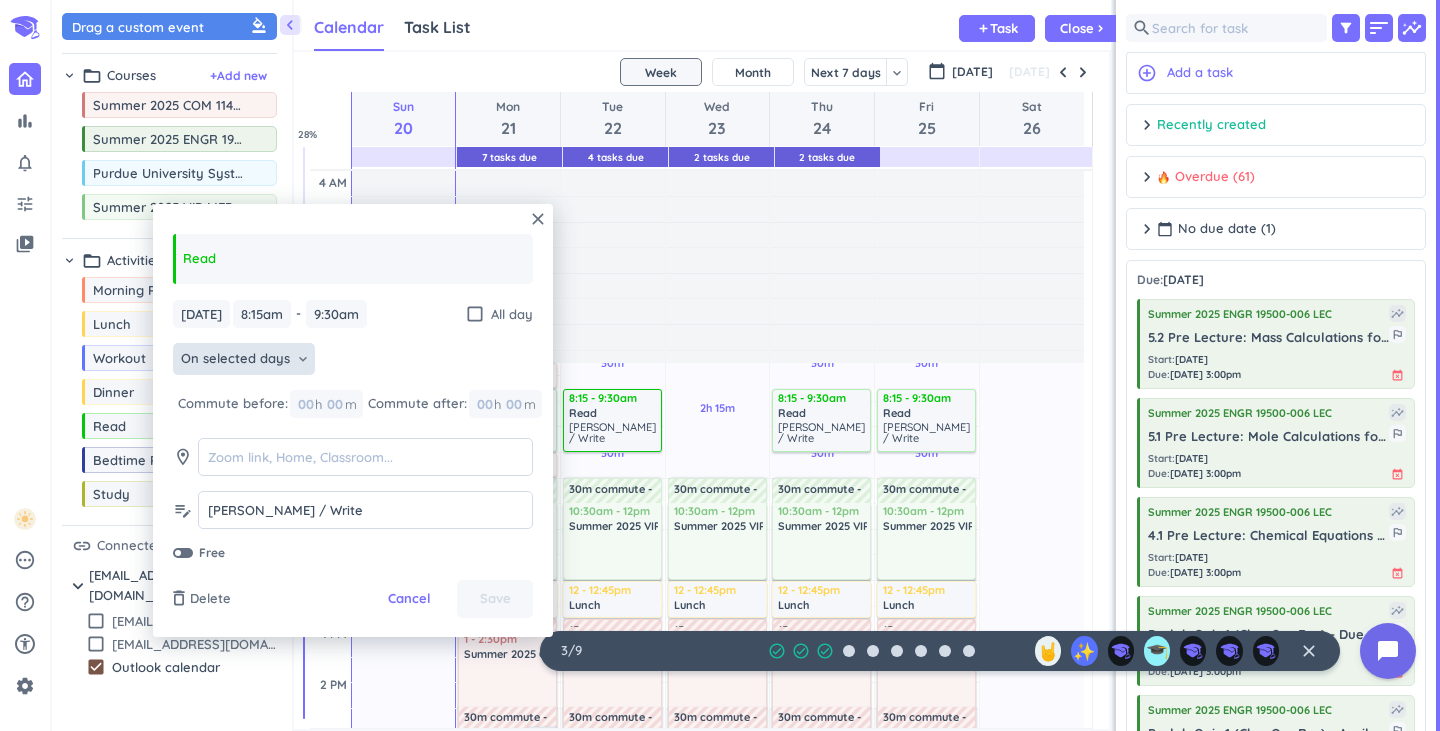 click on "keyboard_arrow_down" at bounding box center (303, 359) 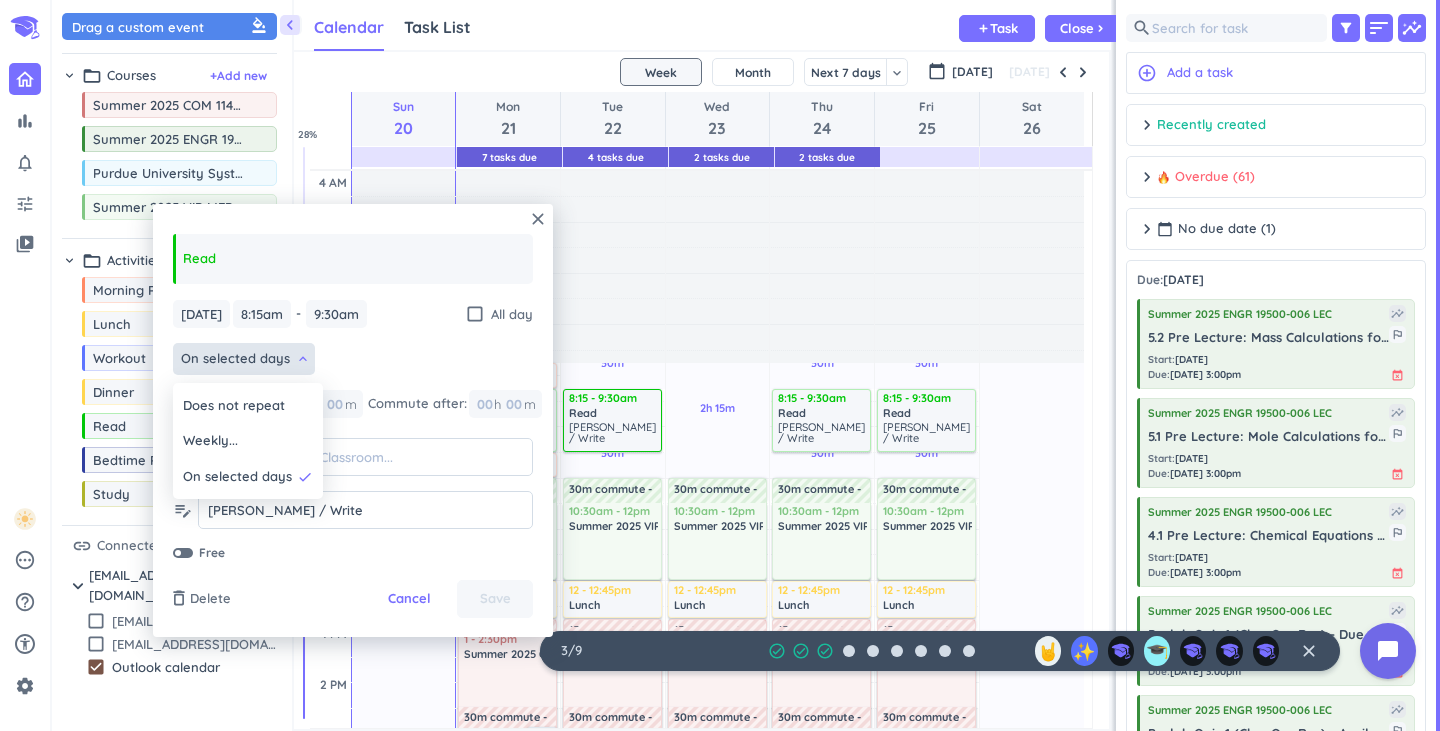 click at bounding box center [353, 420] 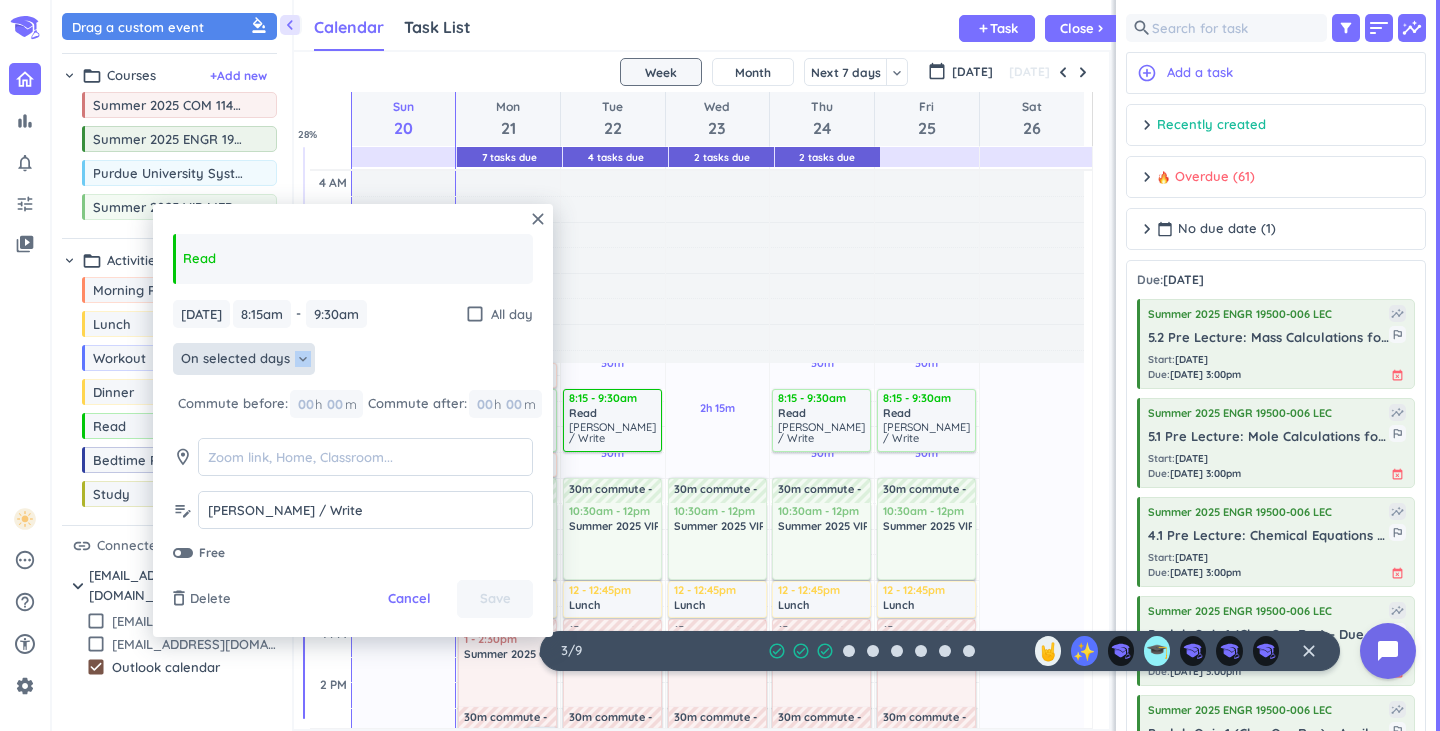 click on "keyboard_arrow_down" at bounding box center [303, 359] 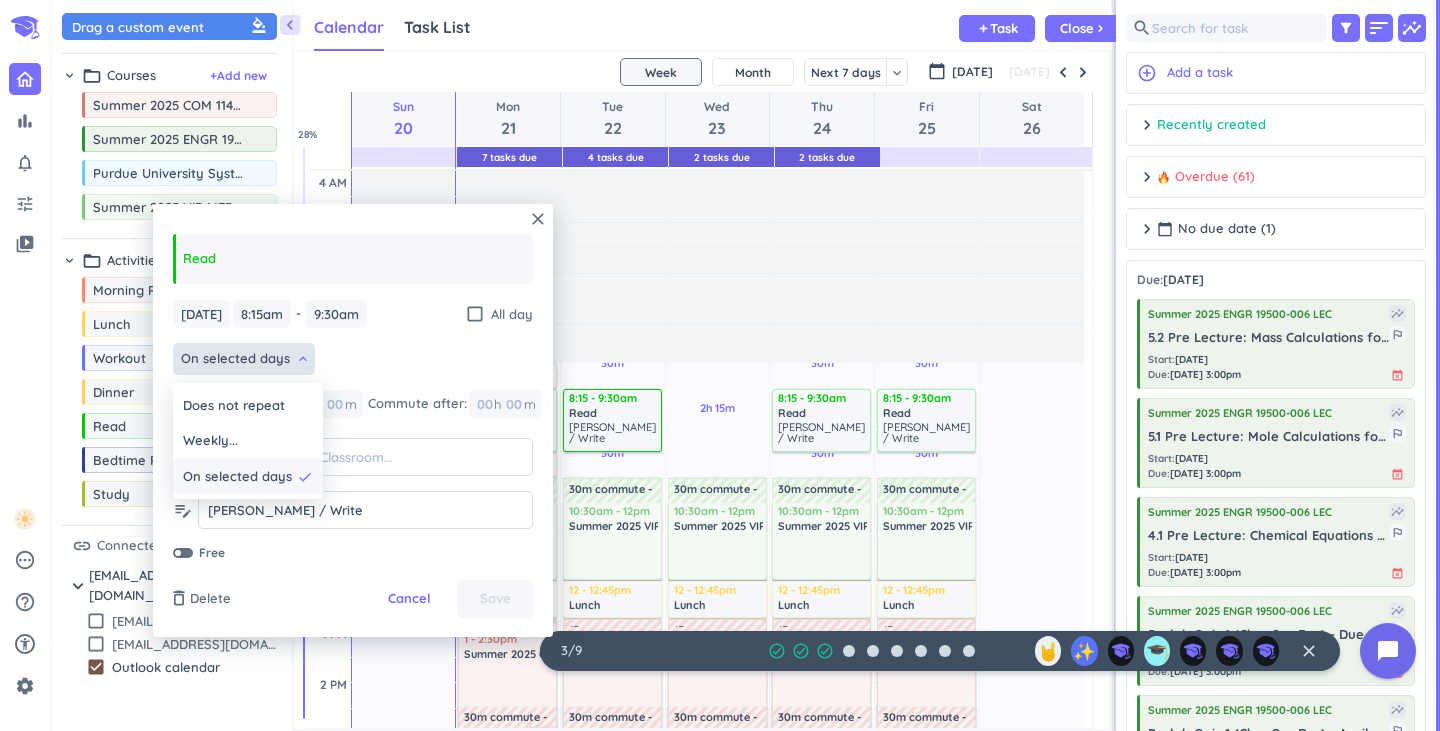 click on "On selected days" at bounding box center (237, 477) 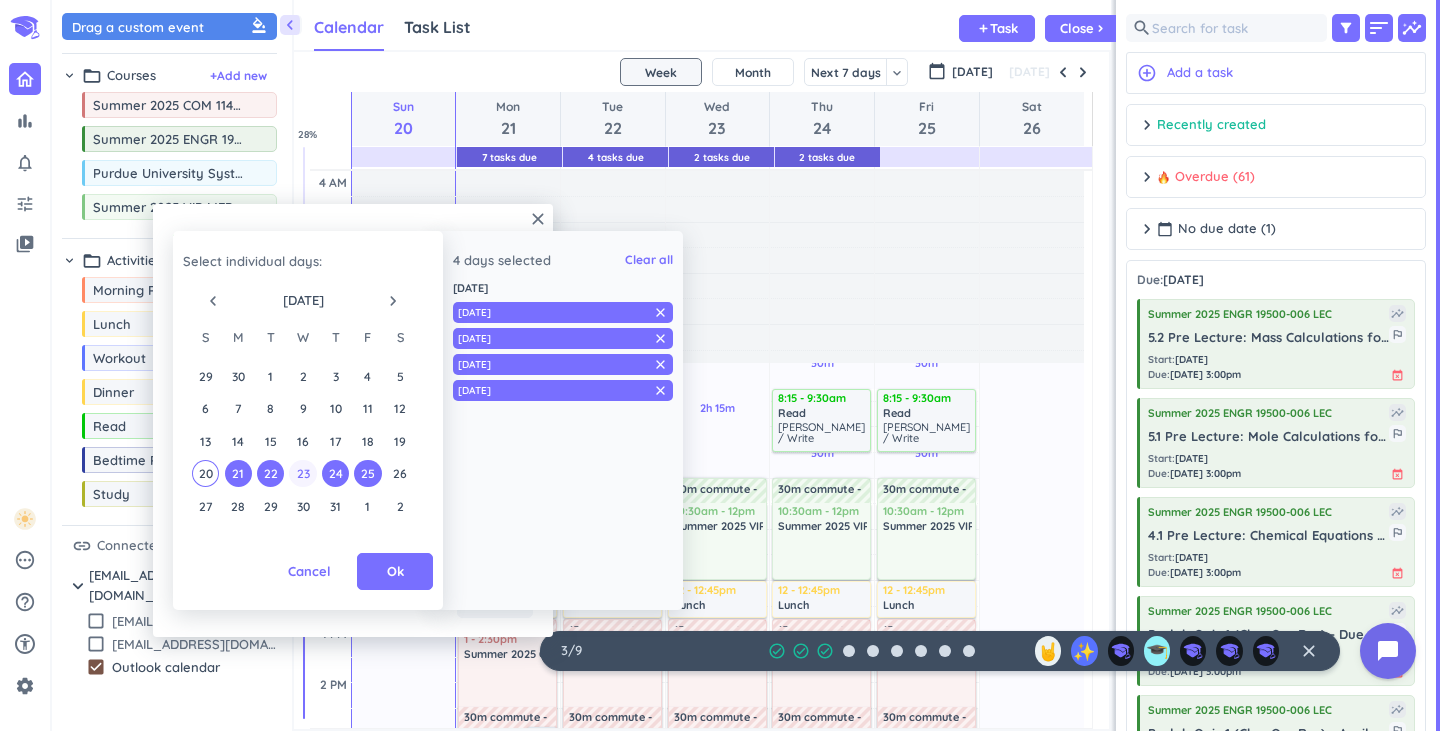 click on "23" at bounding box center (302, 473) 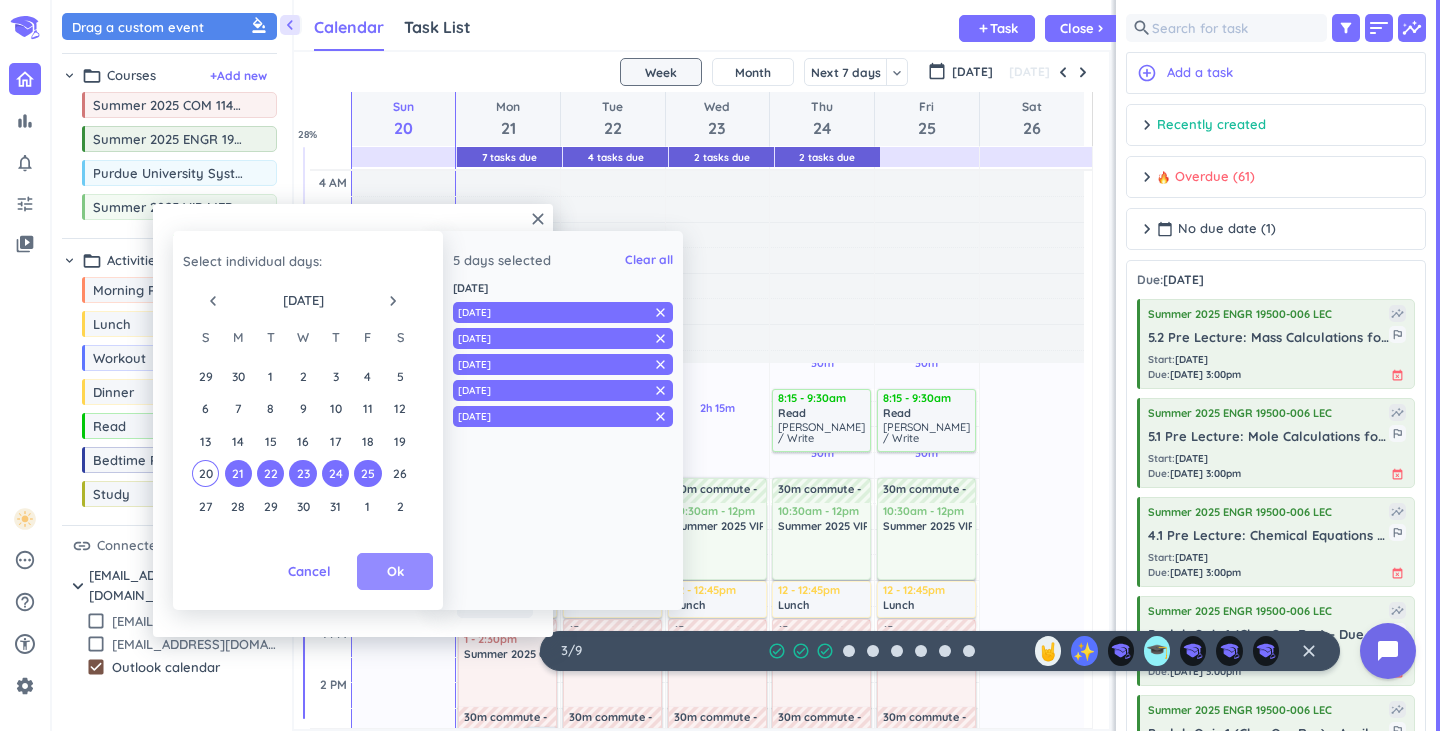 click on "Ok" at bounding box center [395, 572] 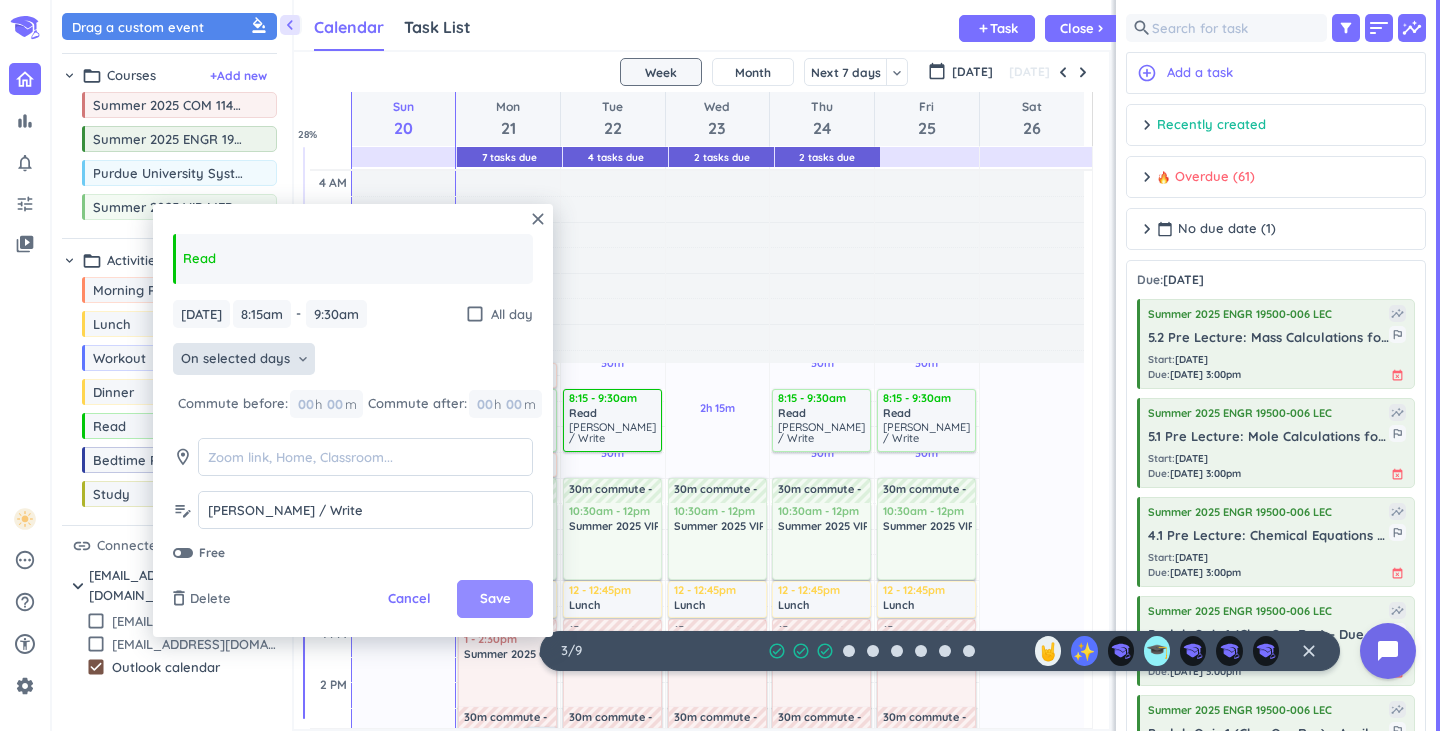 click on "Save" at bounding box center (495, 599) 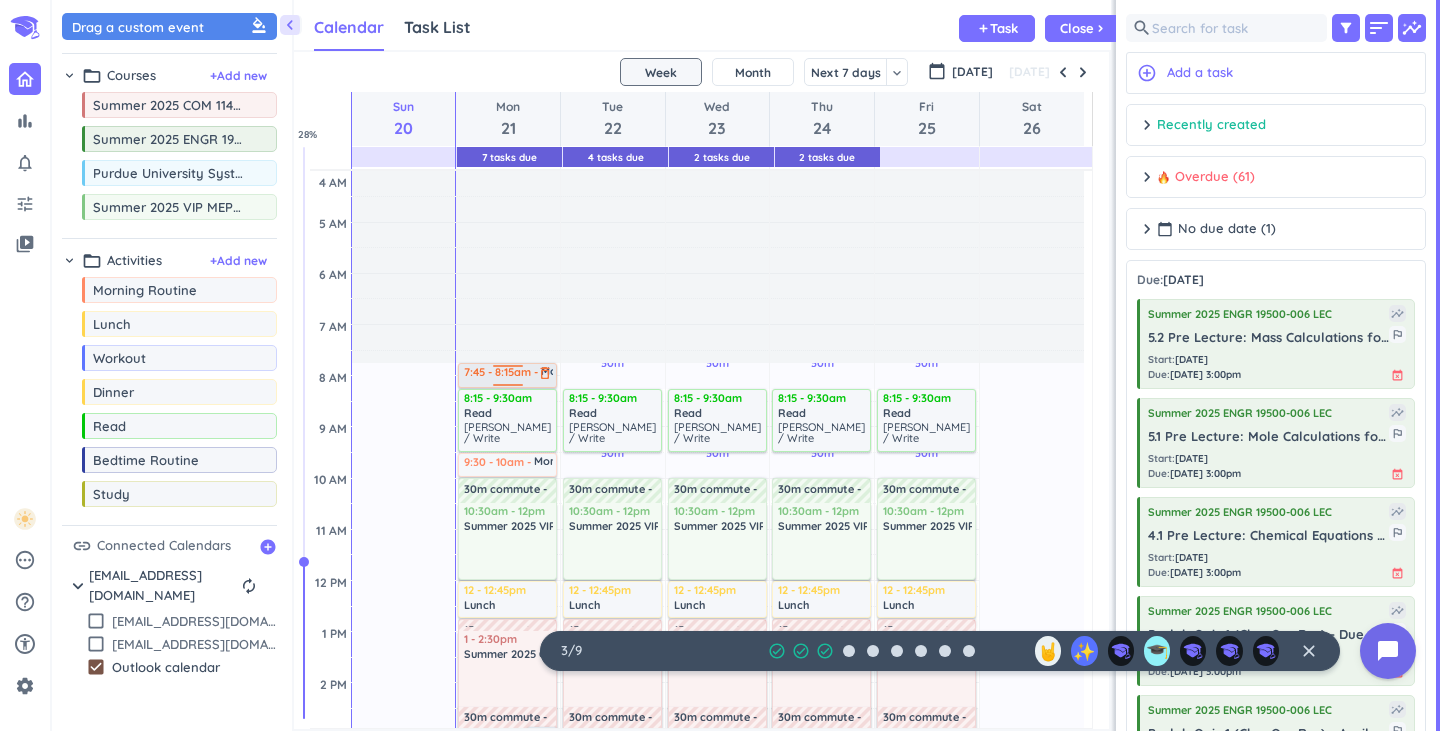 click on "7:45 - 8:15am" at bounding box center [502, 374] 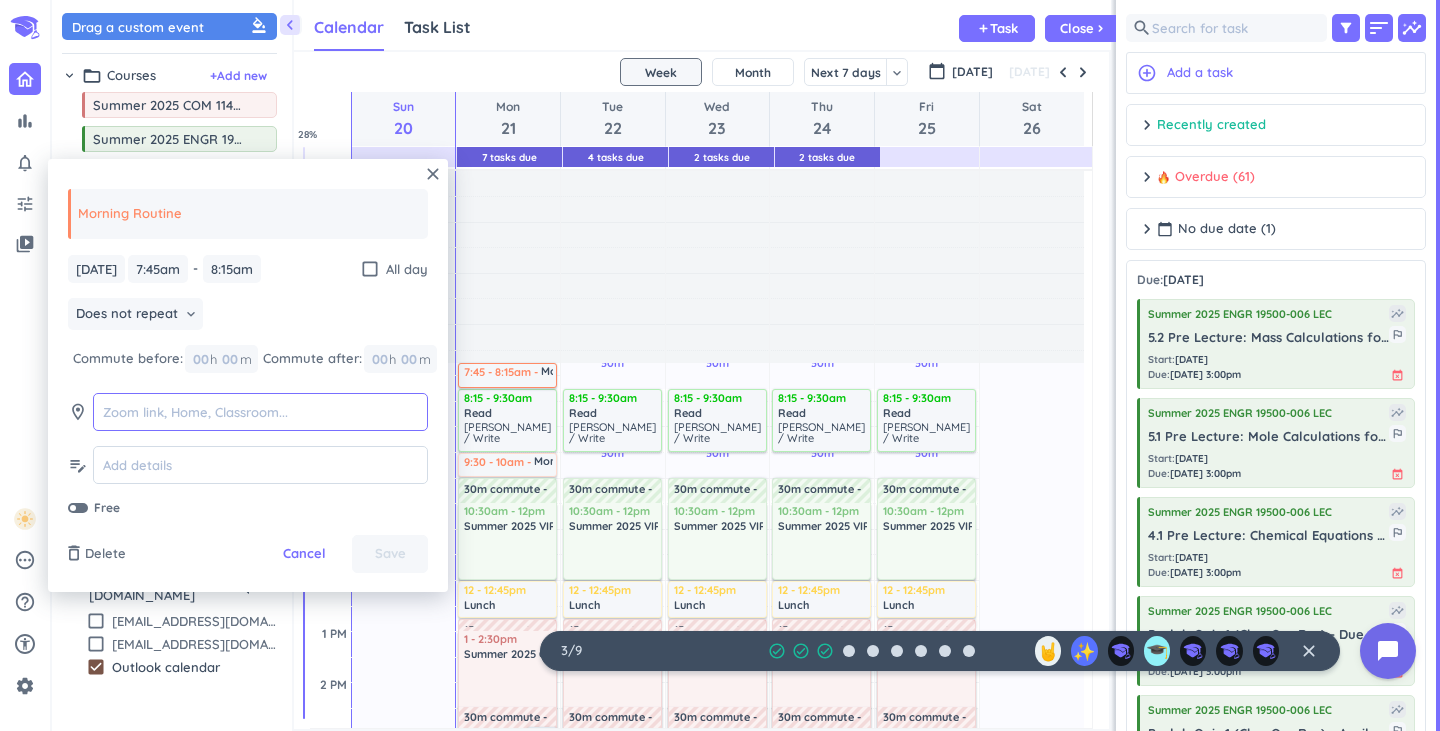 click at bounding box center (260, 412) 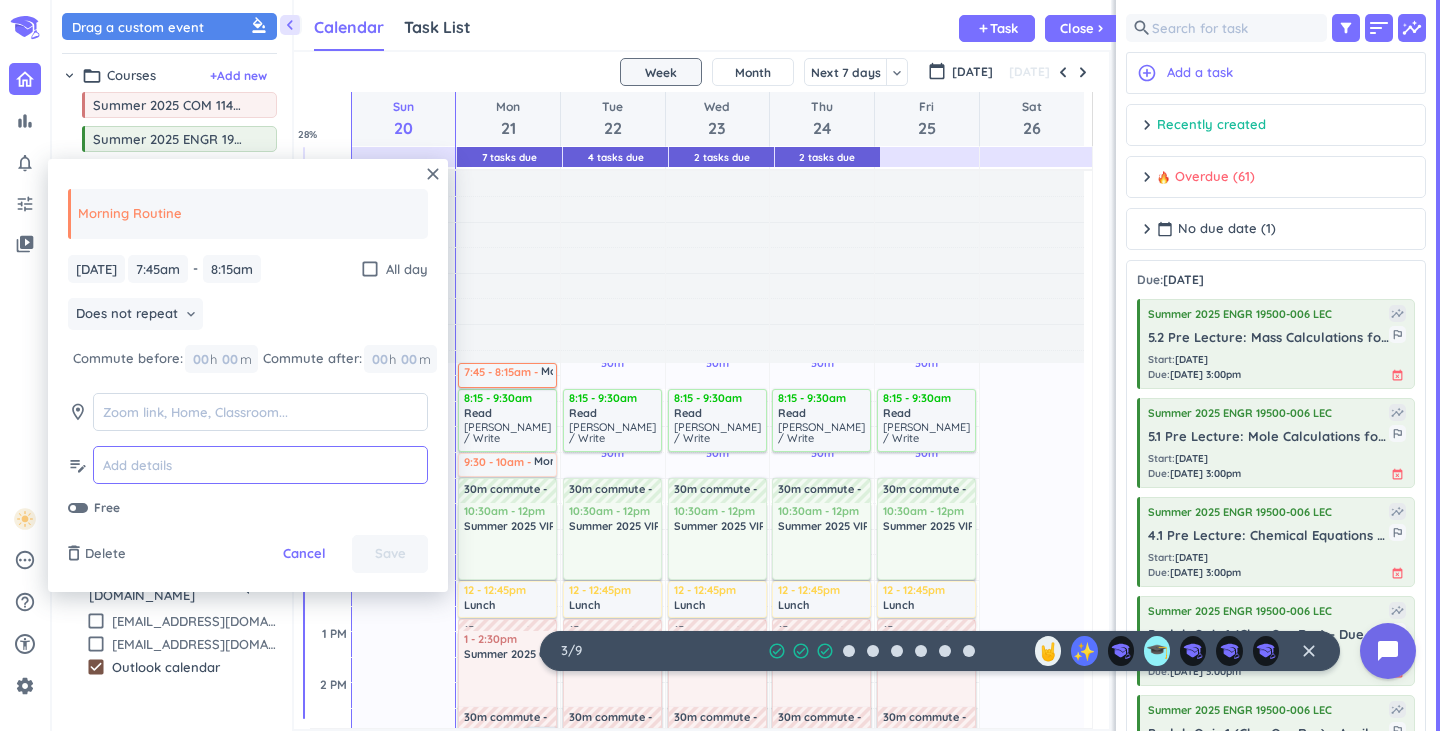 click at bounding box center (260, 465) 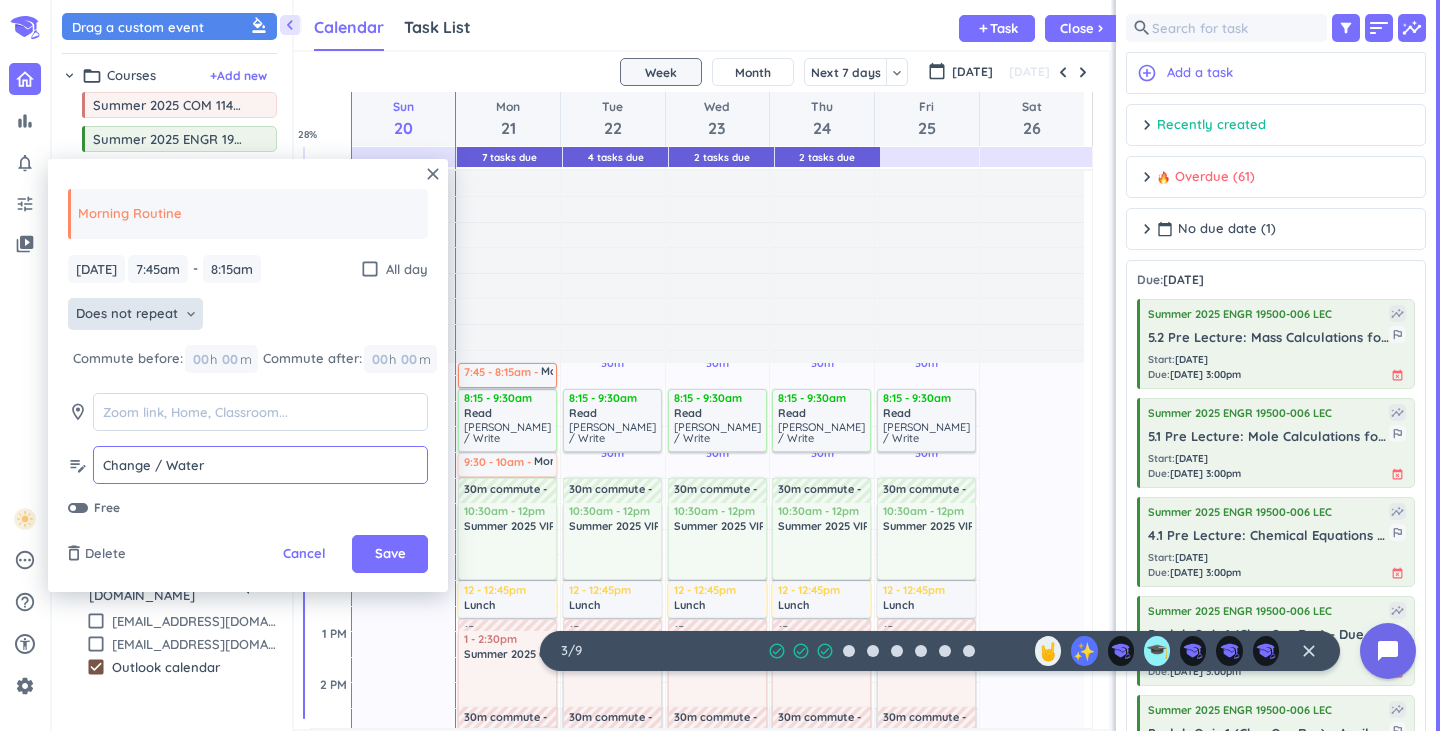 type on "Change / Water" 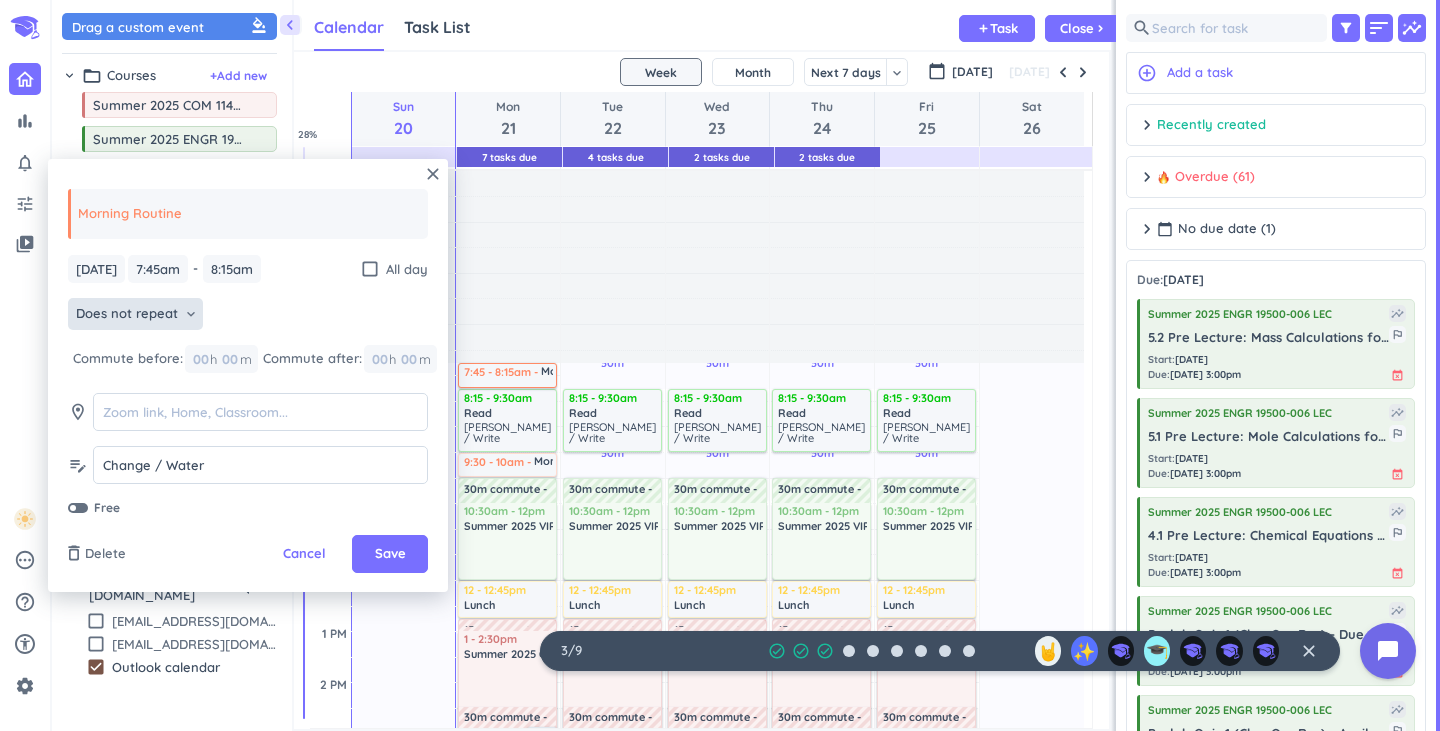click on "Does not repeat" at bounding box center [127, 314] 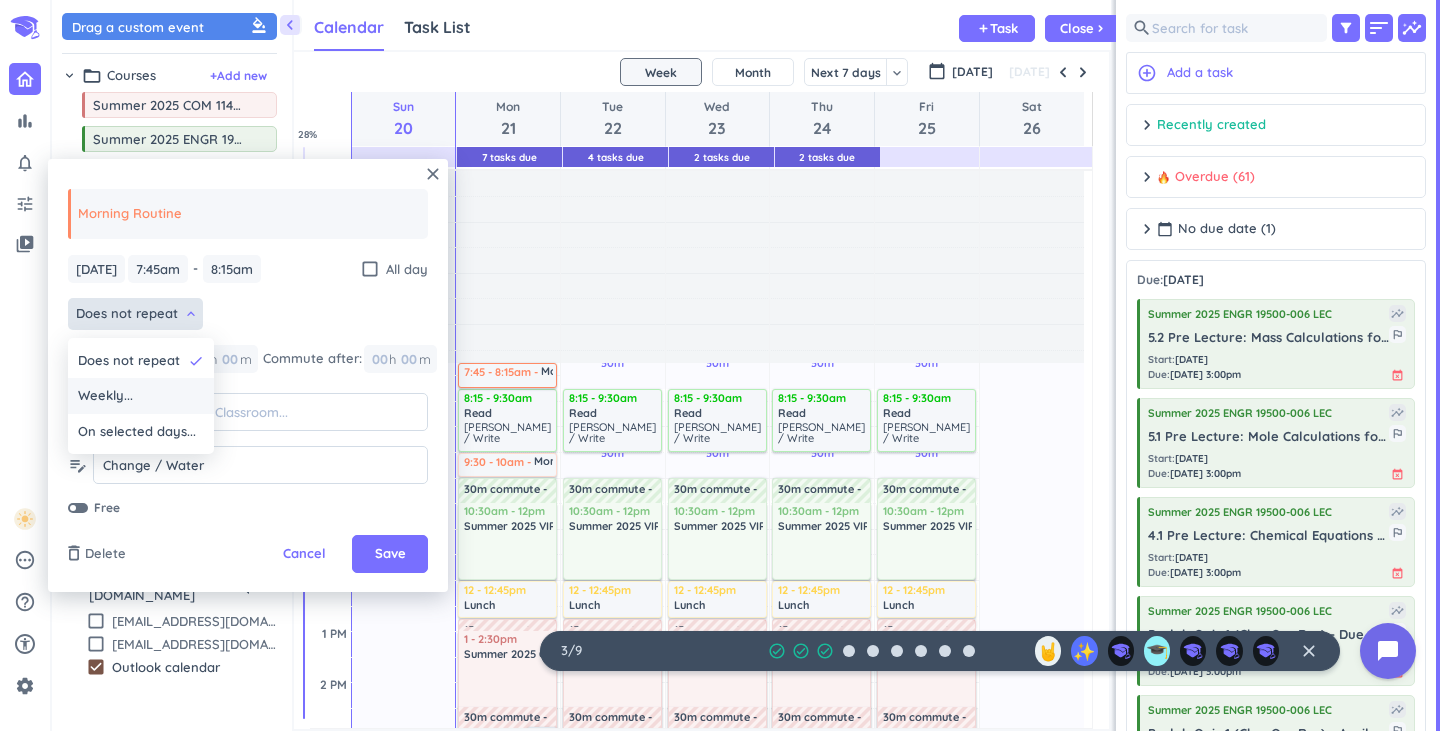 click on "Weekly..." at bounding box center (141, 396) 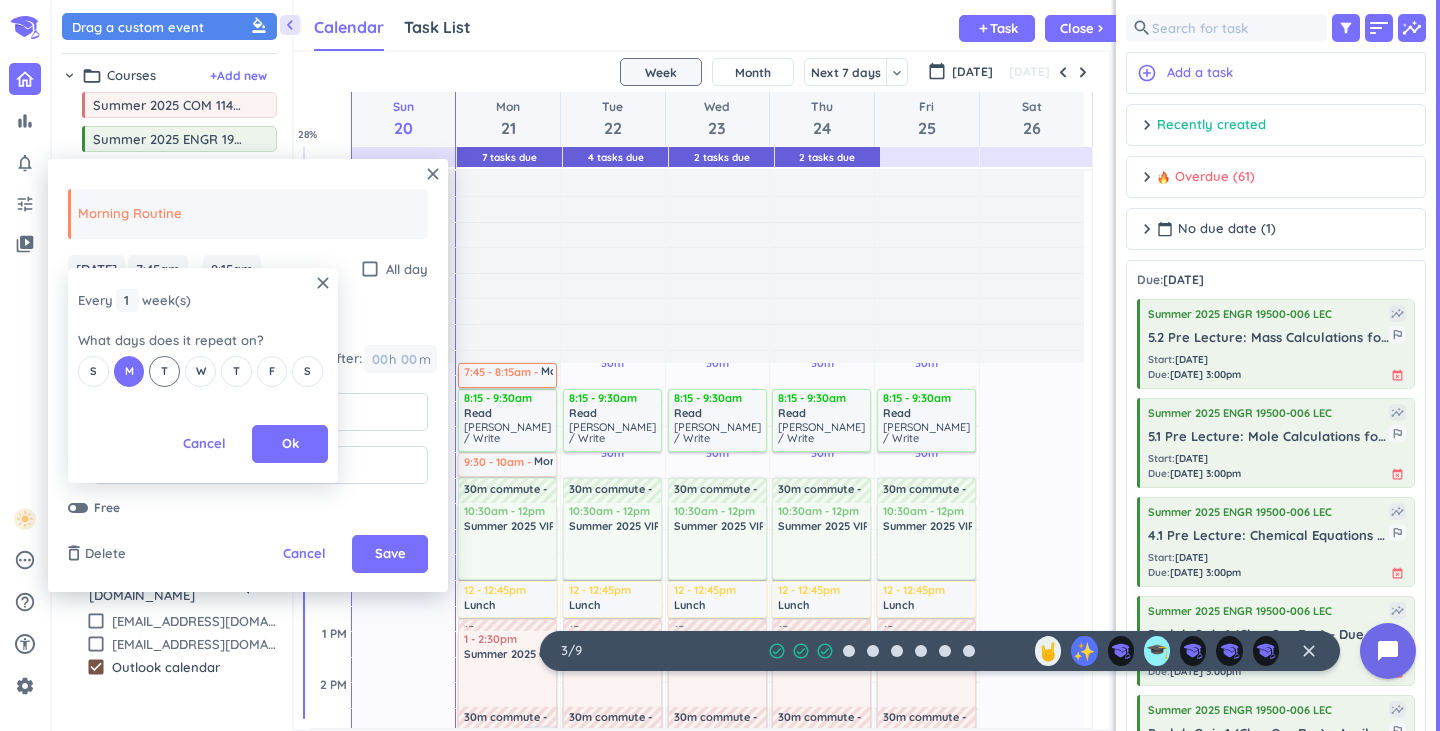 click on "T" at bounding box center [164, 371] 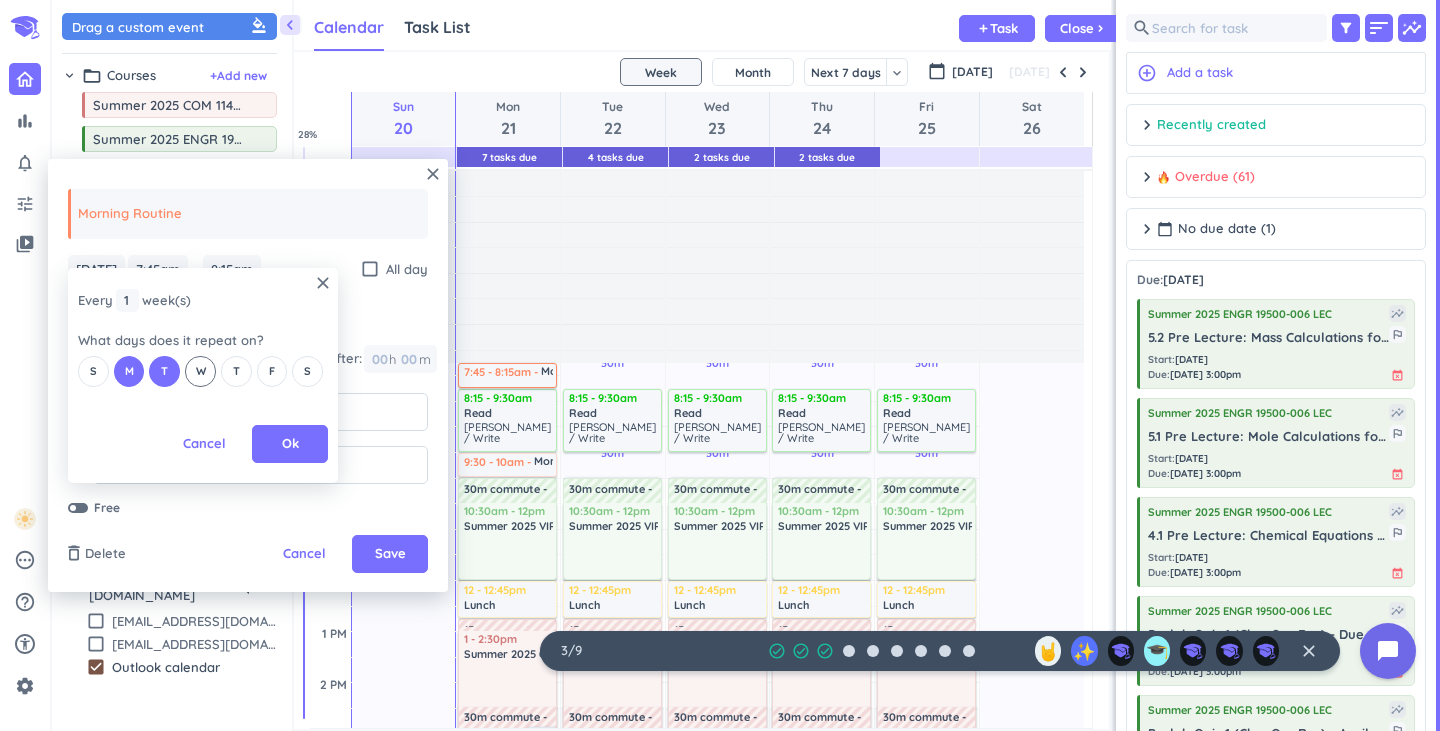 click on "W" at bounding box center (200, 371) 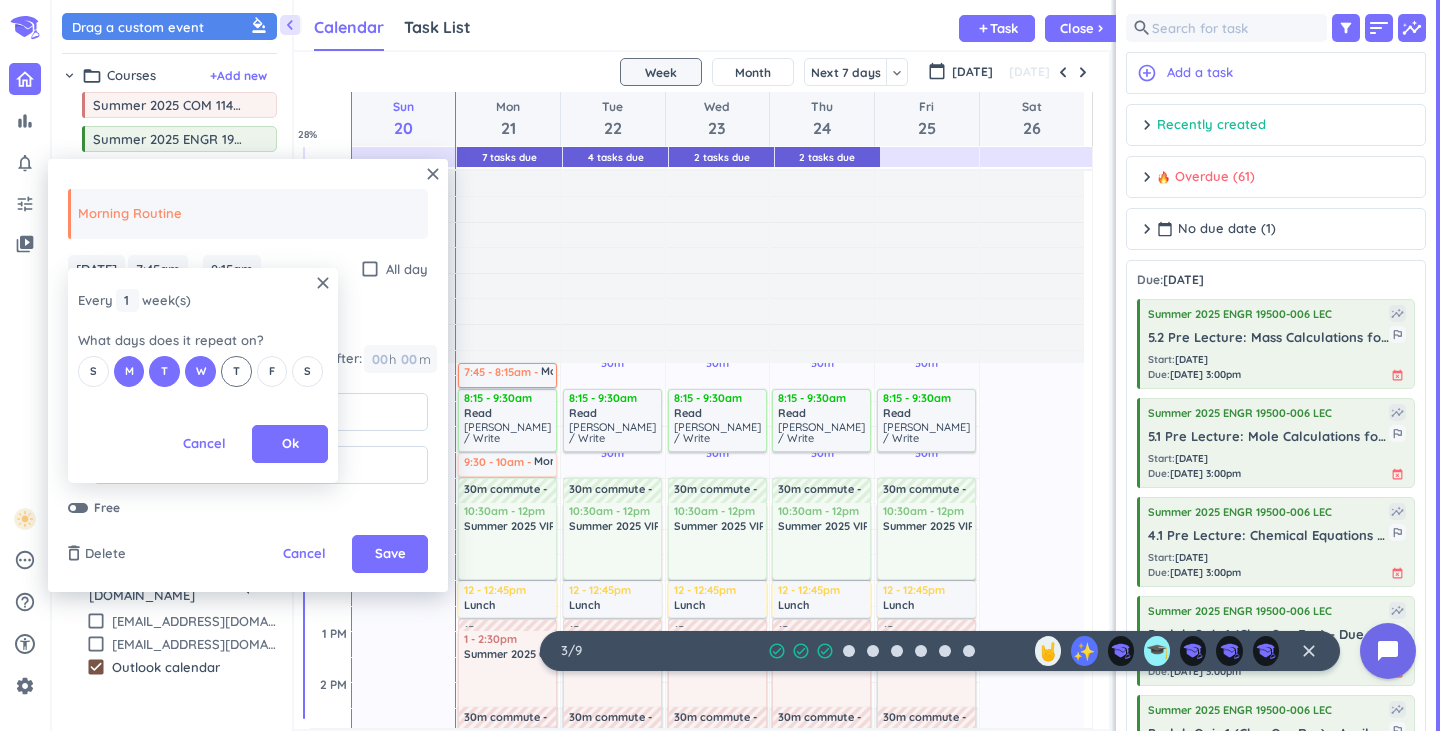 click on "T" at bounding box center (236, 371) 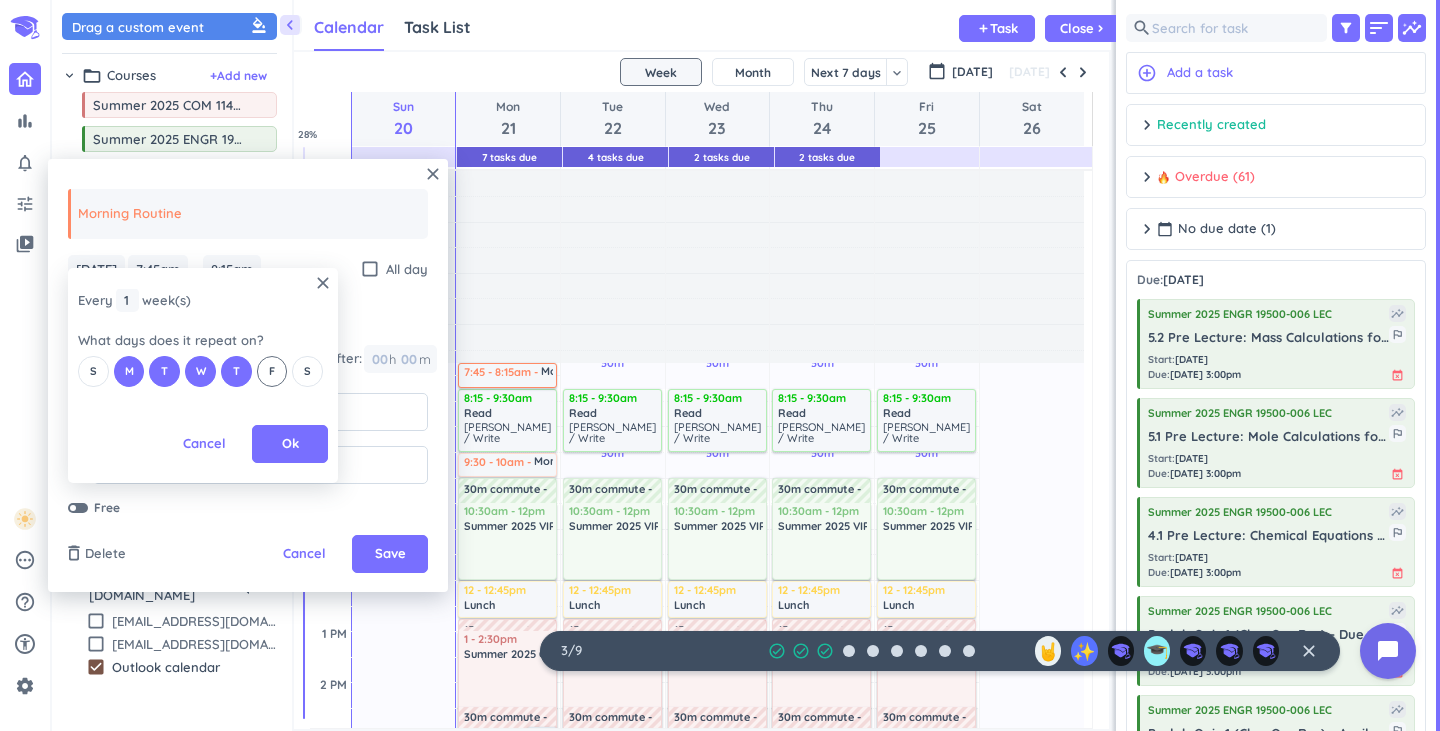 click on "F" at bounding box center [272, 371] 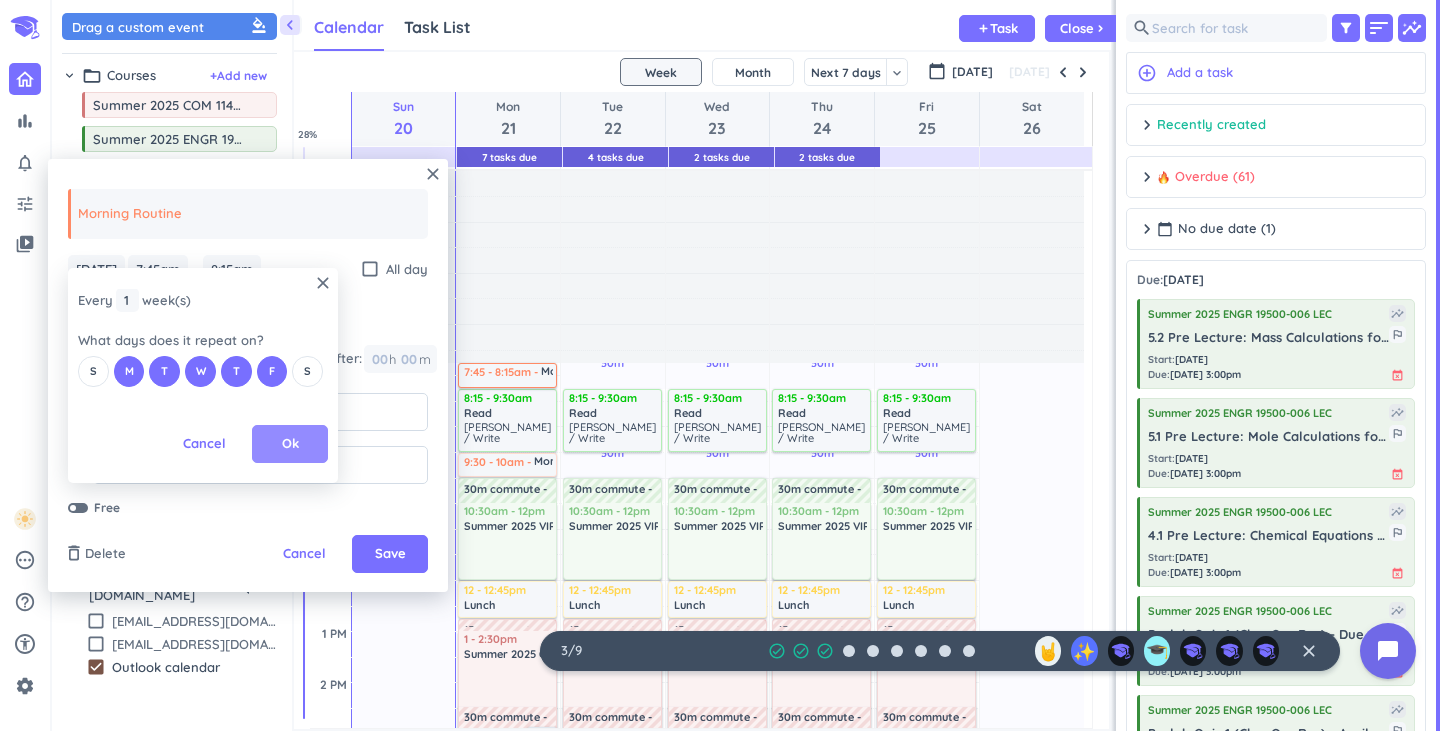 click on "Ok" at bounding box center (290, 444) 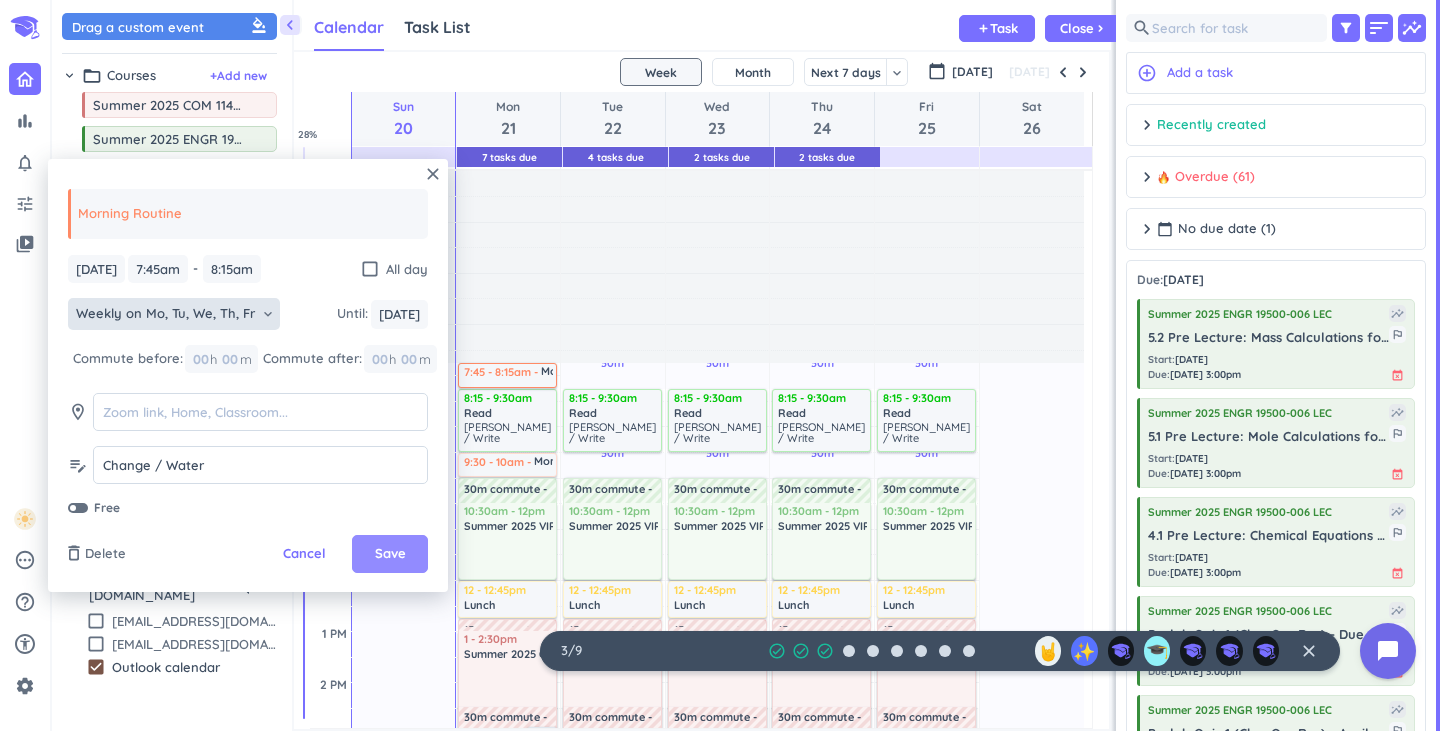 click on "Save" at bounding box center [390, 554] 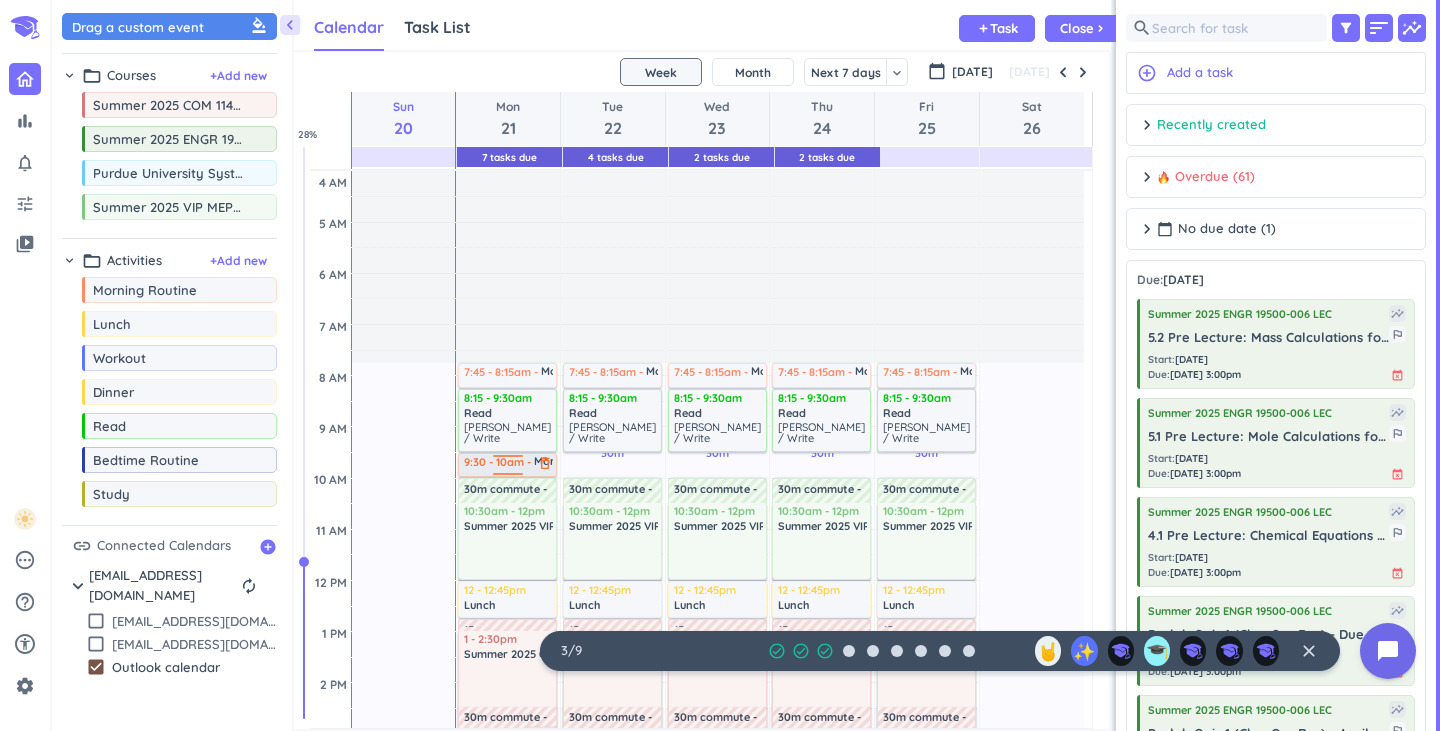 click on "9:30 - 10am" at bounding box center [499, 463] 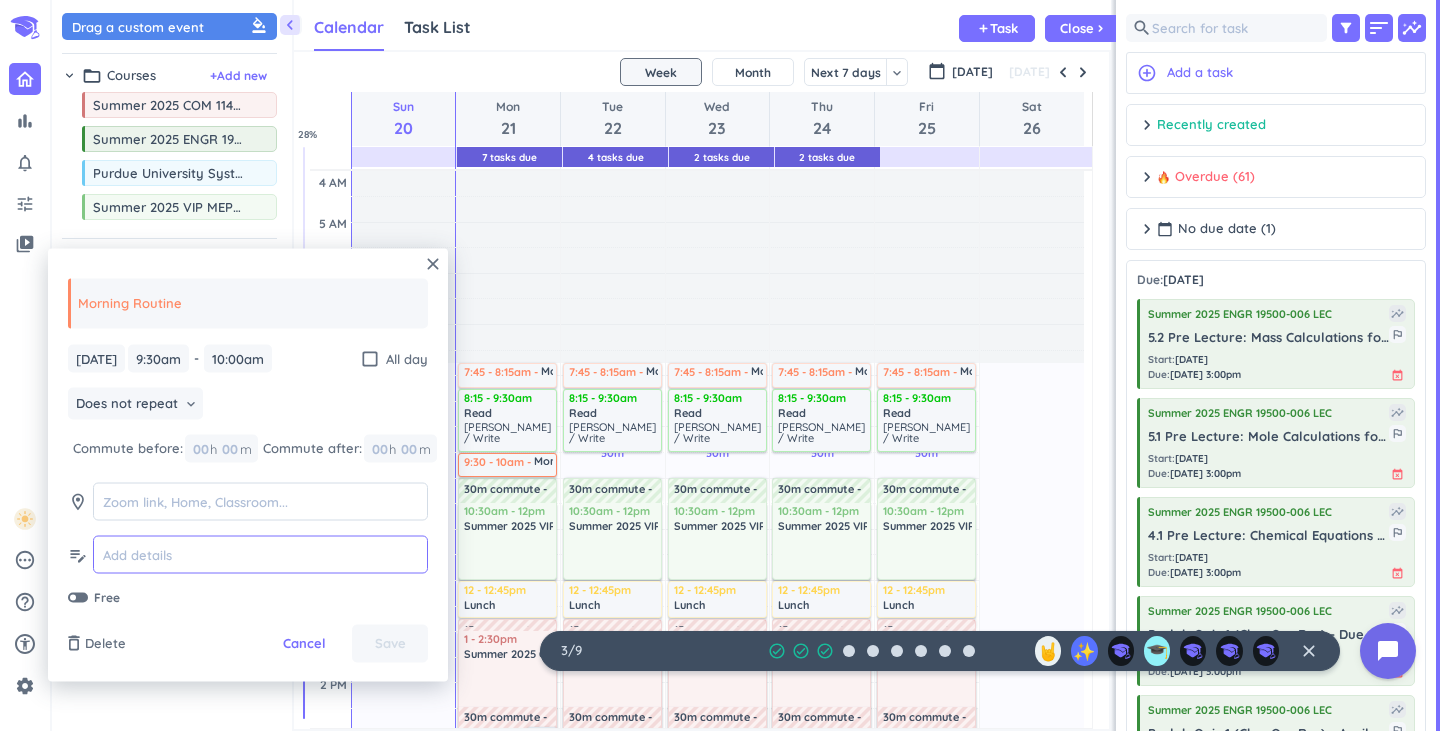 click at bounding box center [260, 554] 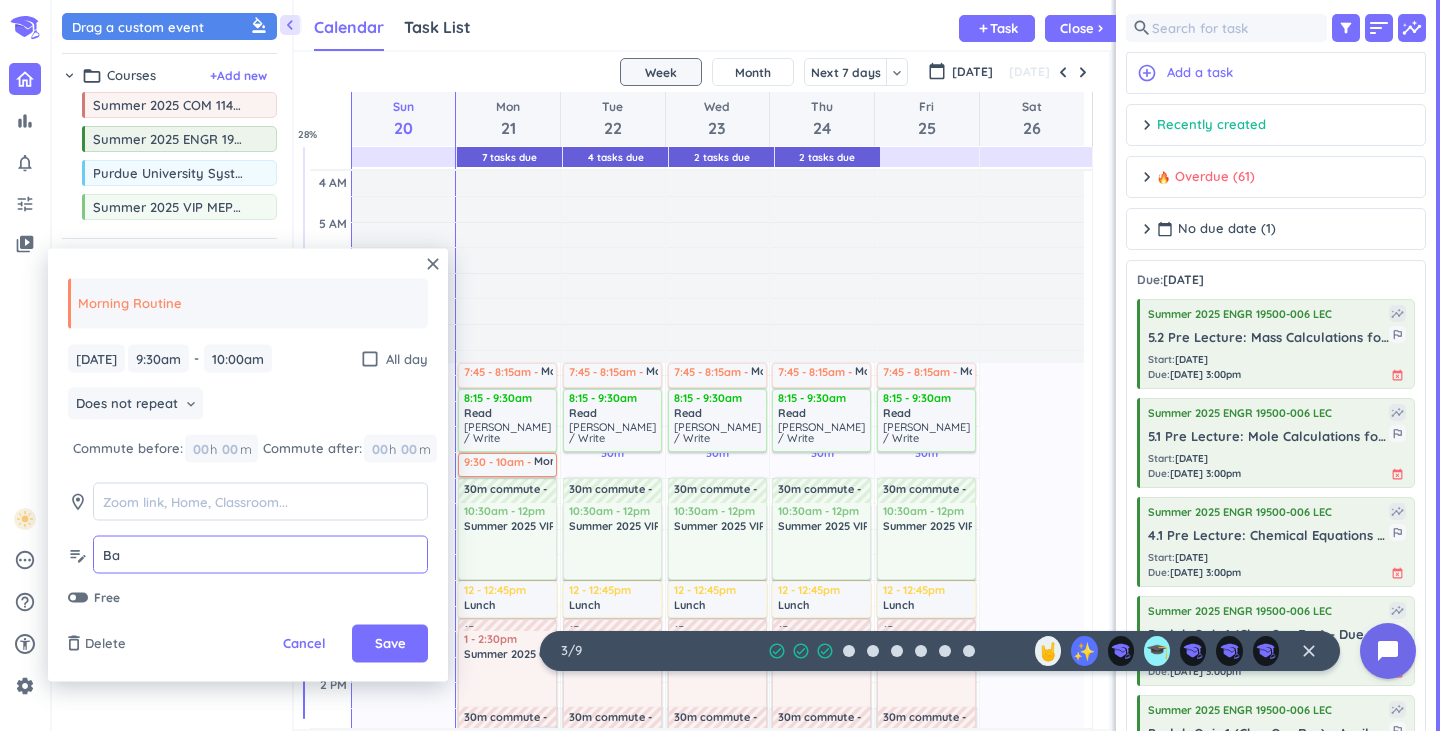 type on "B" 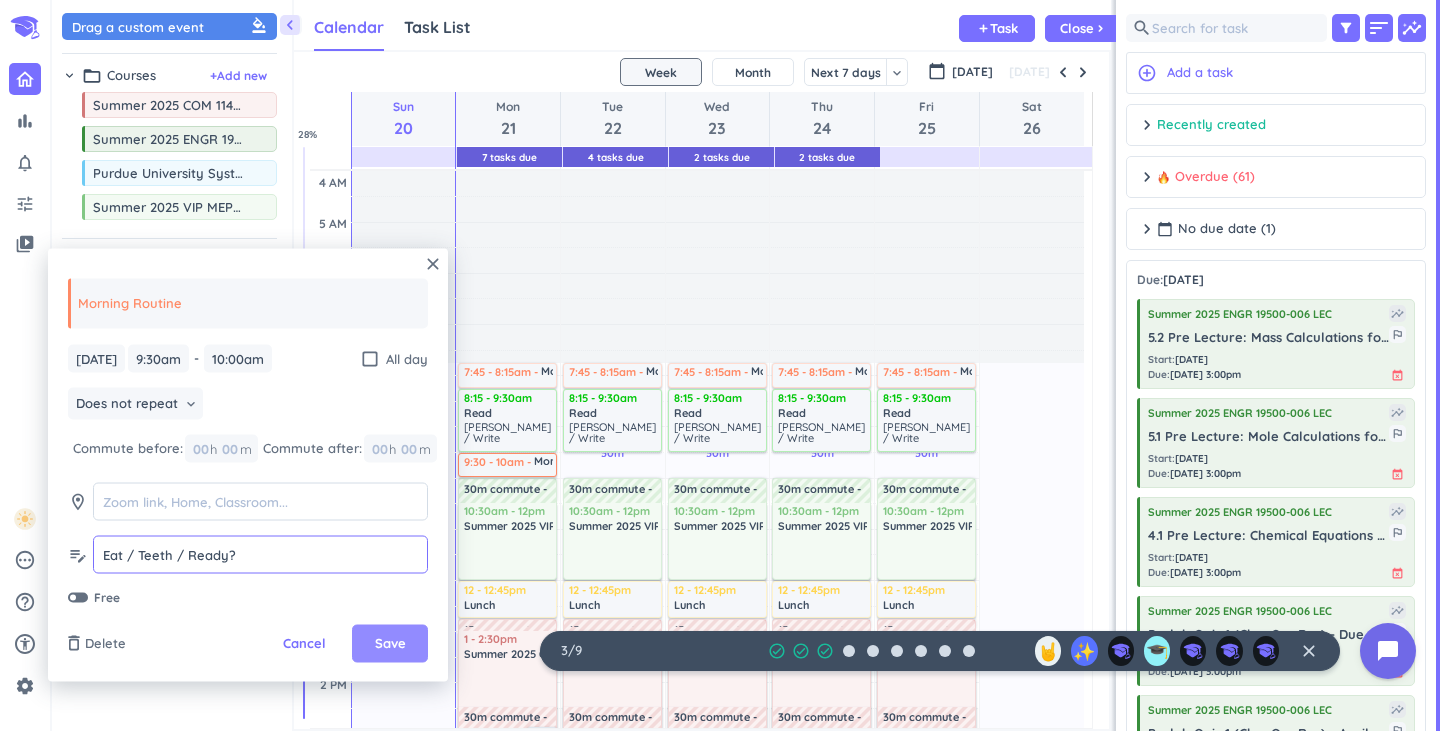 type on "Eat / Teeth / Ready?" 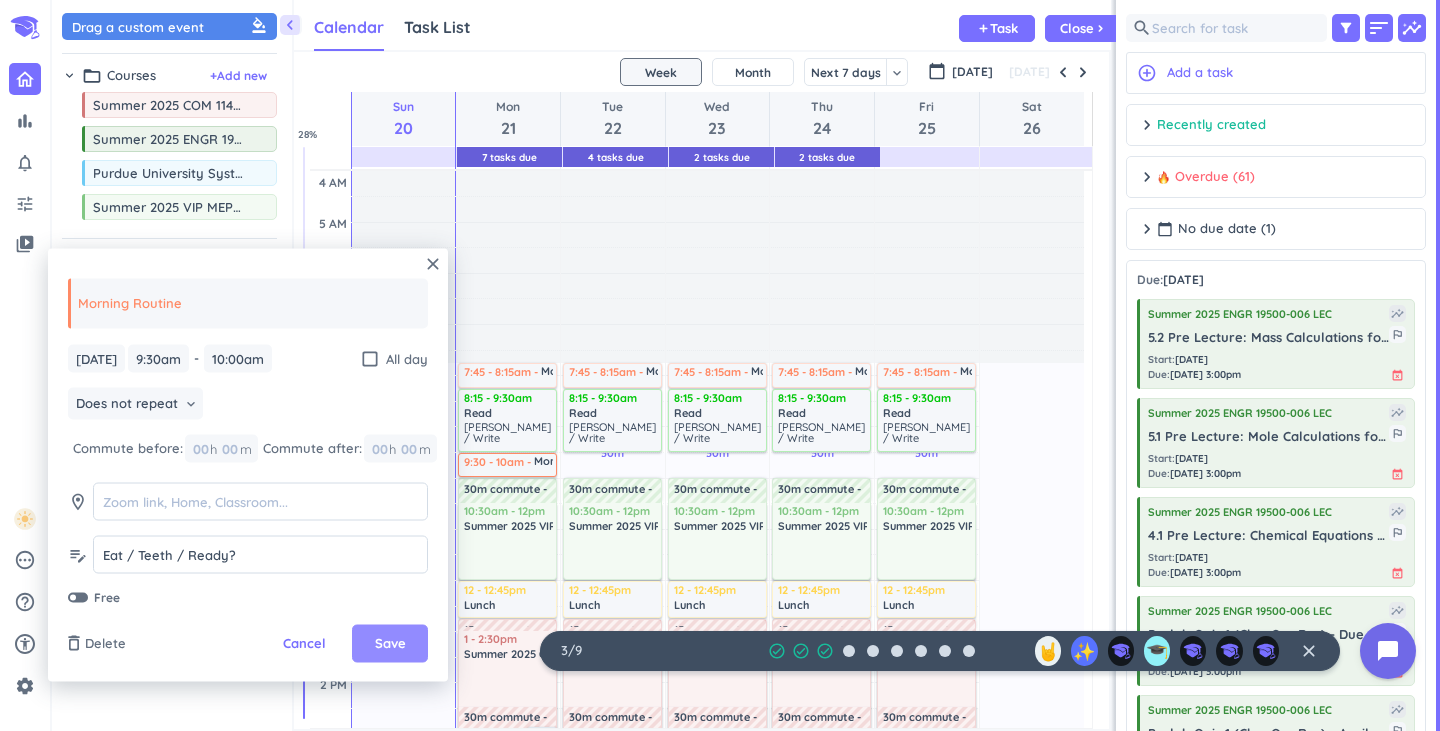 click on "Save" at bounding box center [390, 644] 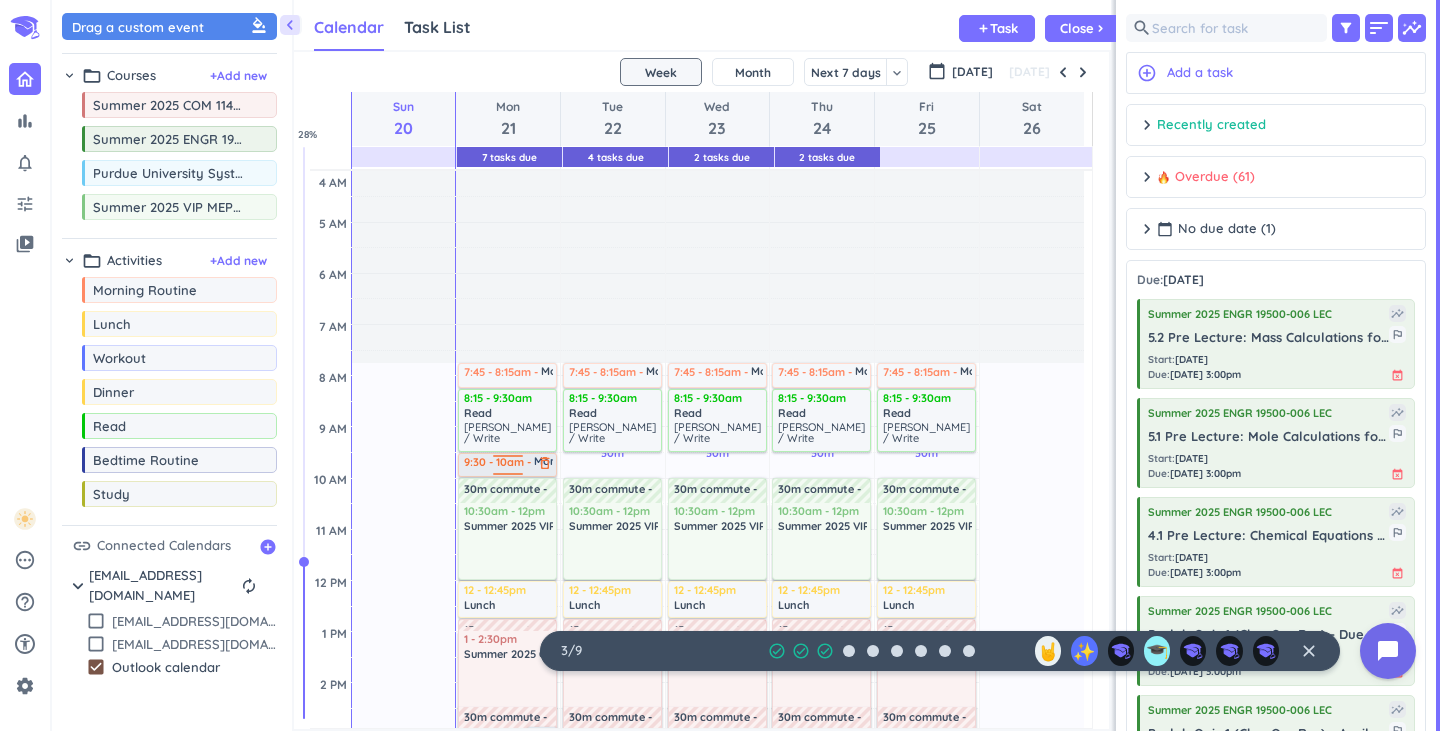 click at bounding box center (507, 459) 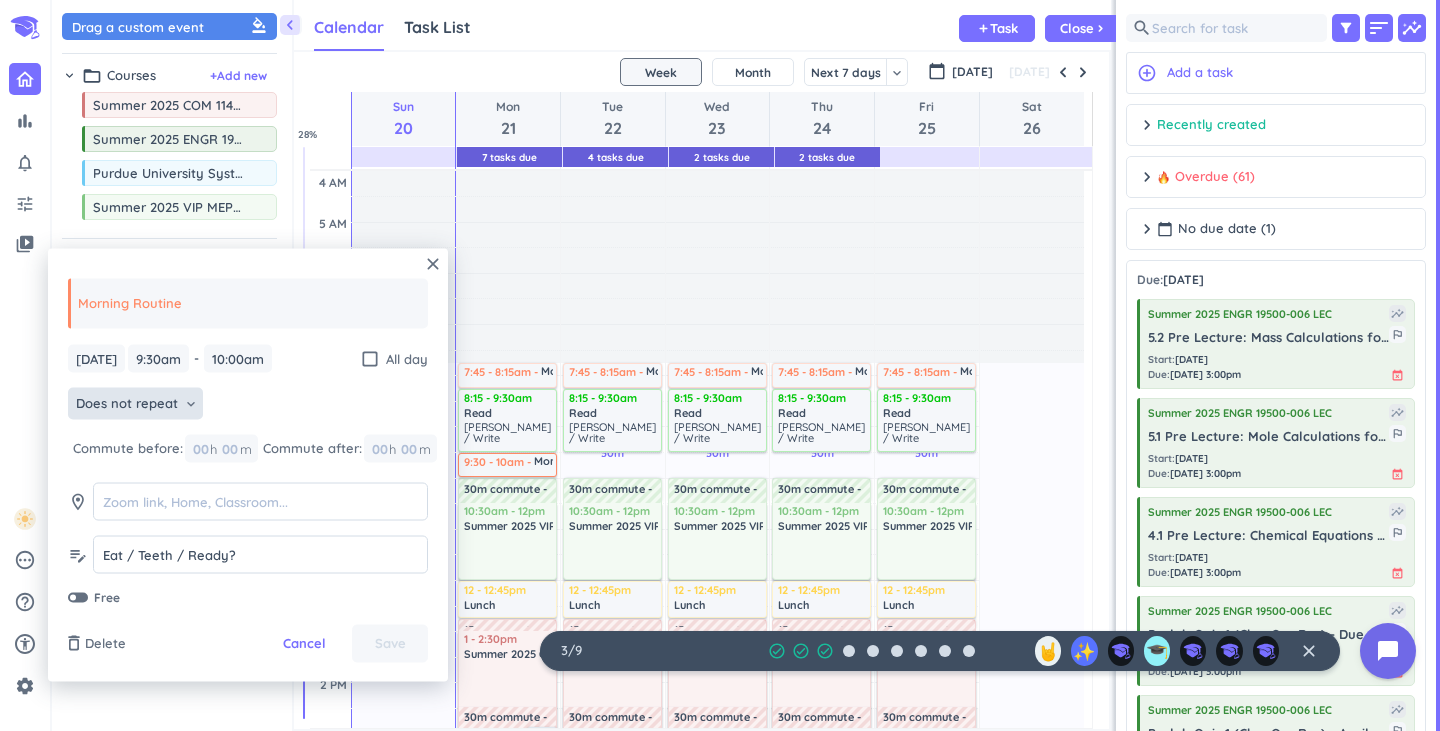 click on "Does not repeat" at bounding box center (127, 404) 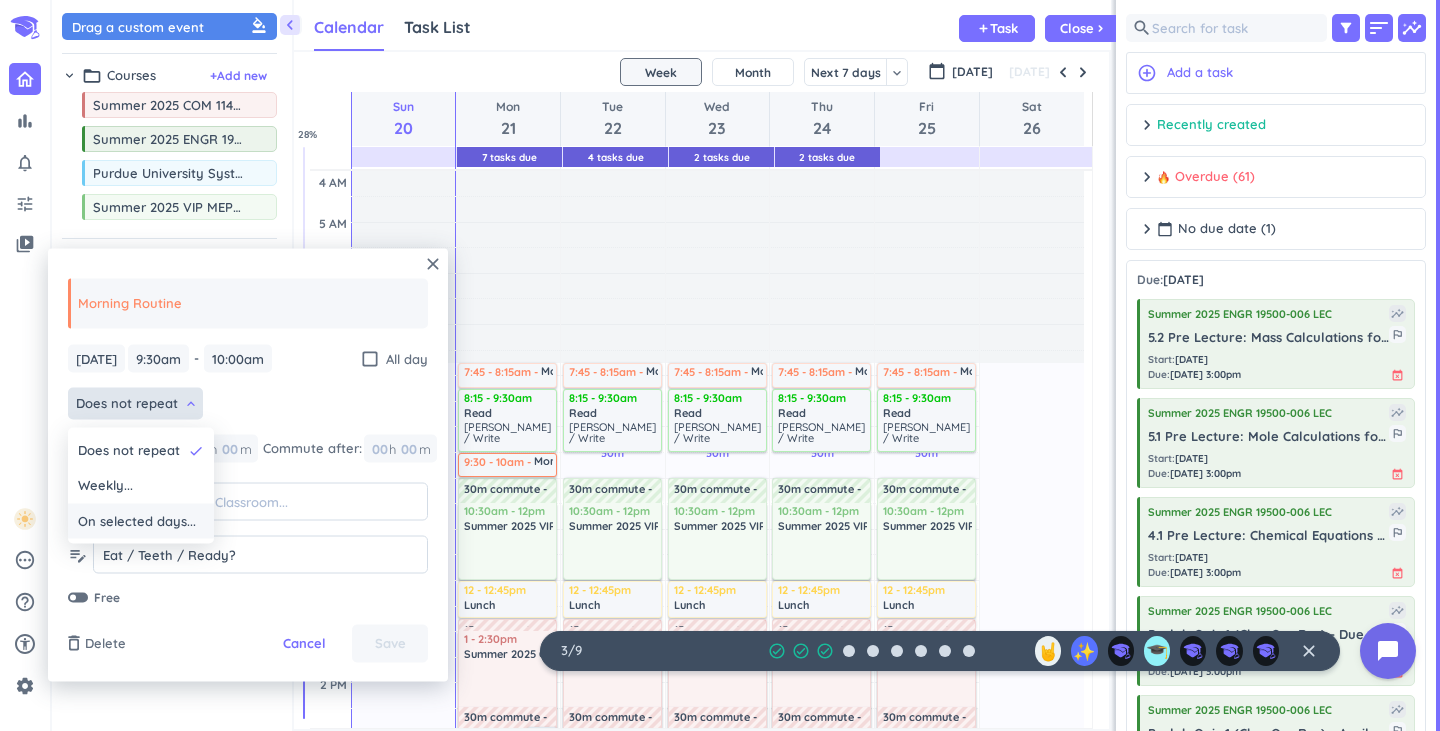 click on "On selected days..." at bounding box center (141, 521) 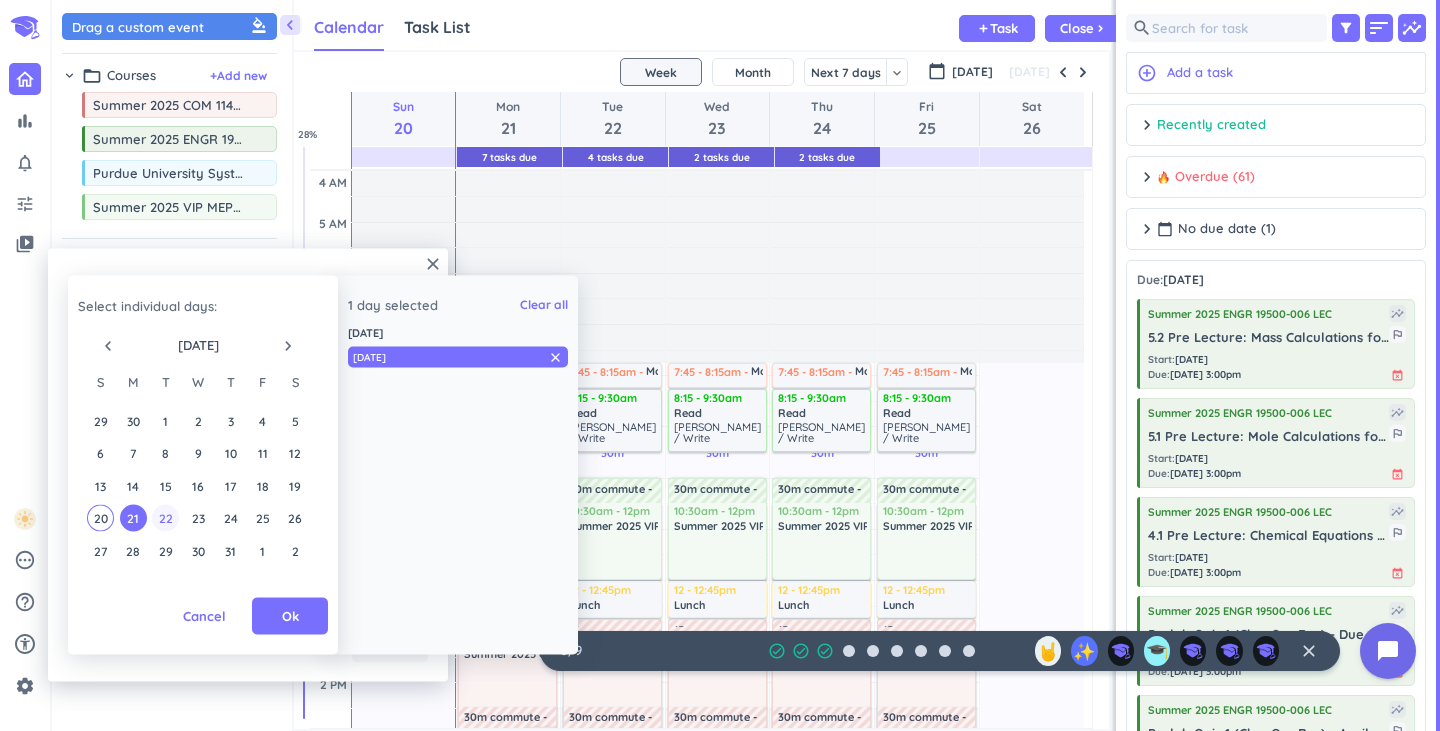click on "22" at bounding box center (165, 518) 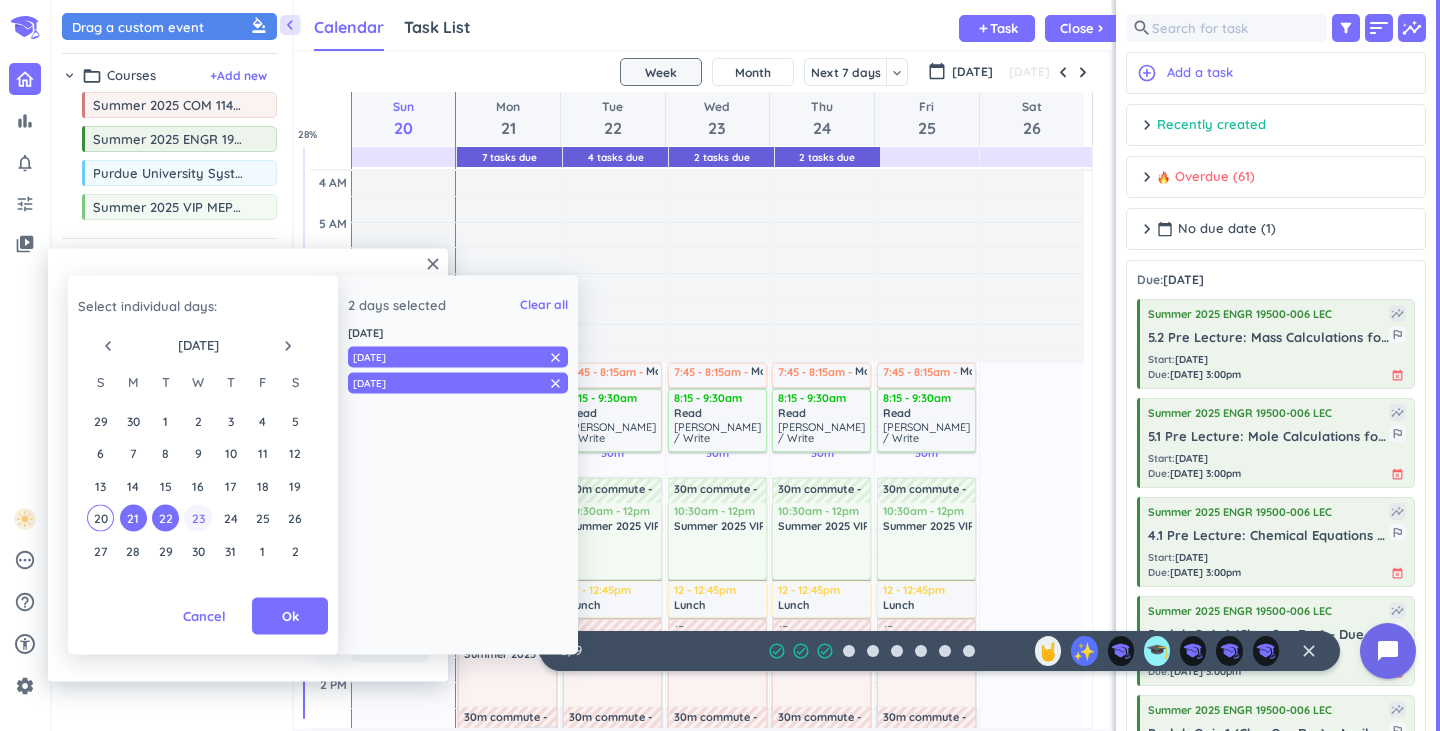 click on "23" at bounding box center [197, 518] 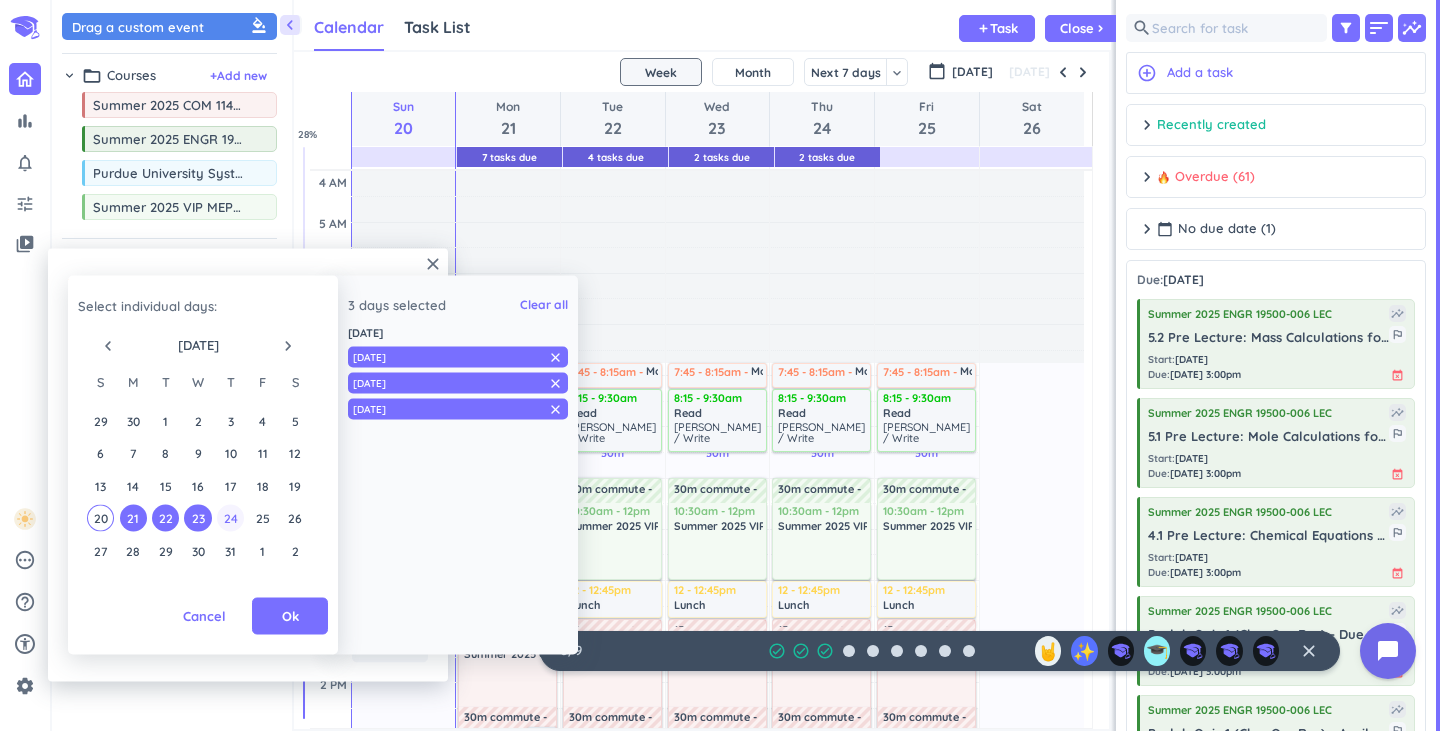 click on "24" at bounding box center (230, 518) 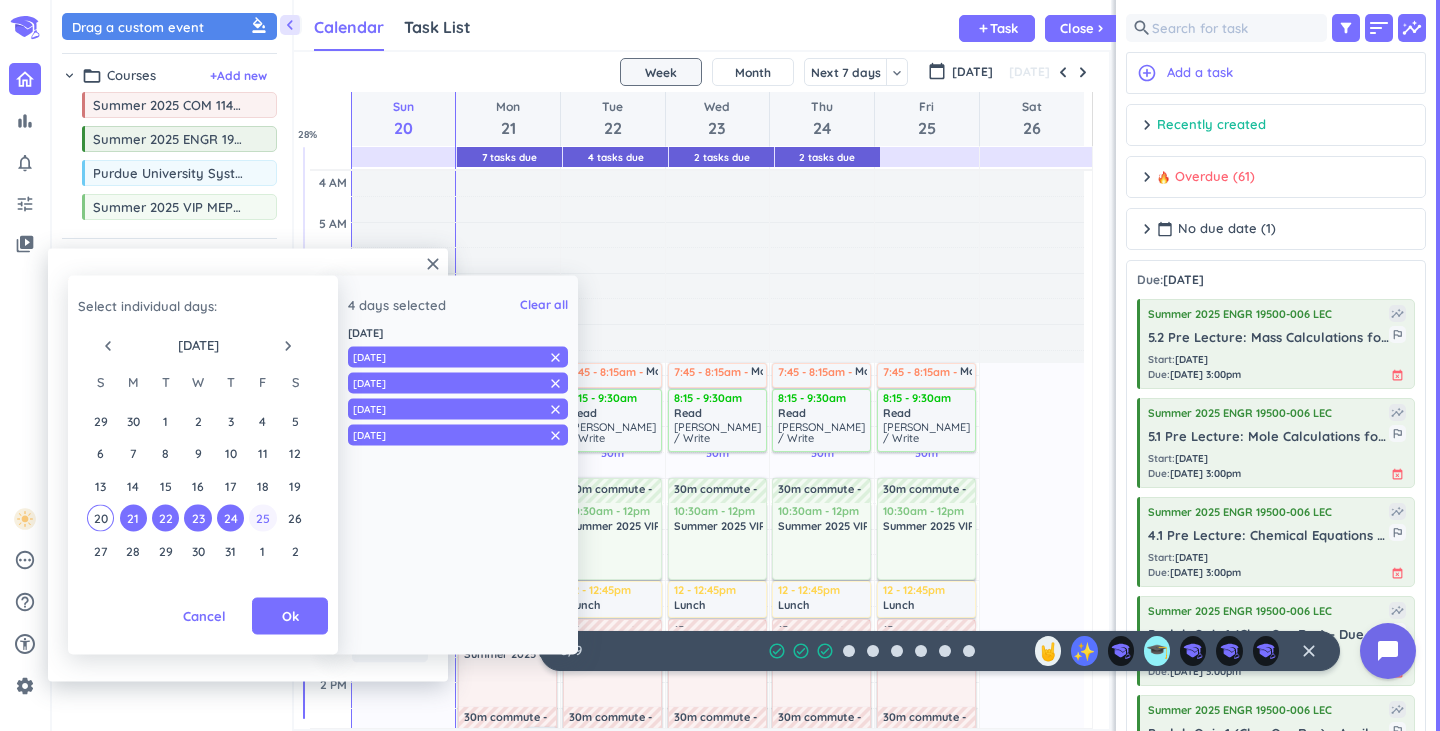 click on "25" at bounding box center [262, 518] 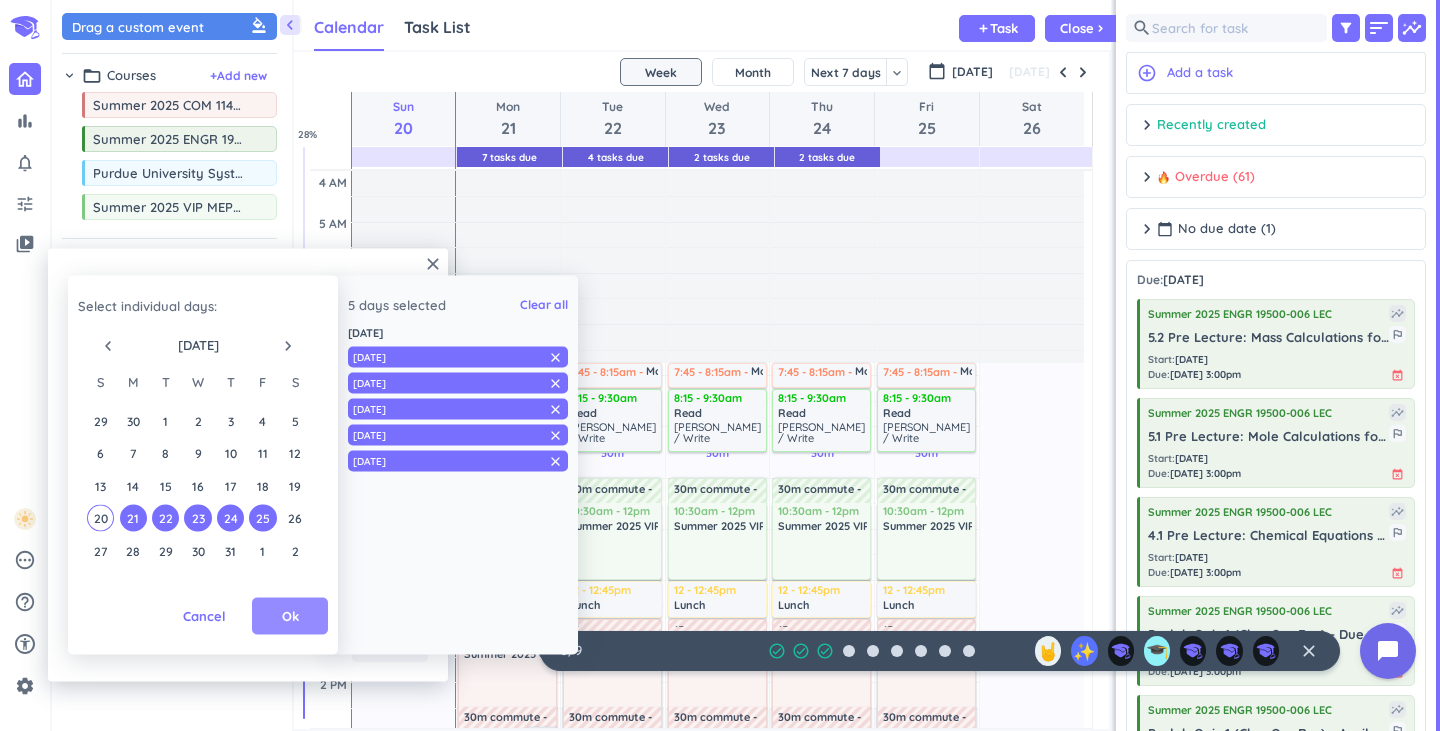 click on "Ok" at bounding box center (290, 616) 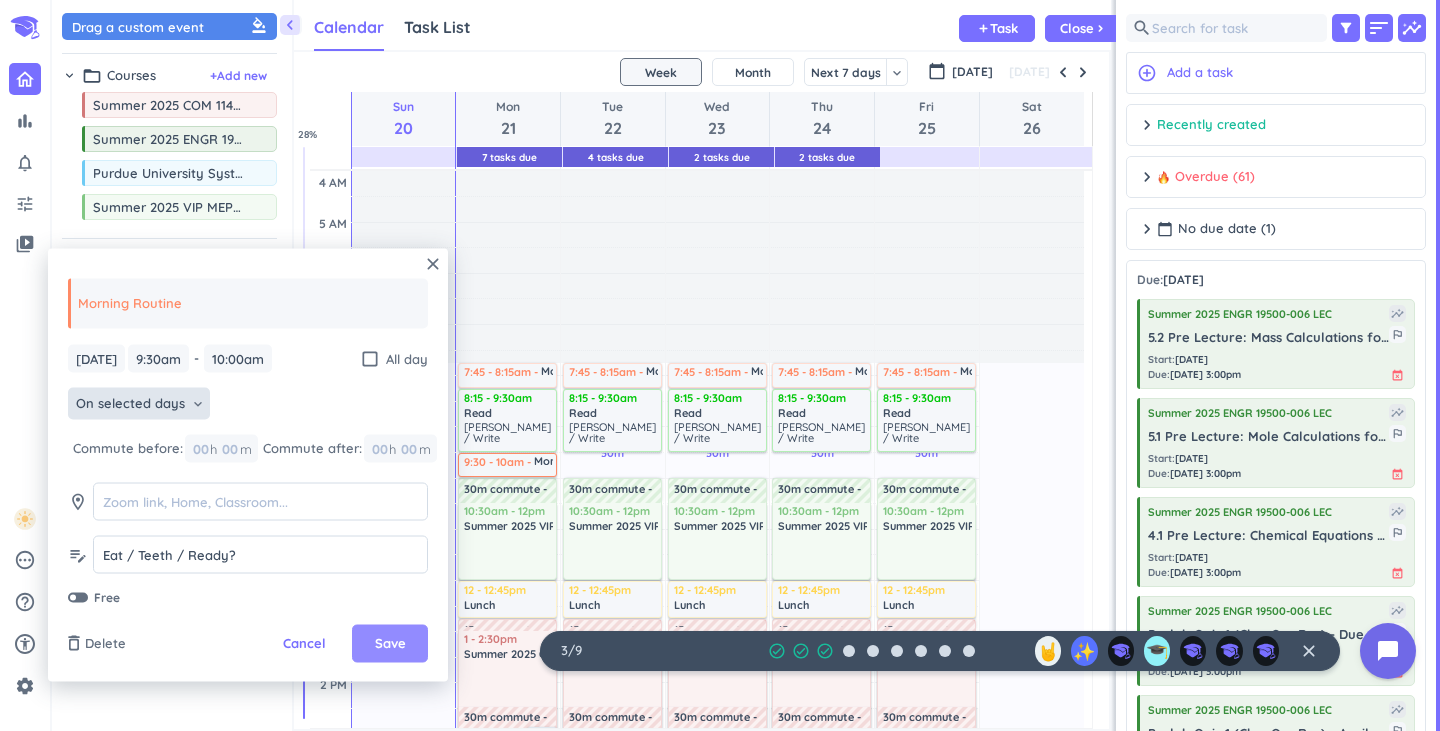 click on "Save" at bounding box center [390, 644] 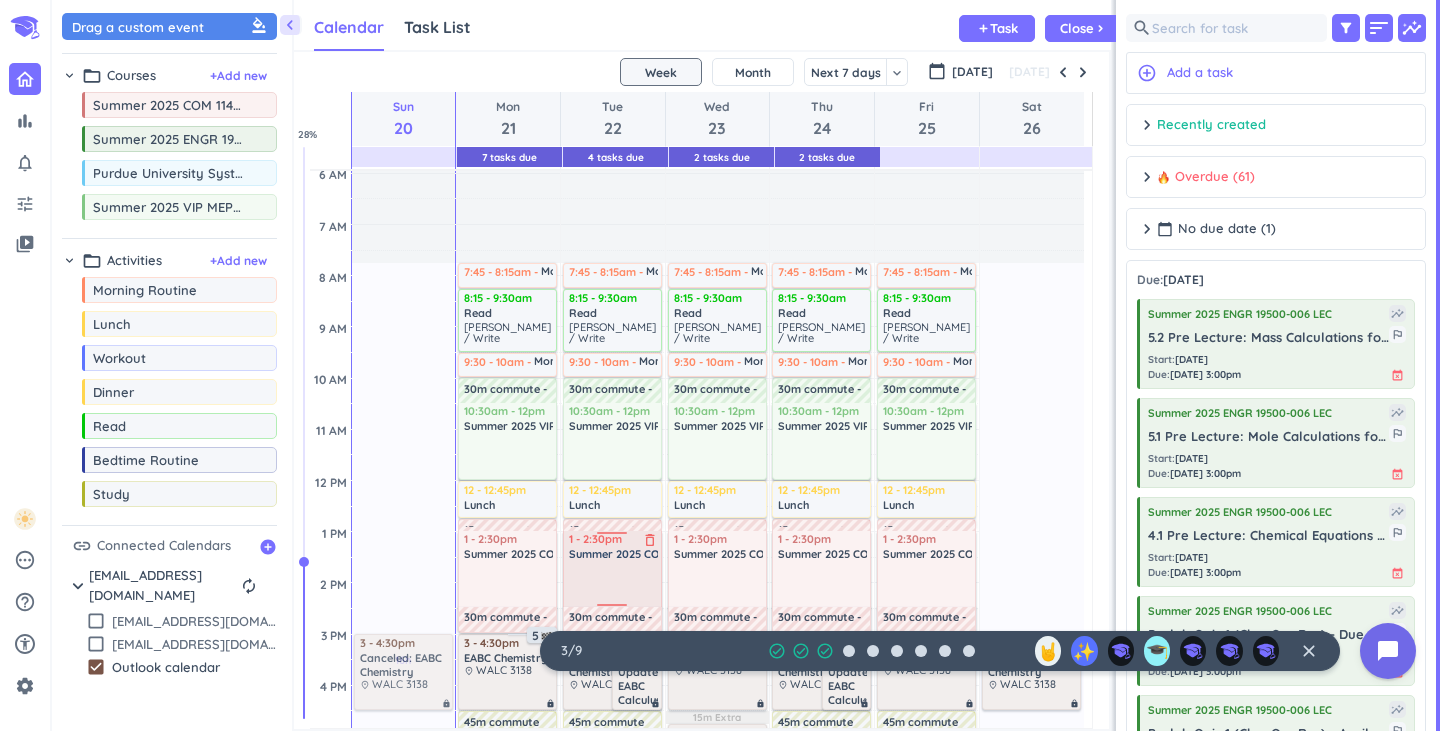 scroll, scrollTop: 0, scrollLeft: 0, axis: both 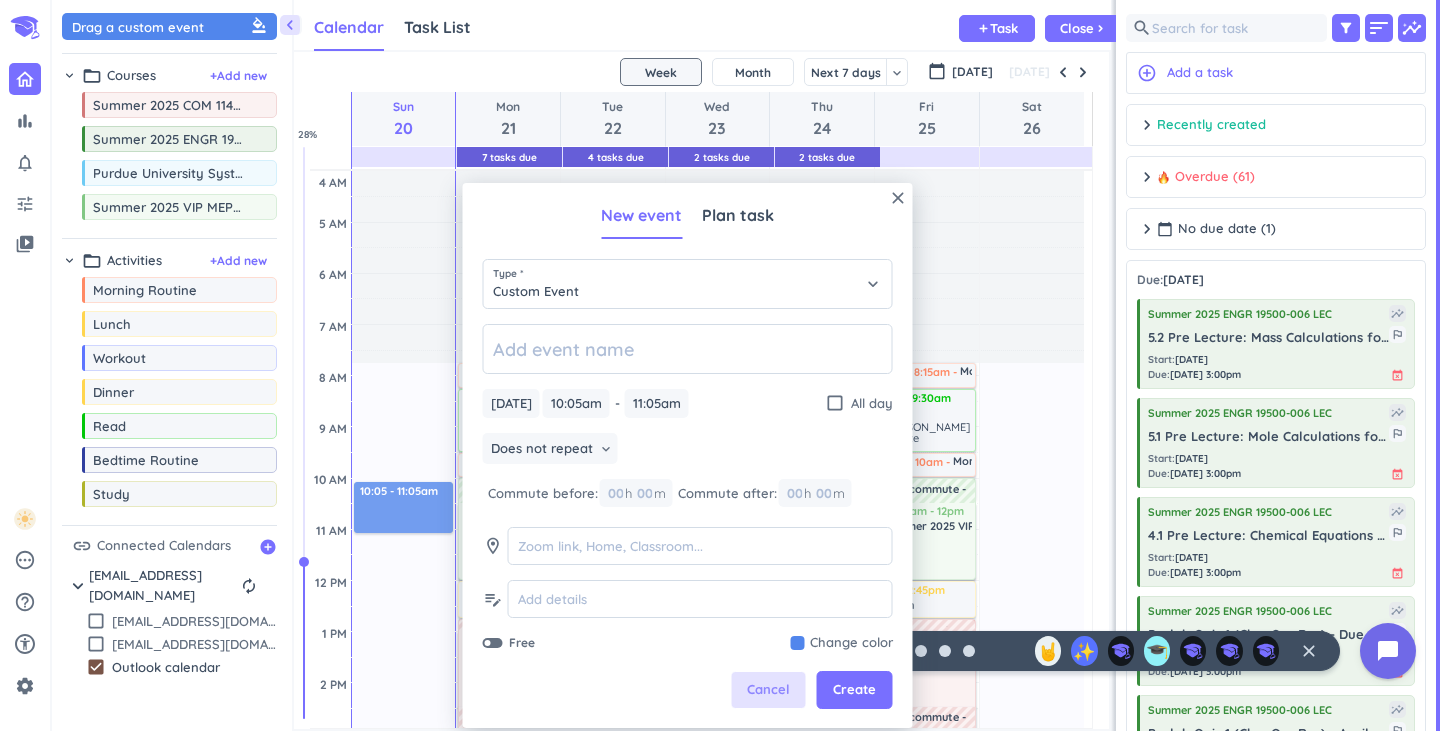 click on "Cancel" at bounding box center (768, 690) 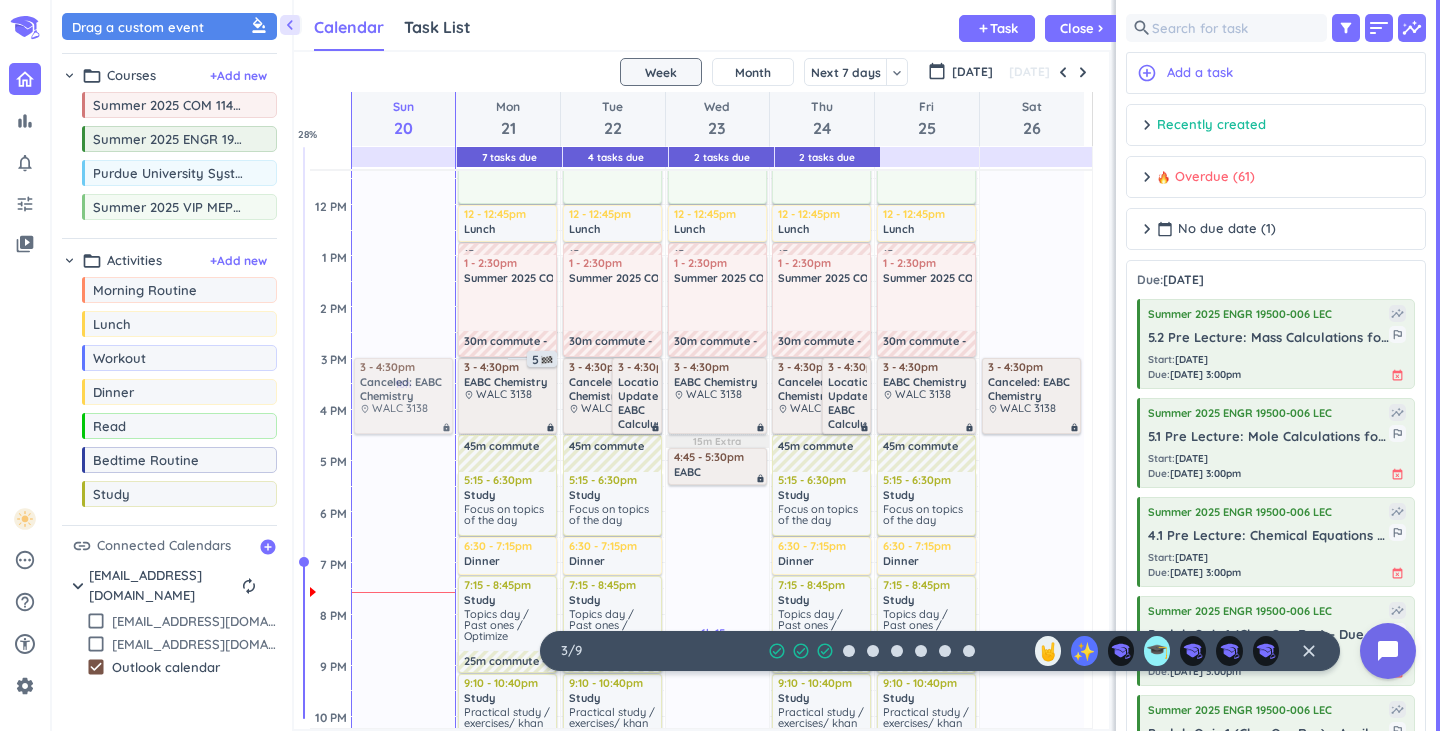 scroll, scrollTop: 400, scrollLeft: 0, axis: vertical 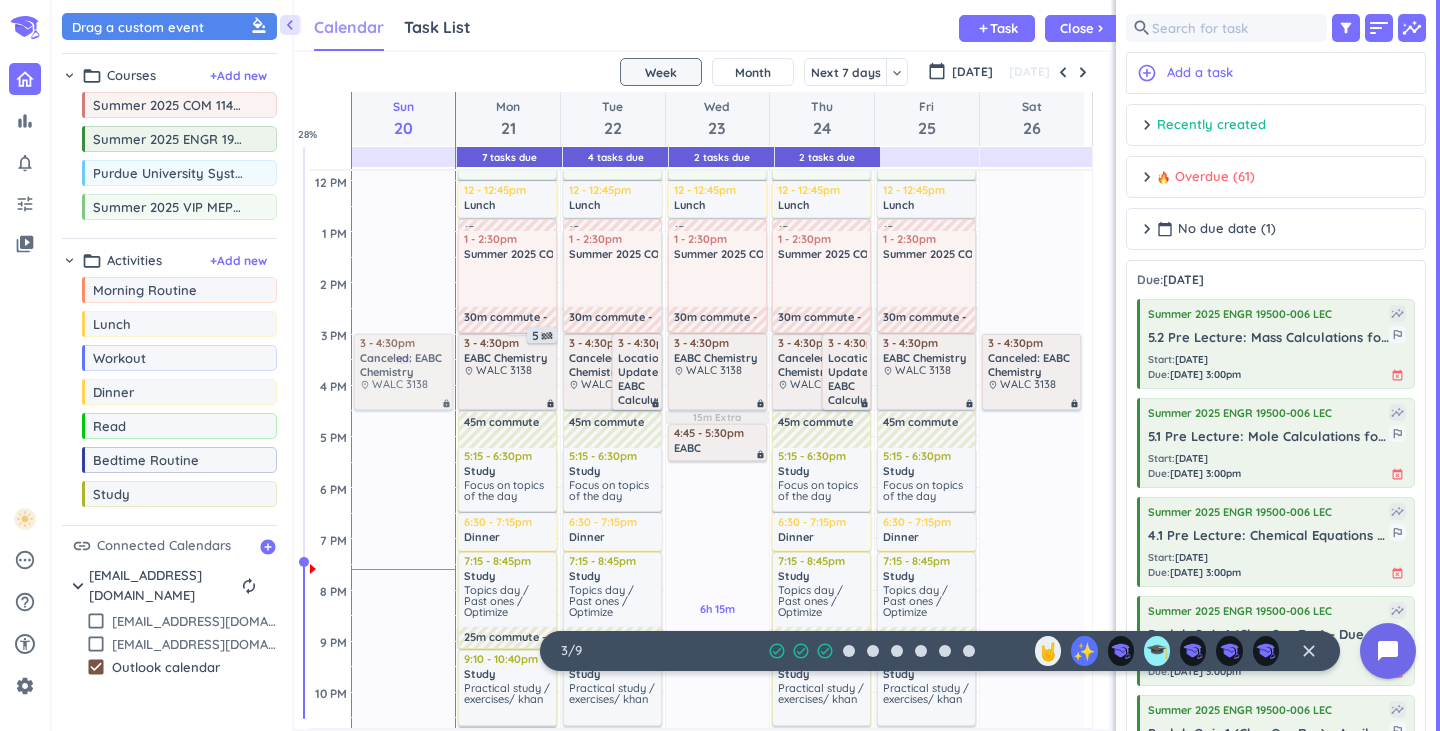 click on "Calendar" at bounding box center (349, 28) 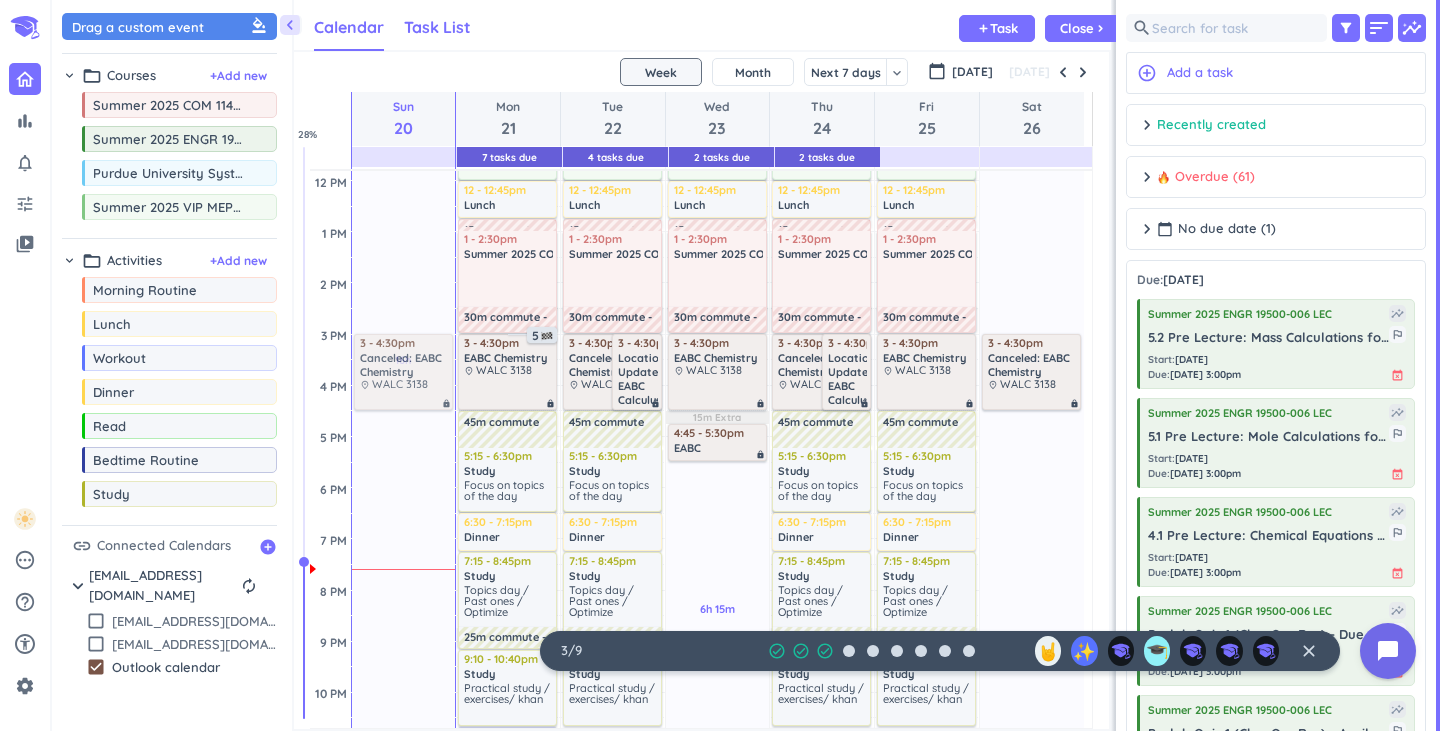 click on "Task List" at bounding box center (437, 27) 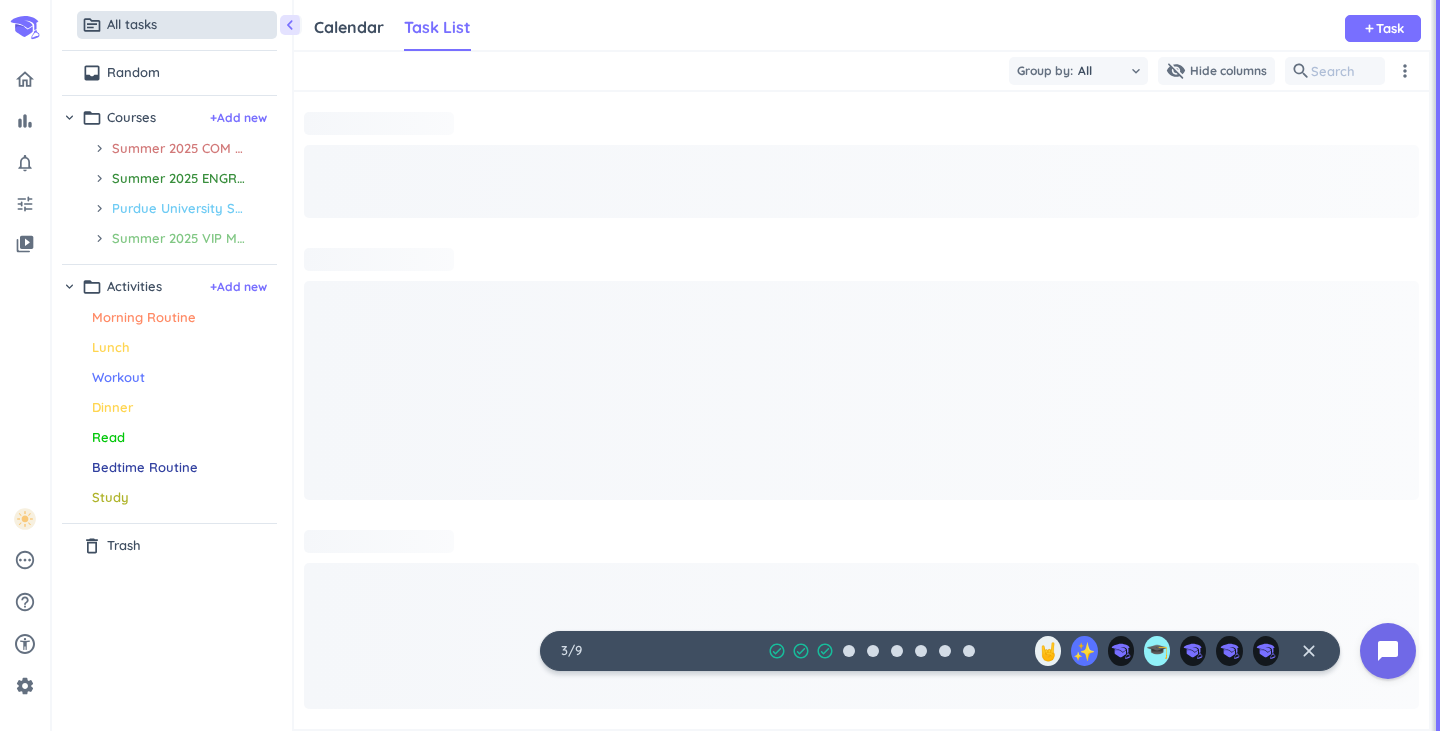 scroll, scrollTop: 9, scrollLeft: 9, axis: both 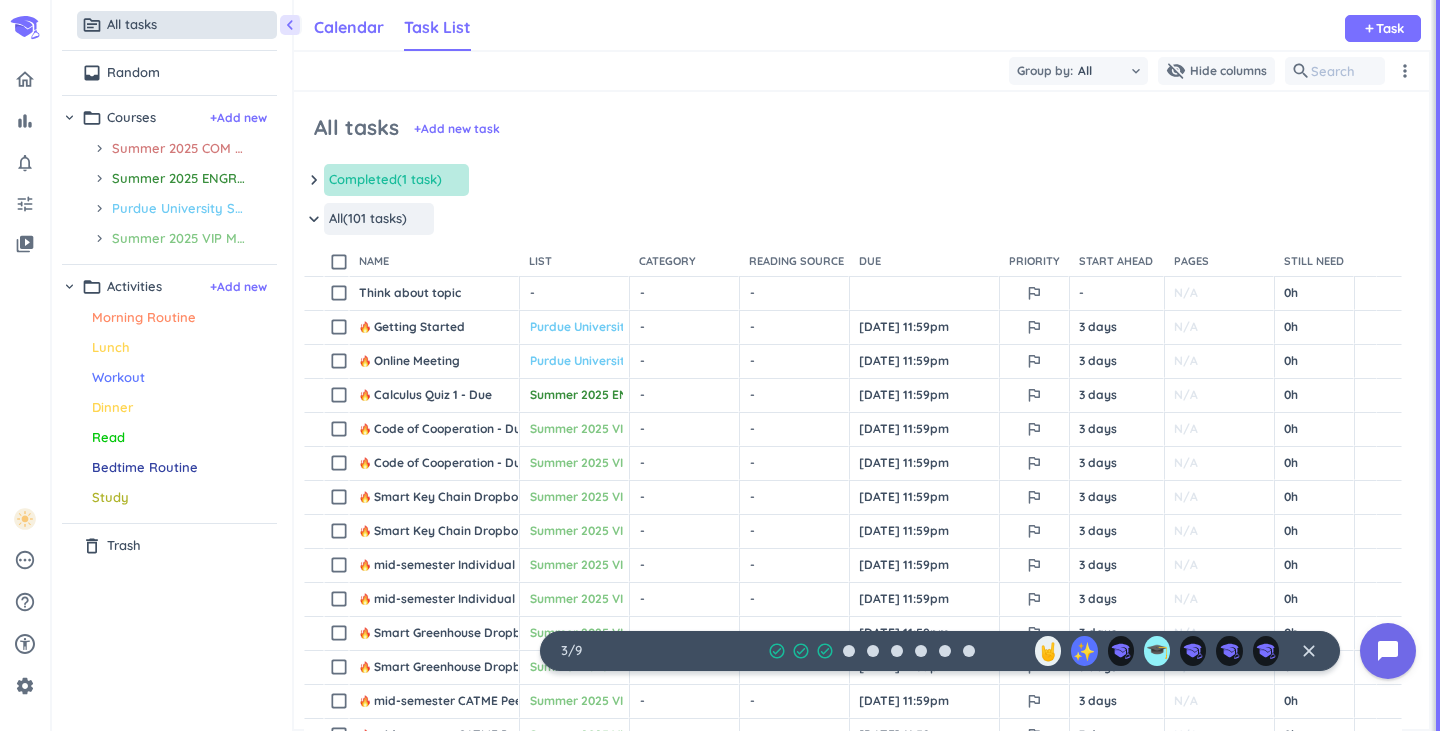 click on "Calendar" at bounding box center (349, 27) 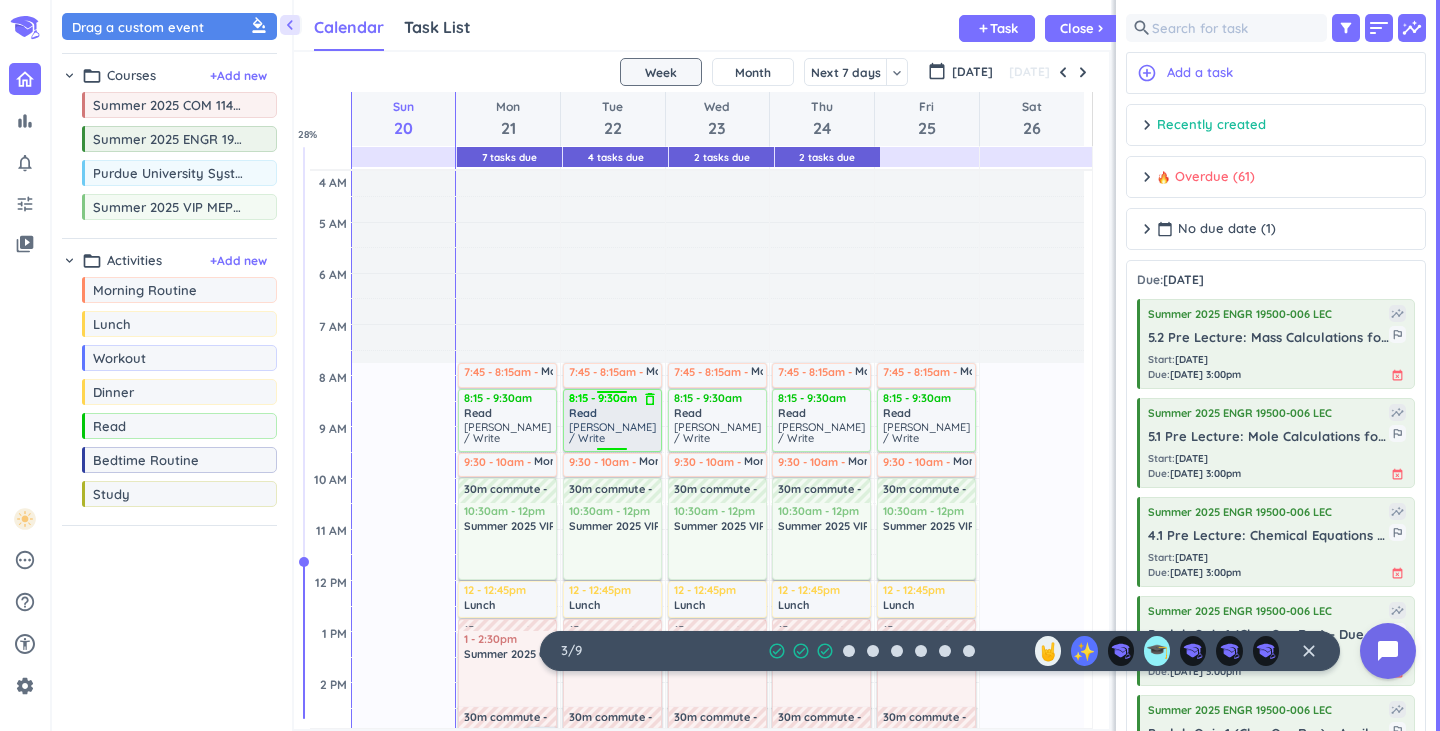 scroll, scrollTop: 9, scrollLeft: 9, axis: both 